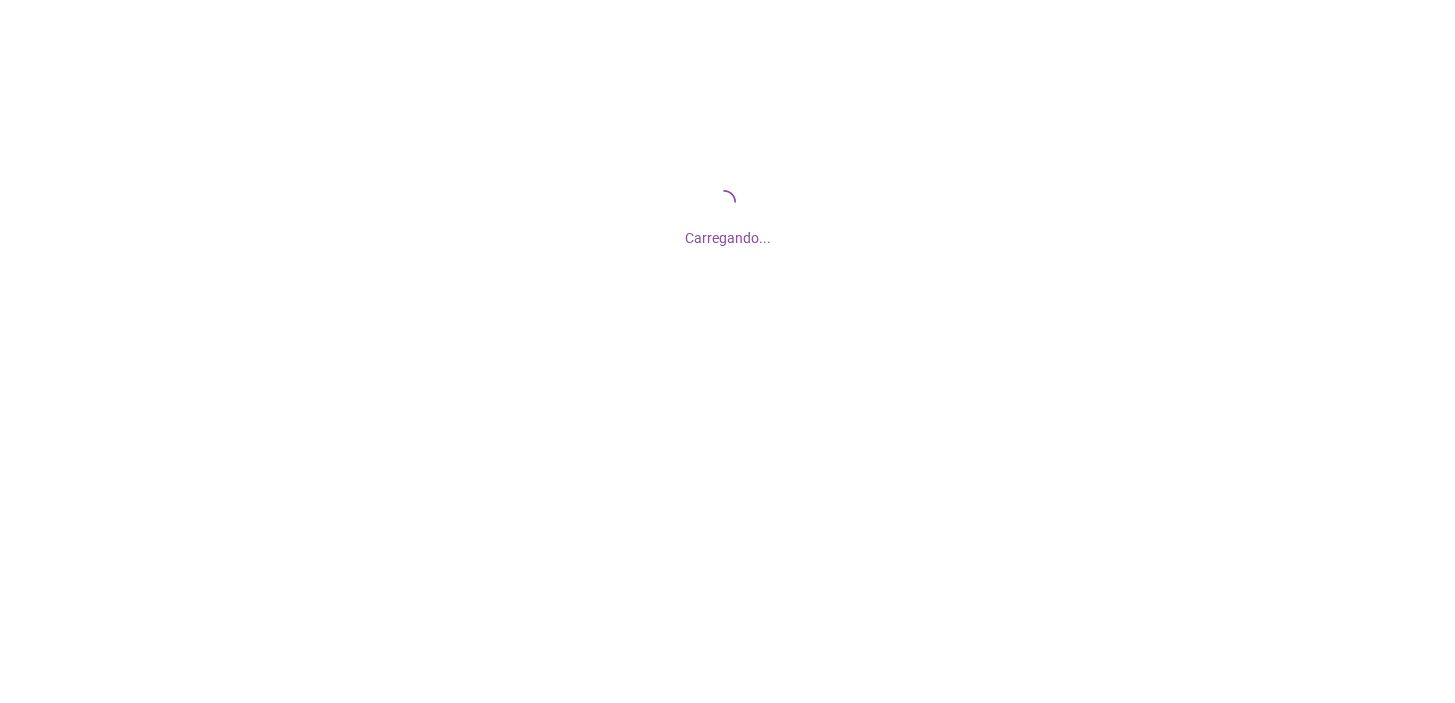 scroll, scrollTop: 0, scrollLeft: 0, axis: both 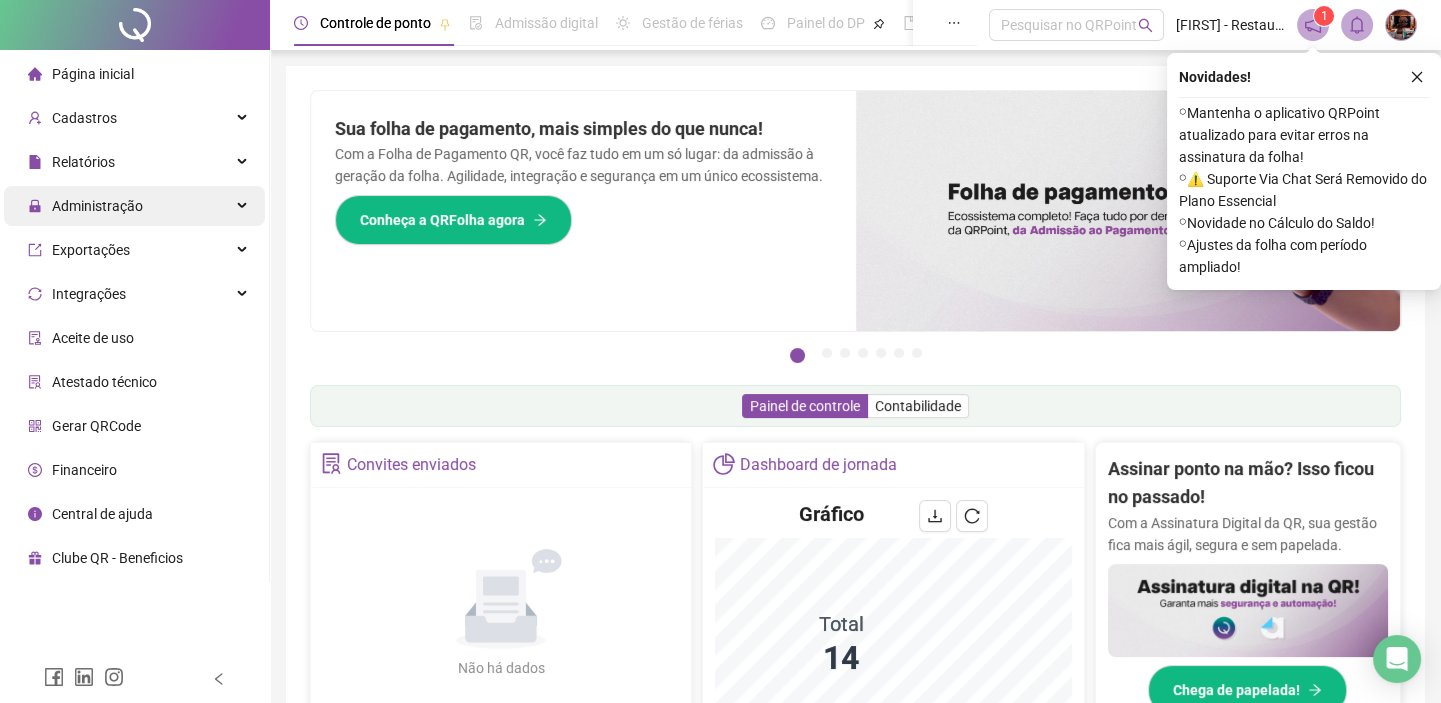 click on "Administração" at bounding box center (134, 206) 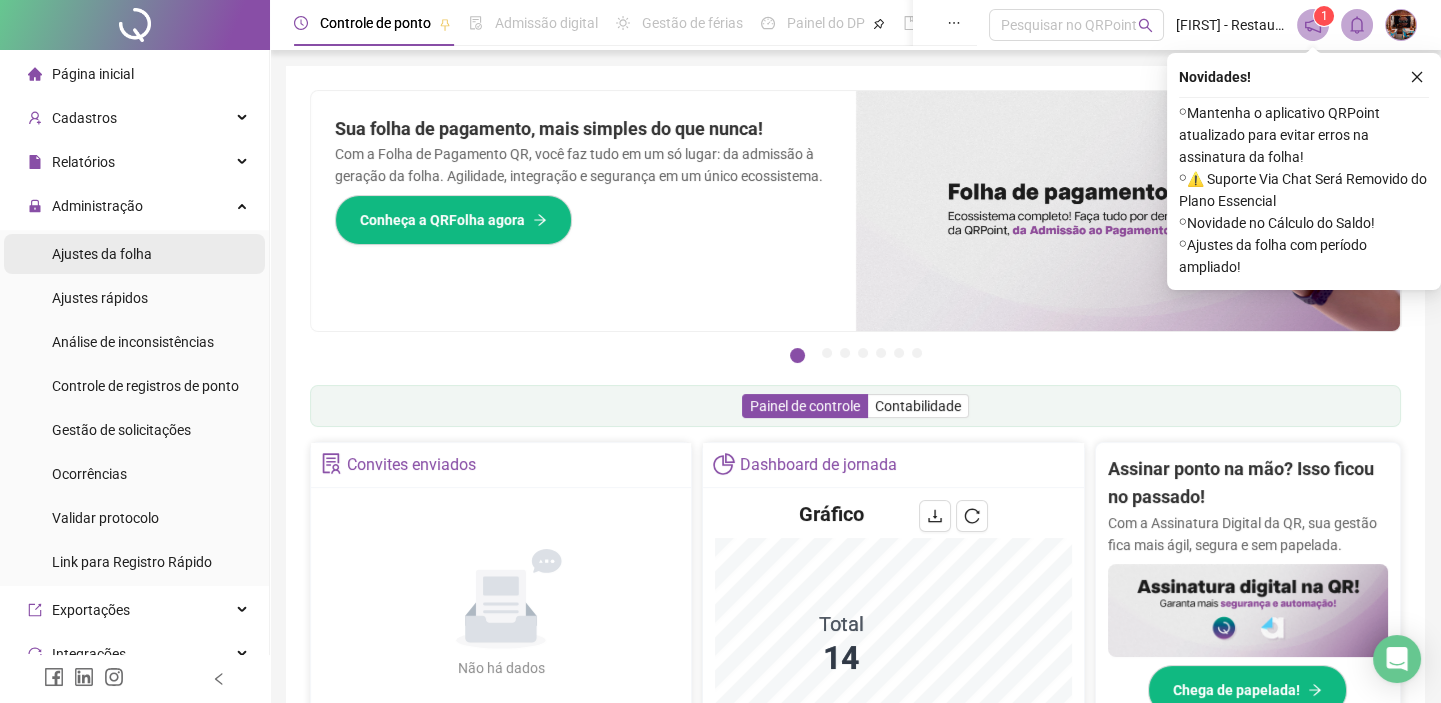 click on "Ajustes da folha" at bounding box center (134, 254) 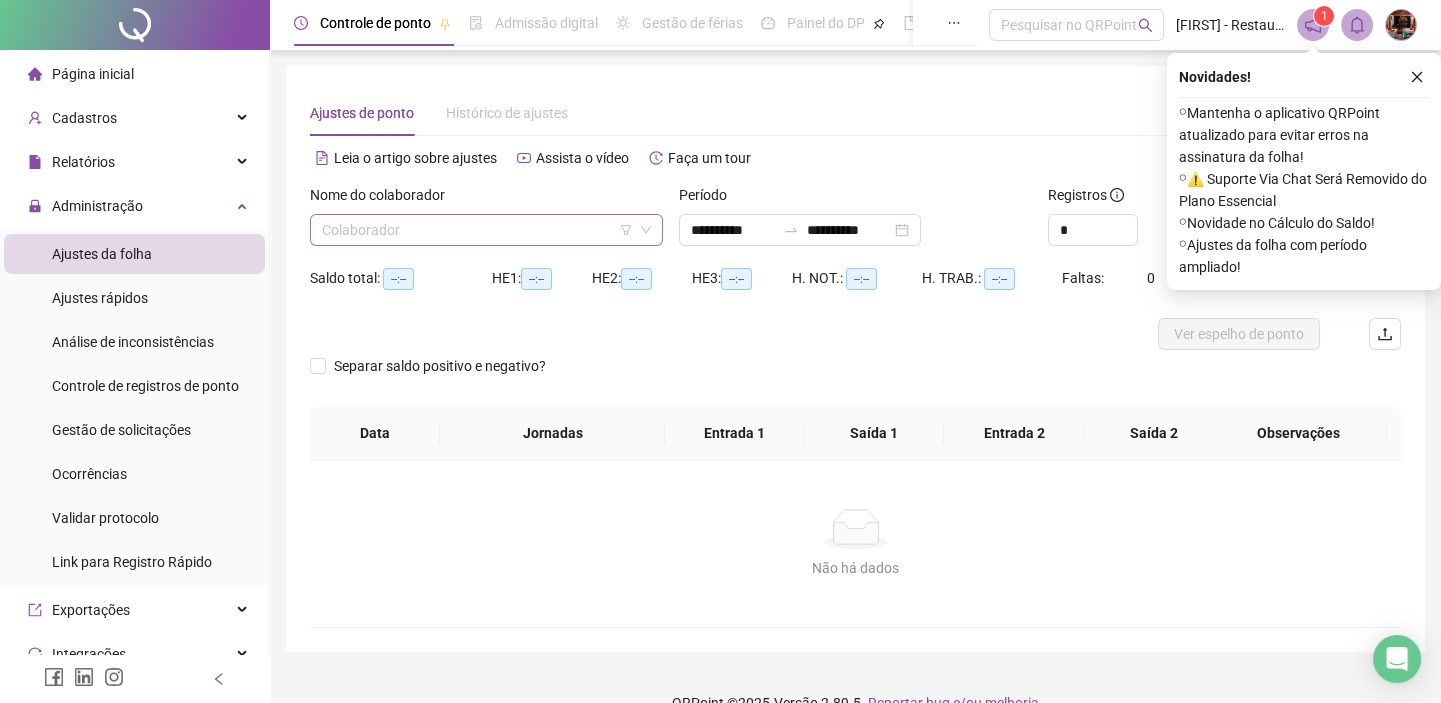 click at bounding box center (477, 230) 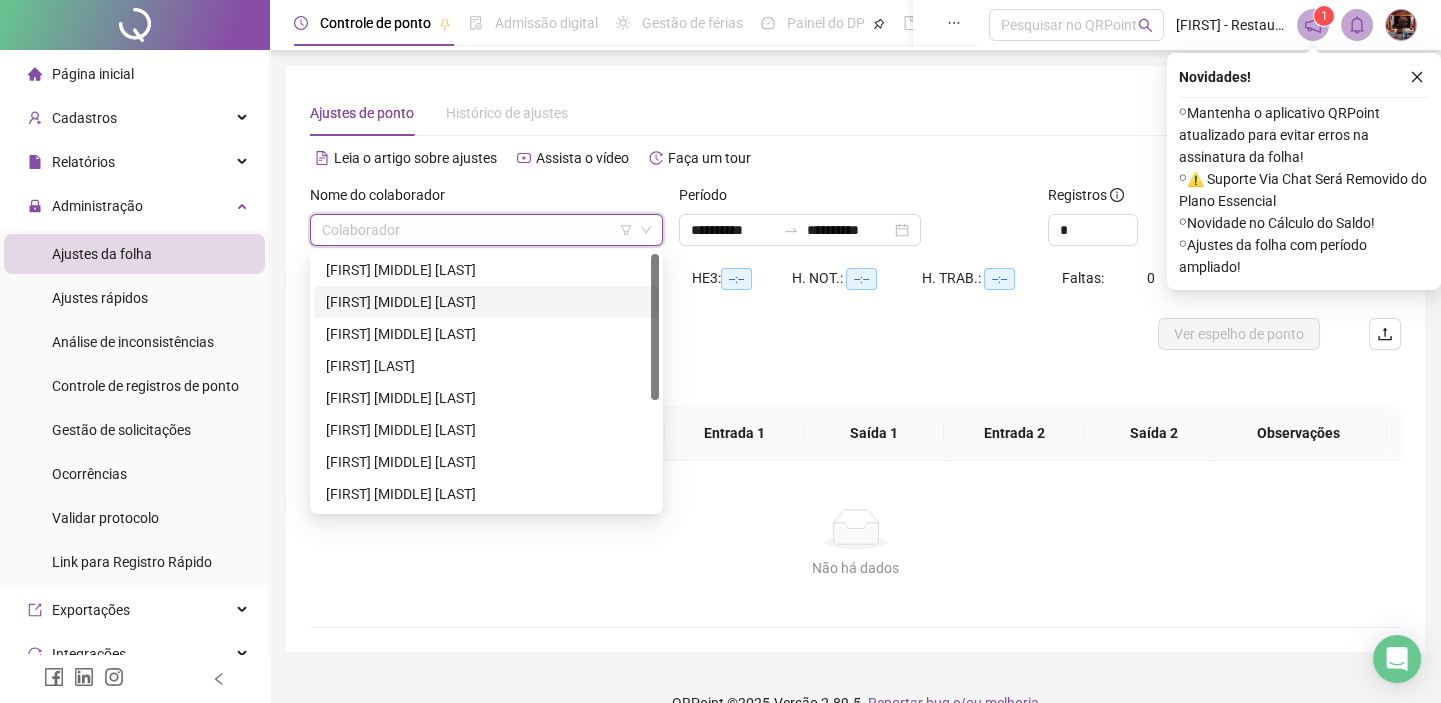 click on "[FIRST] [MIDDLE] [LAST]" at bounding box center (486, 302) 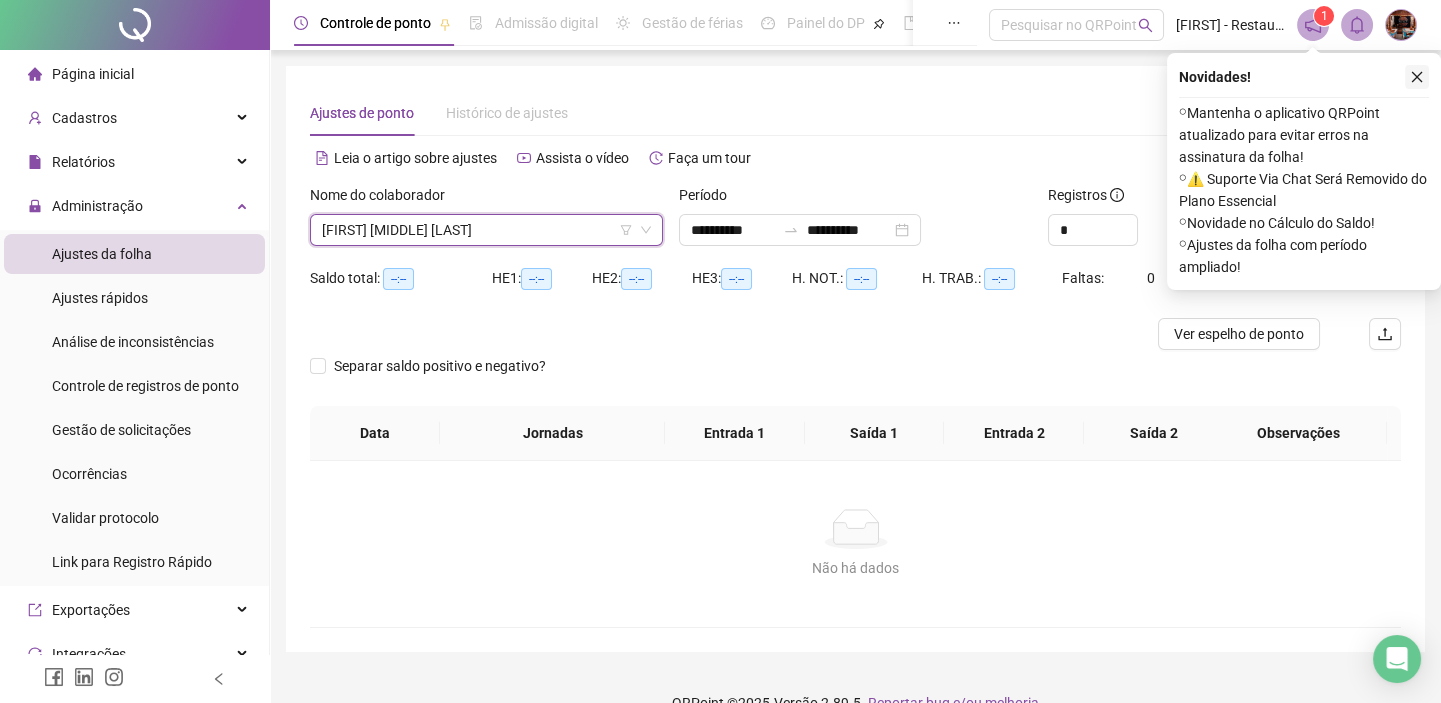 click 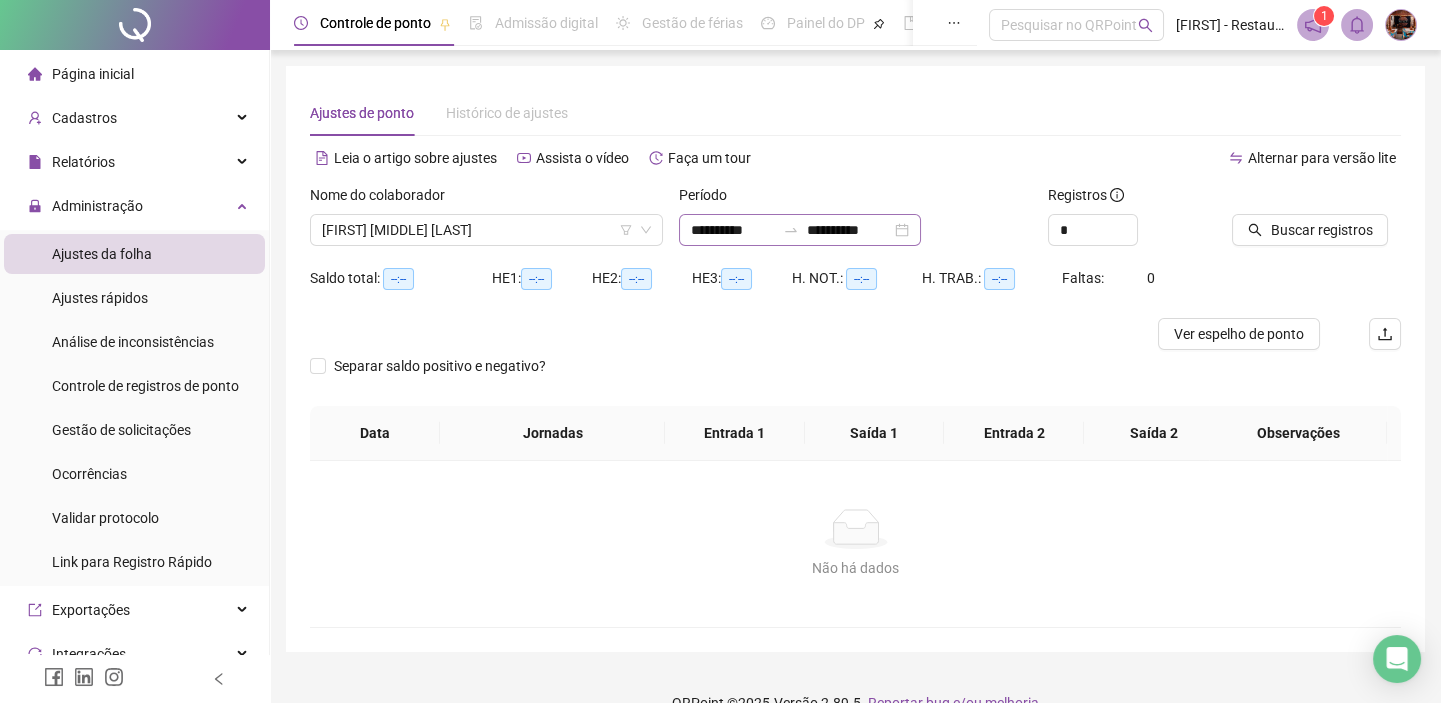 click on "**********" at bounding box center (800, 230) 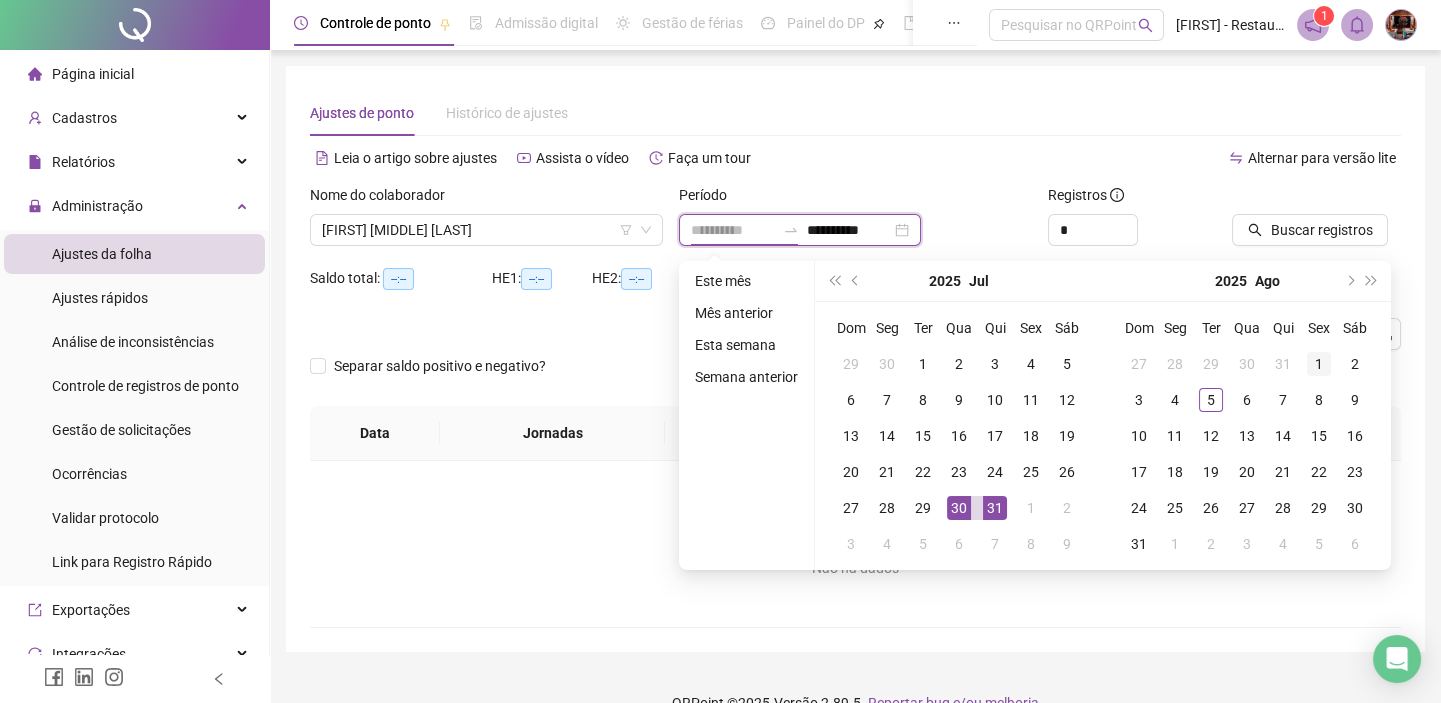 type on "**********" 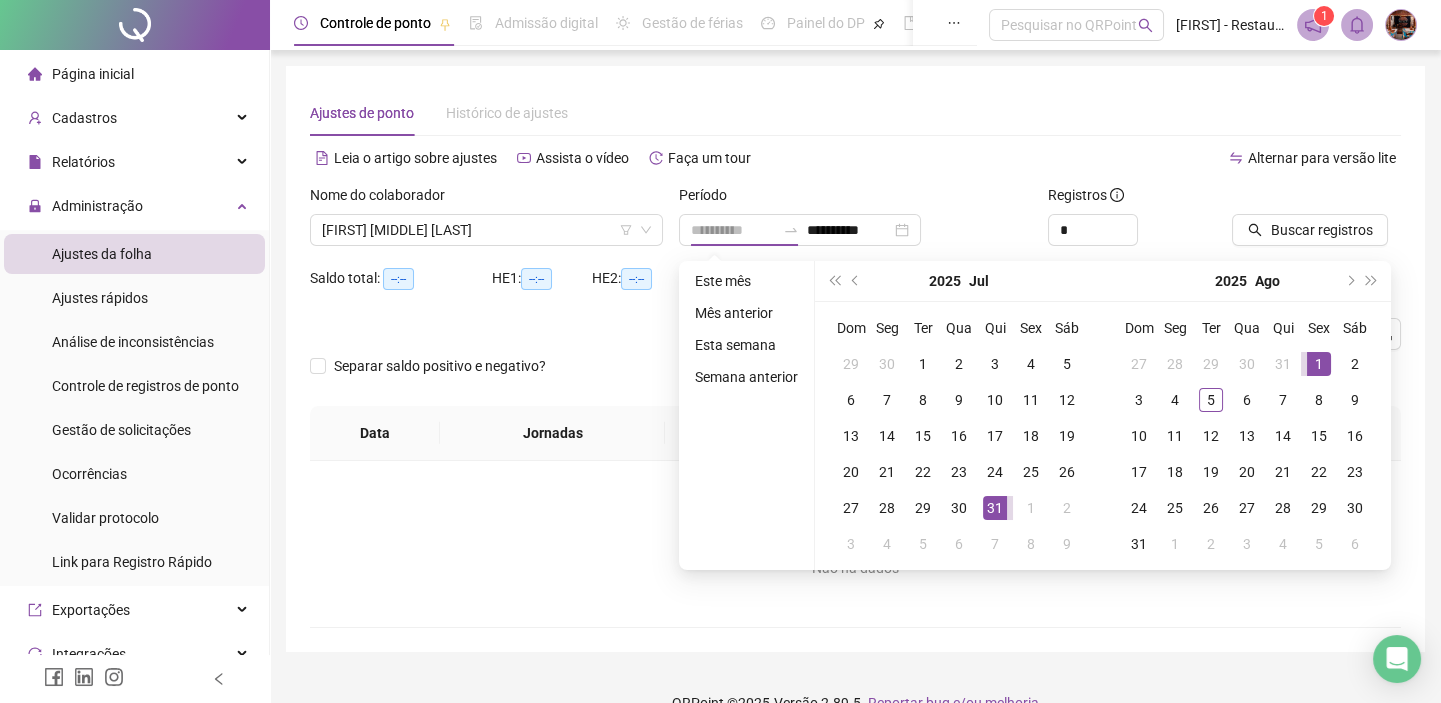 click on "1" at bounding box center [1319, 364] 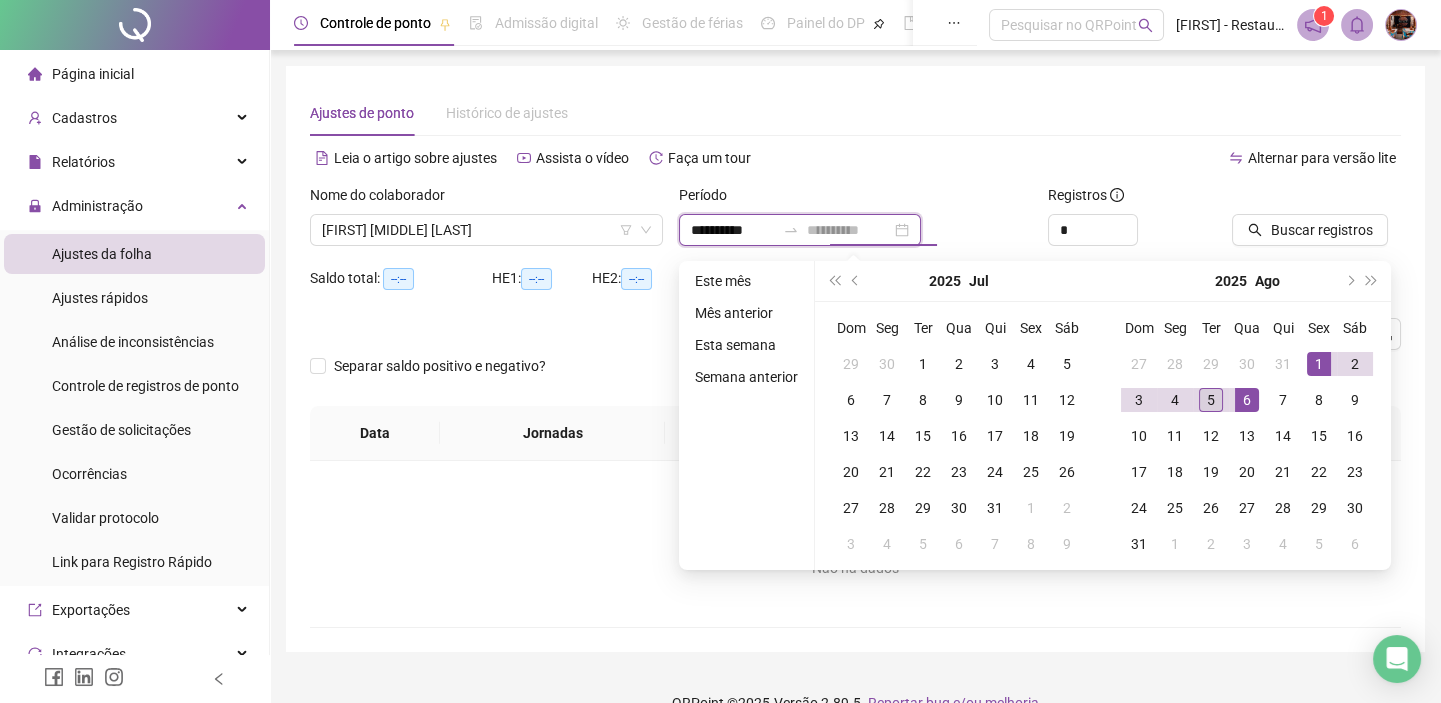 type on "**********" 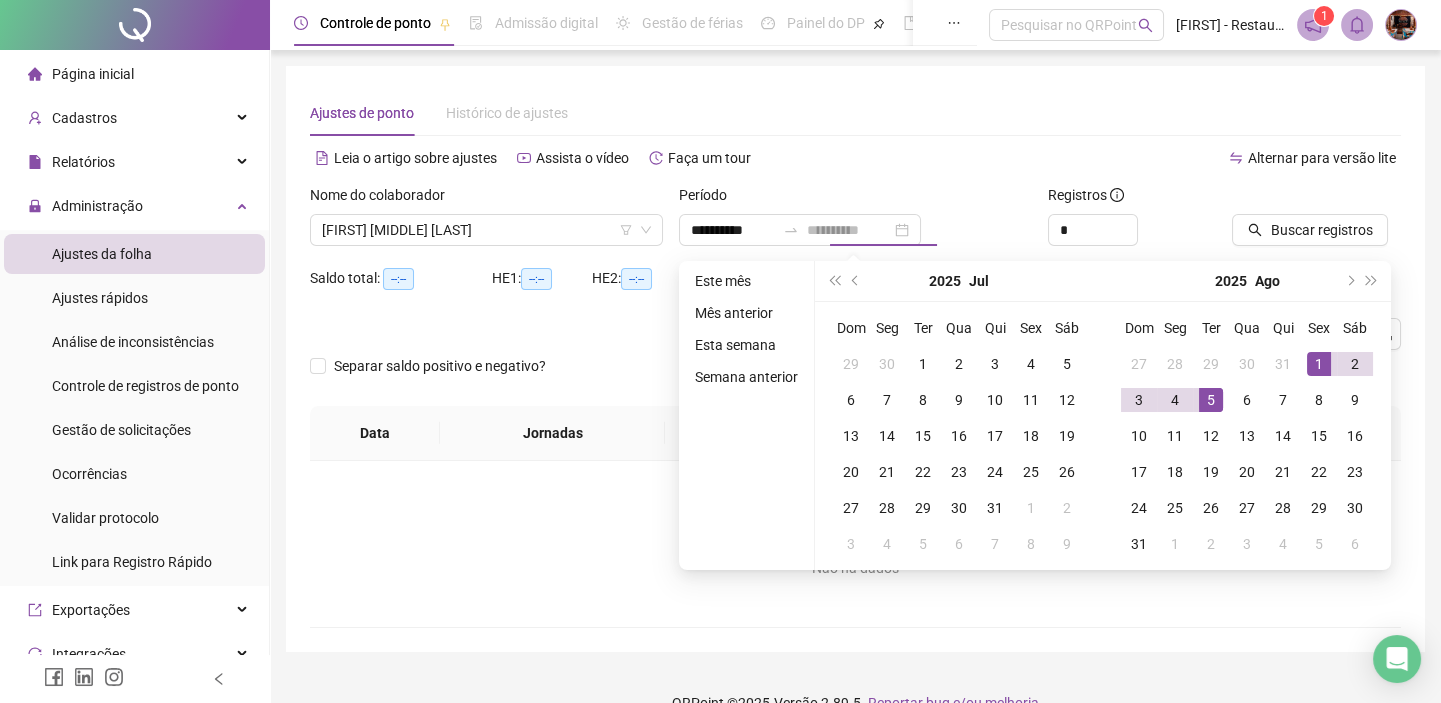 click on "5" at bounding box center (1211, 400) 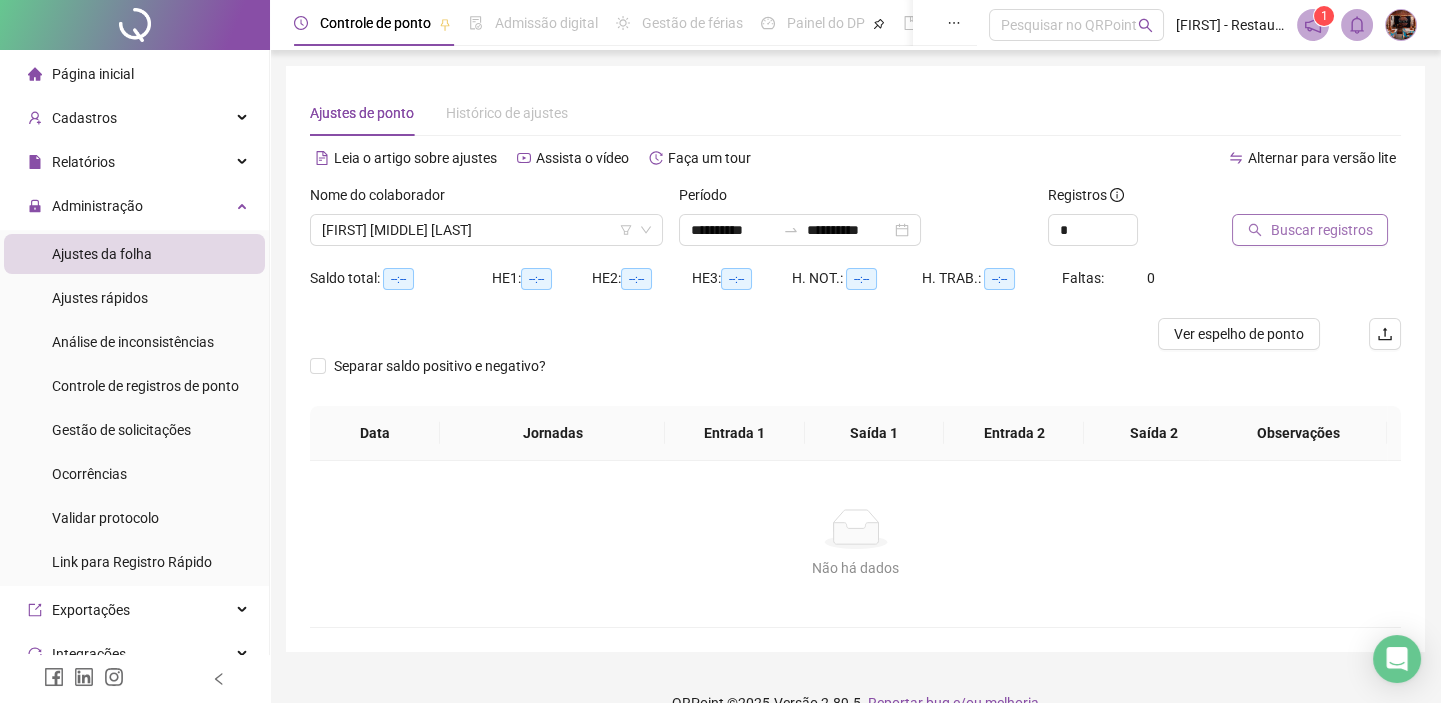 click on "Buscar registros" at bounding box center (1321, 230) 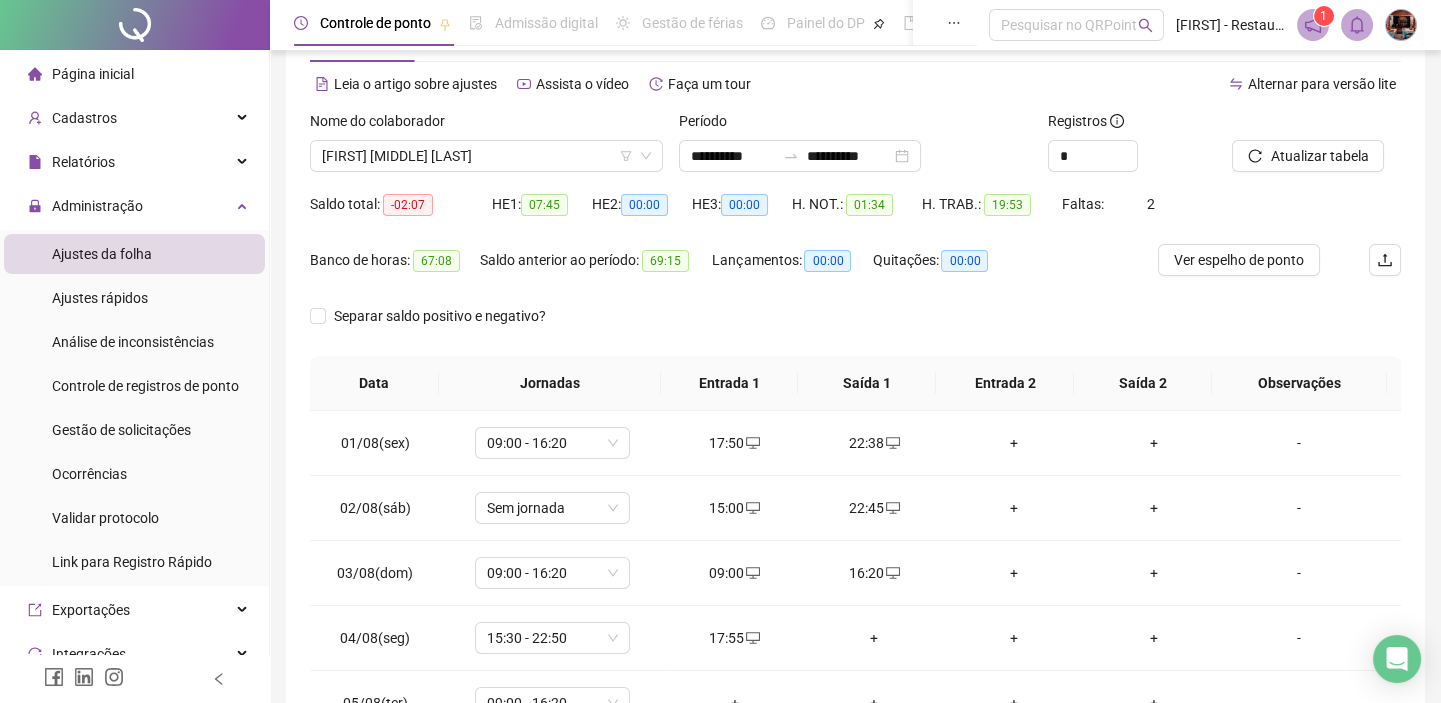 scroll, scrollTop: 216, scrollLeft: 0, axis: vertical 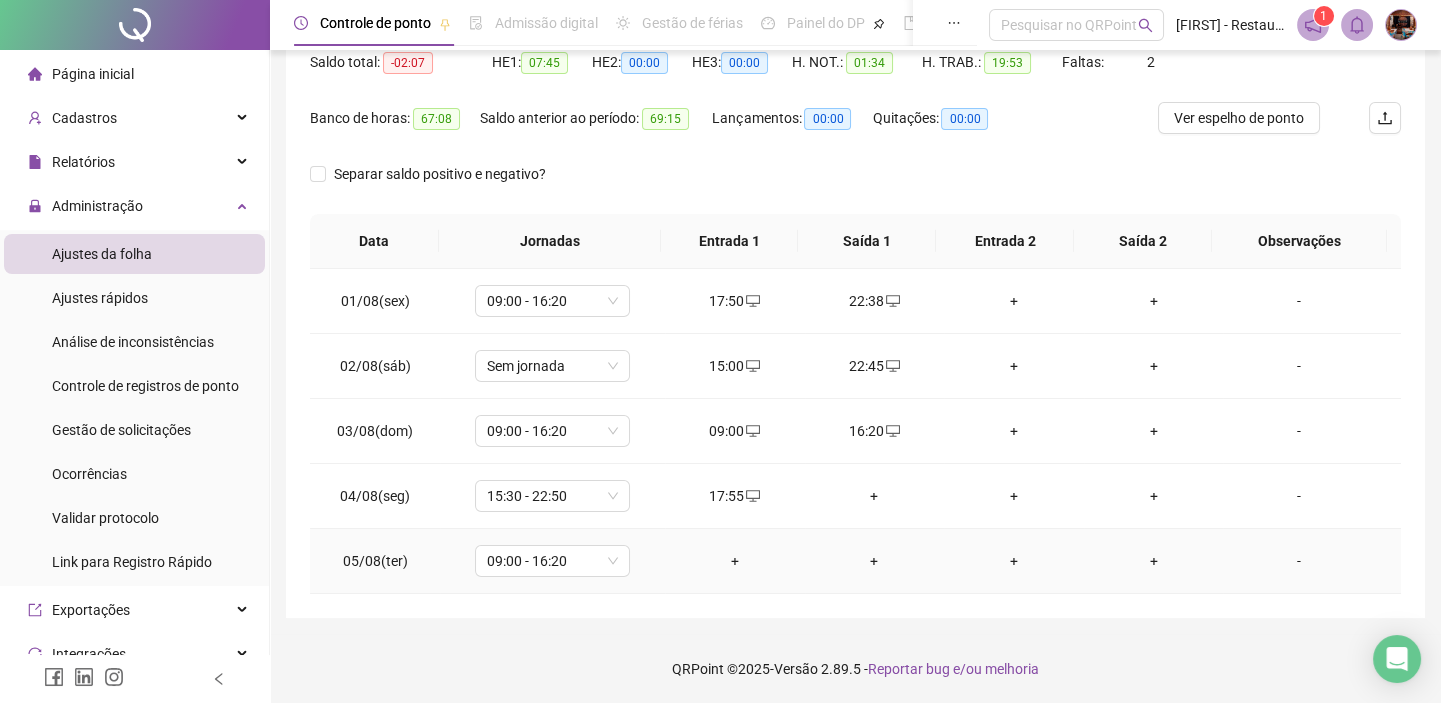 click on "+" at bounding box center (735, 561) 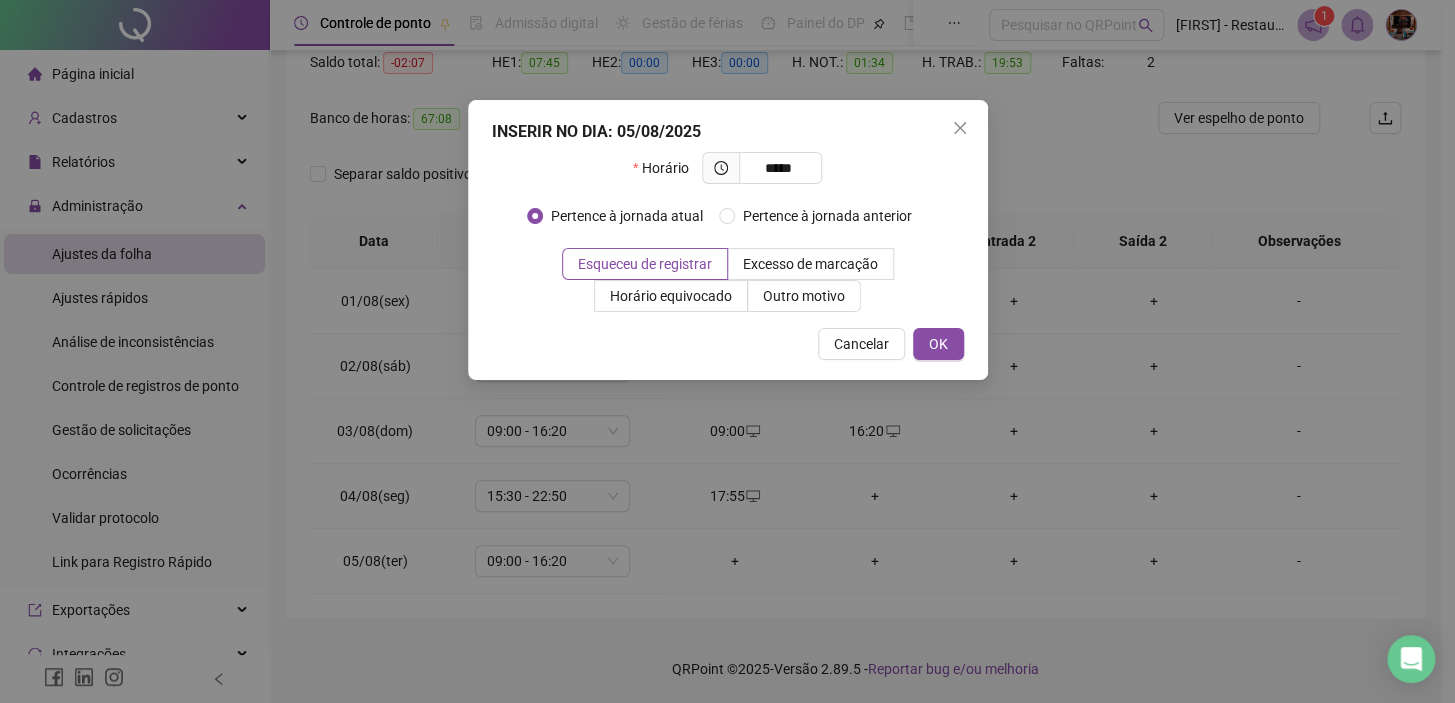type on "*****" 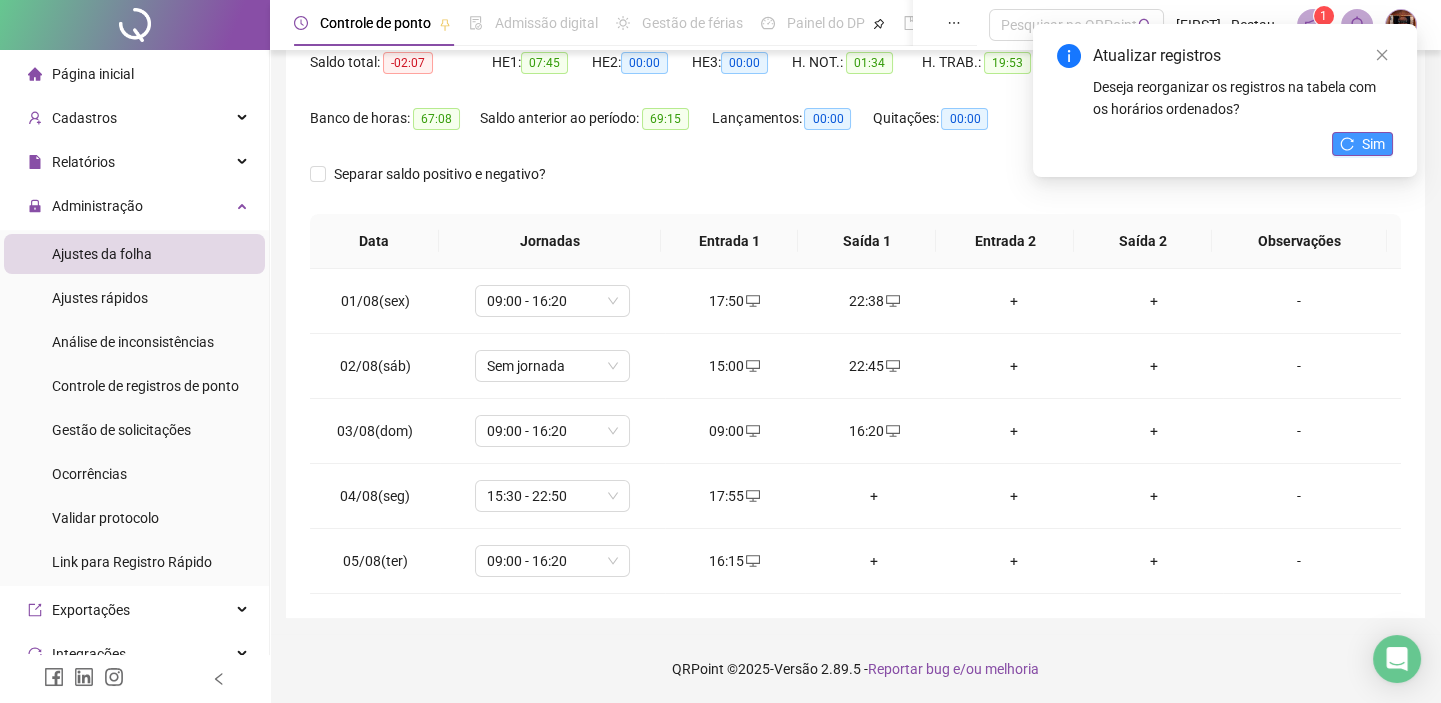 click on "Sim" at bounding box center [1373, 144] 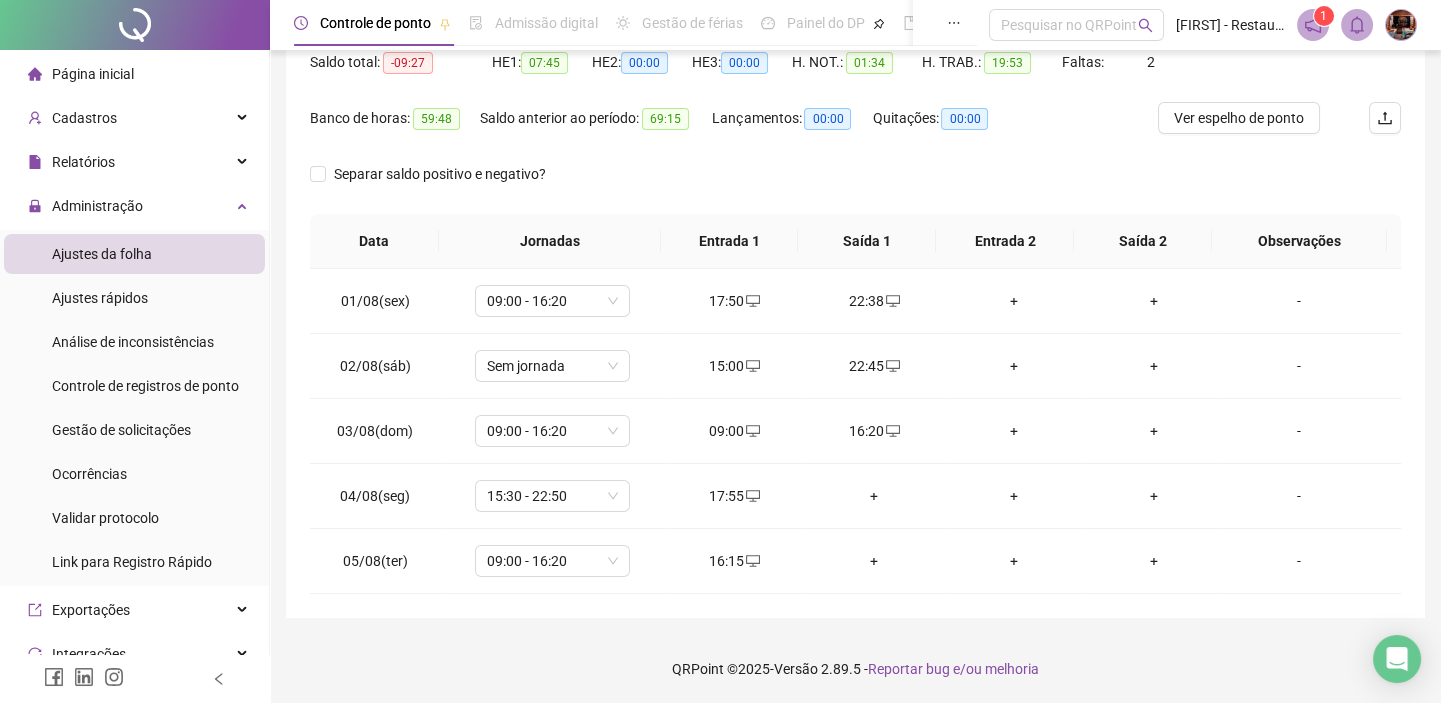 scroll, scrollTop: 125, scrollLeft: 0, axis: vertical 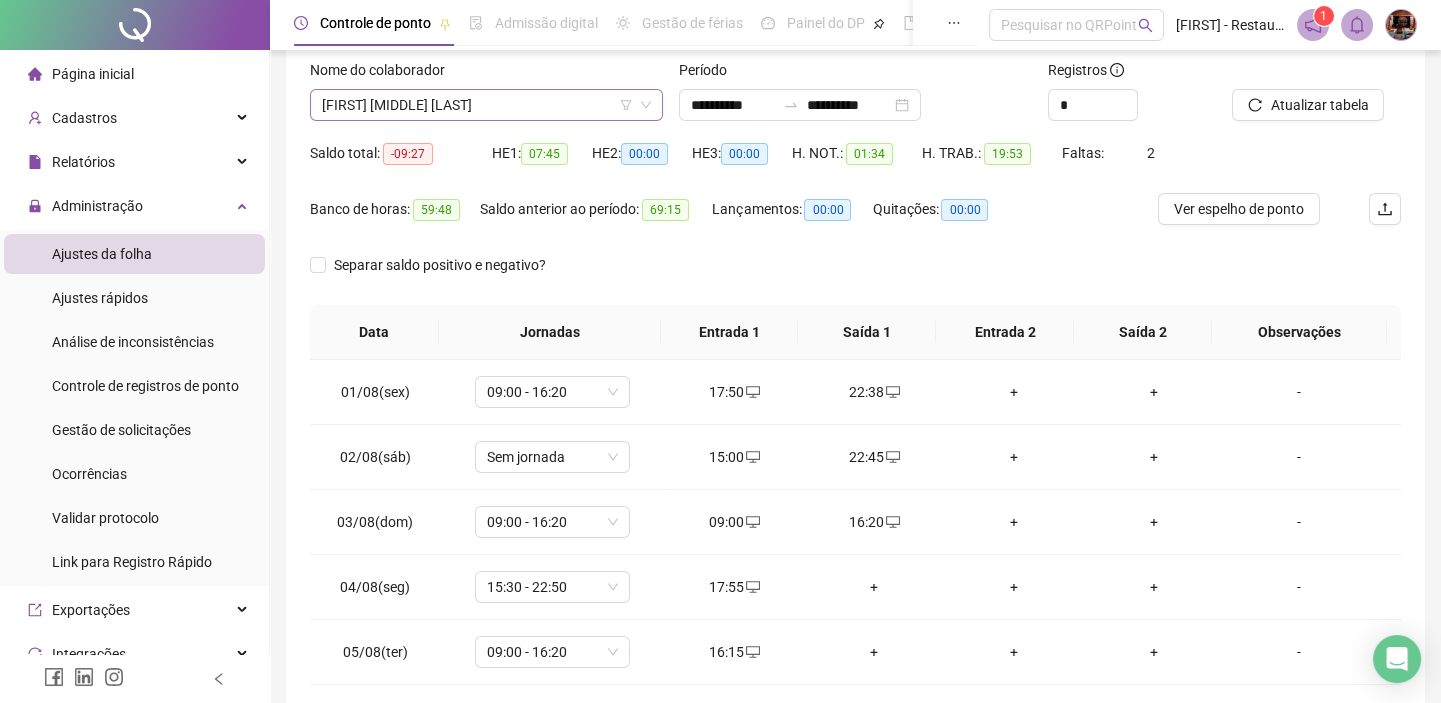click on "[FIRST] [MIDDLE] [LAST]" at bounding box center [486, 105] 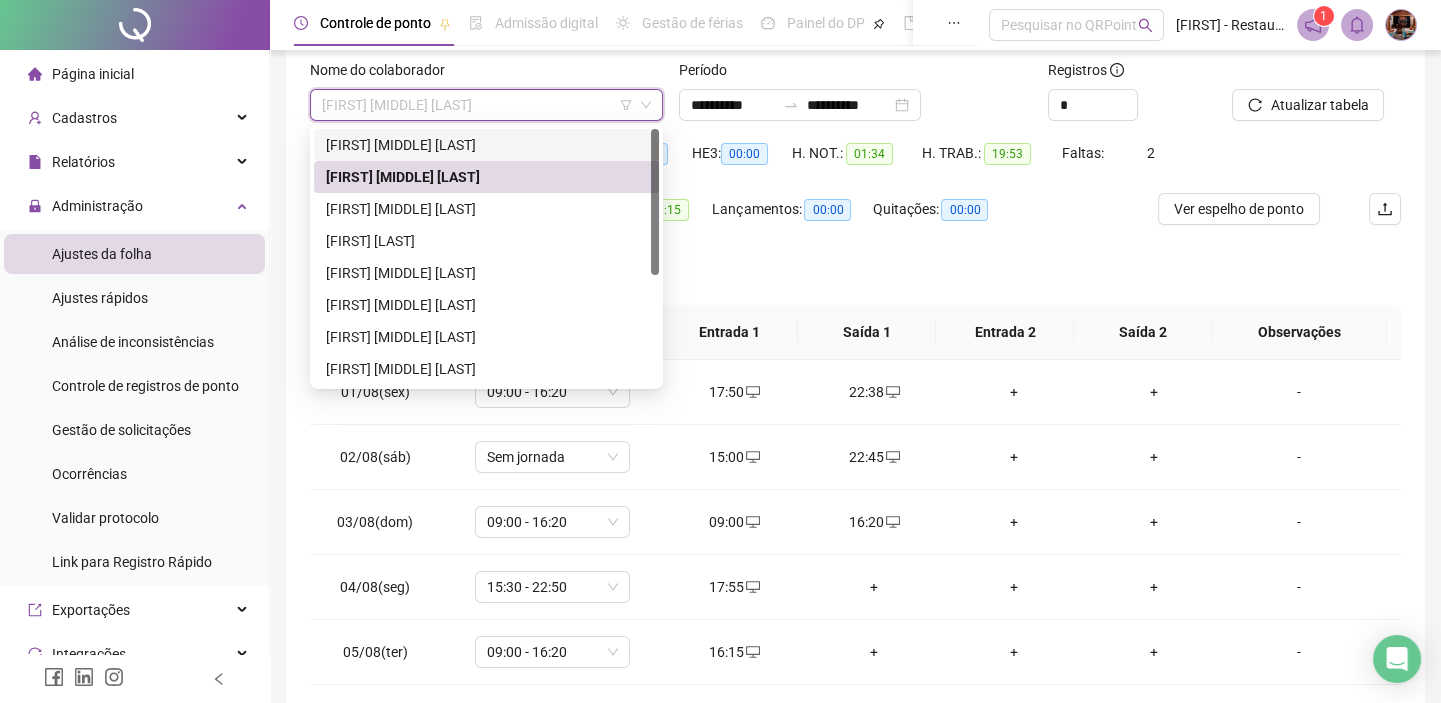 click on "[FIRST] [MIDDLE] [LAST]" at bounding box center [486, 145] 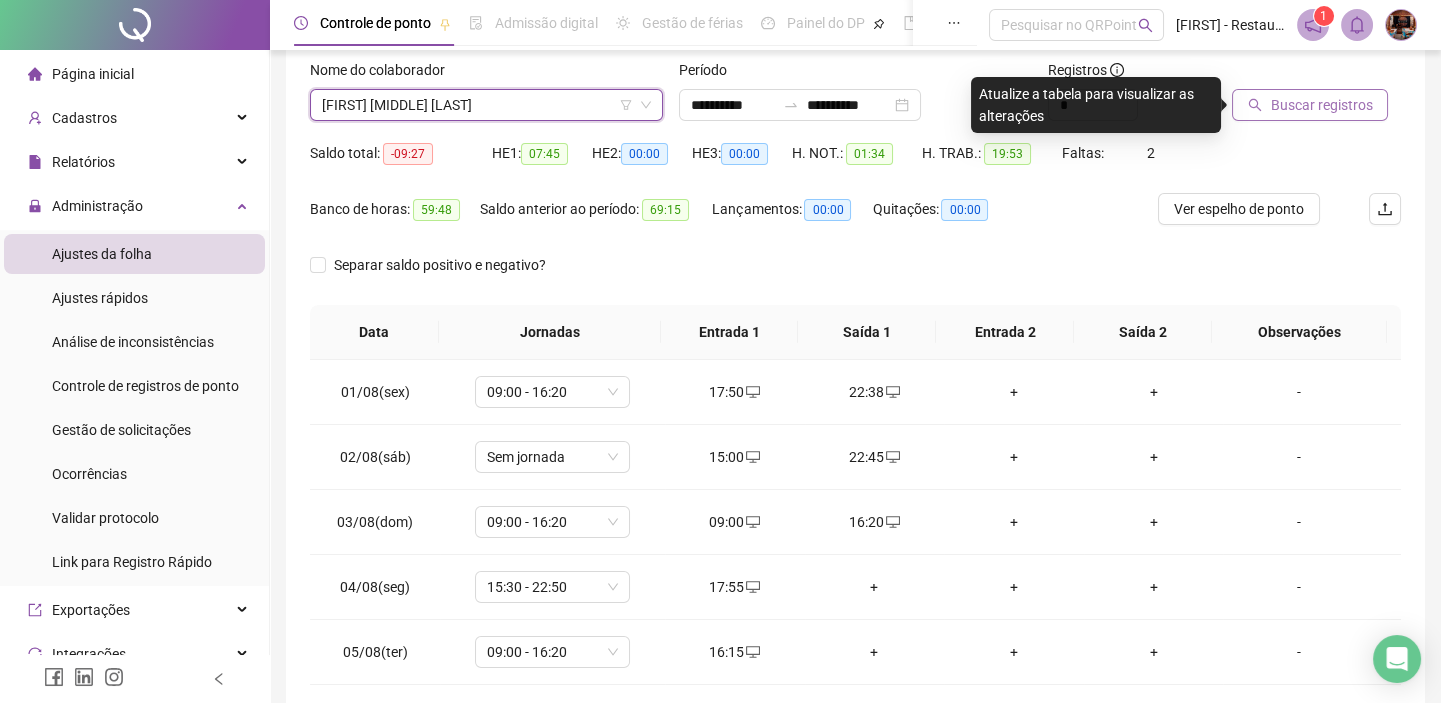 click on "Buscar registros" at bounding box center [1310, 105] 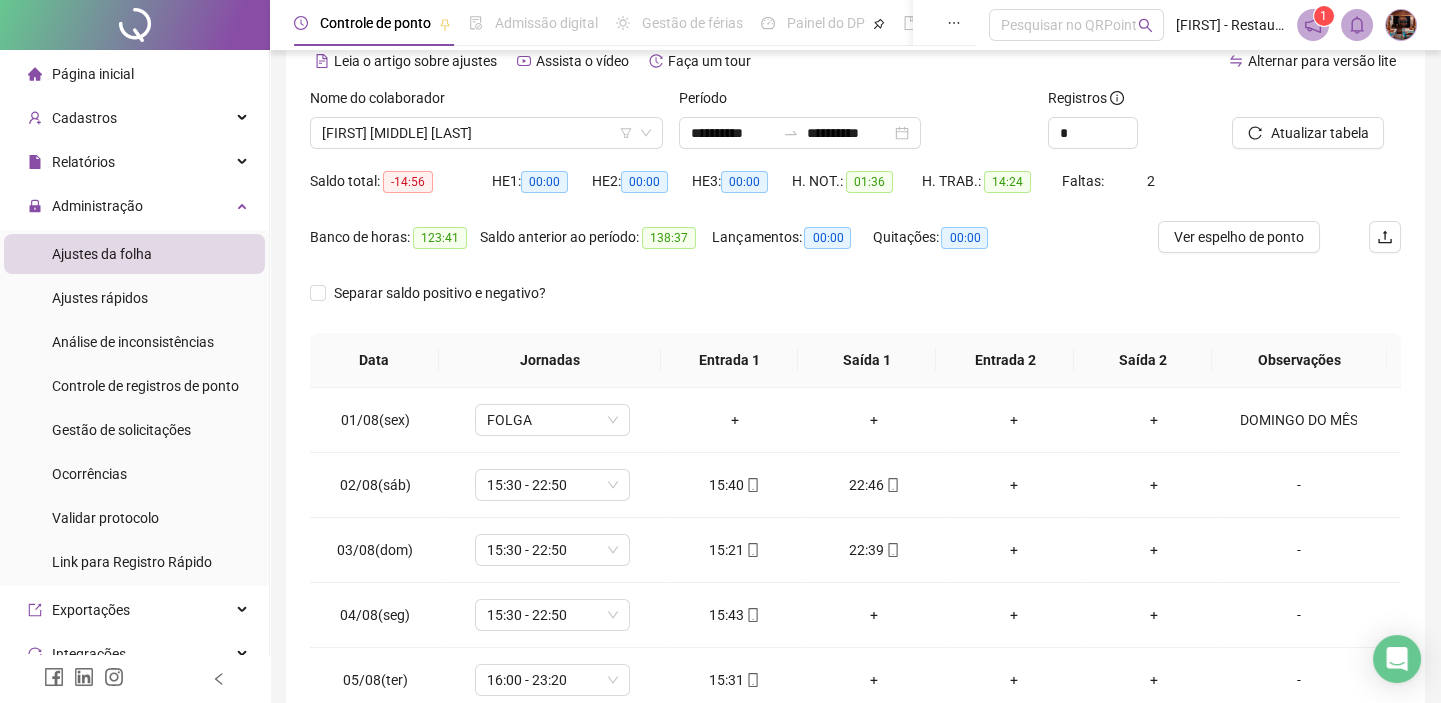 scroll, scrollTop: 216, scrollLeft: 0, axis: vertical 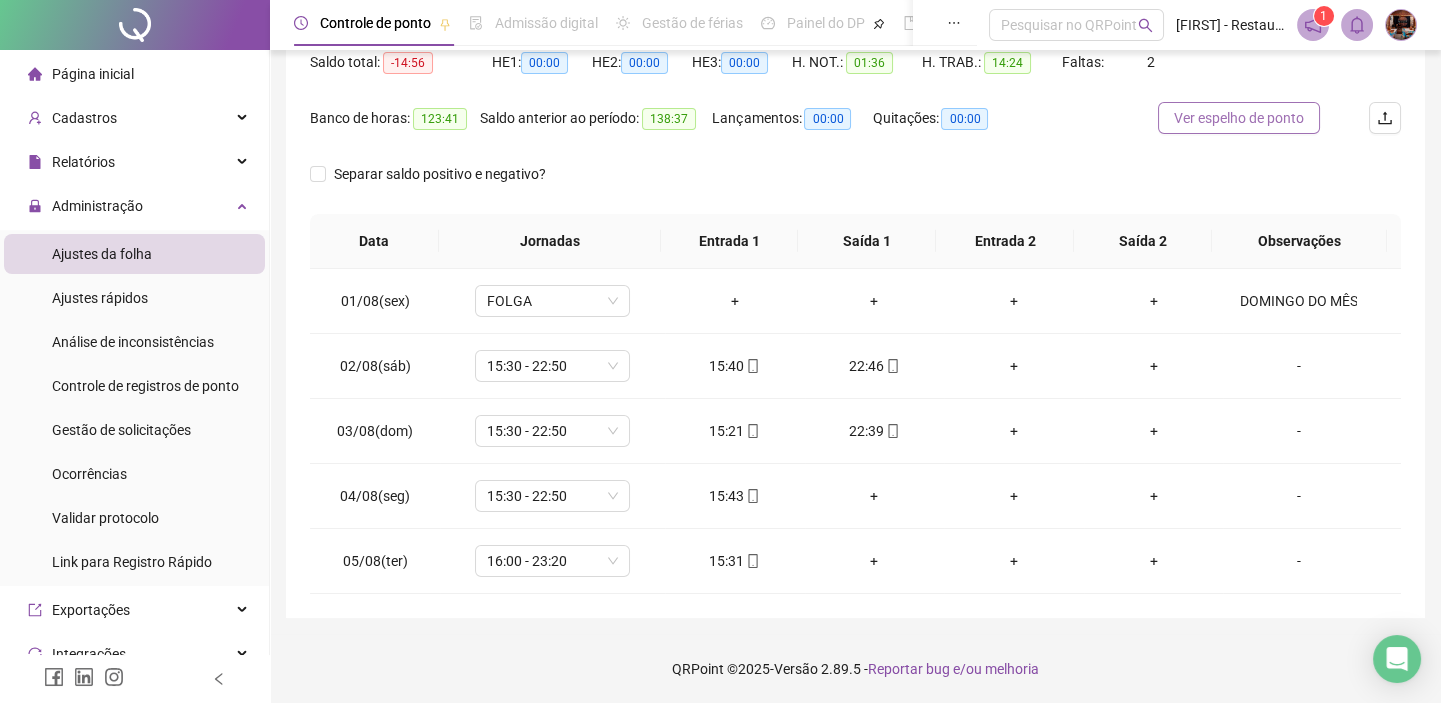 click on "Ver espelho de ponto" at bounding box center [1239, 118] 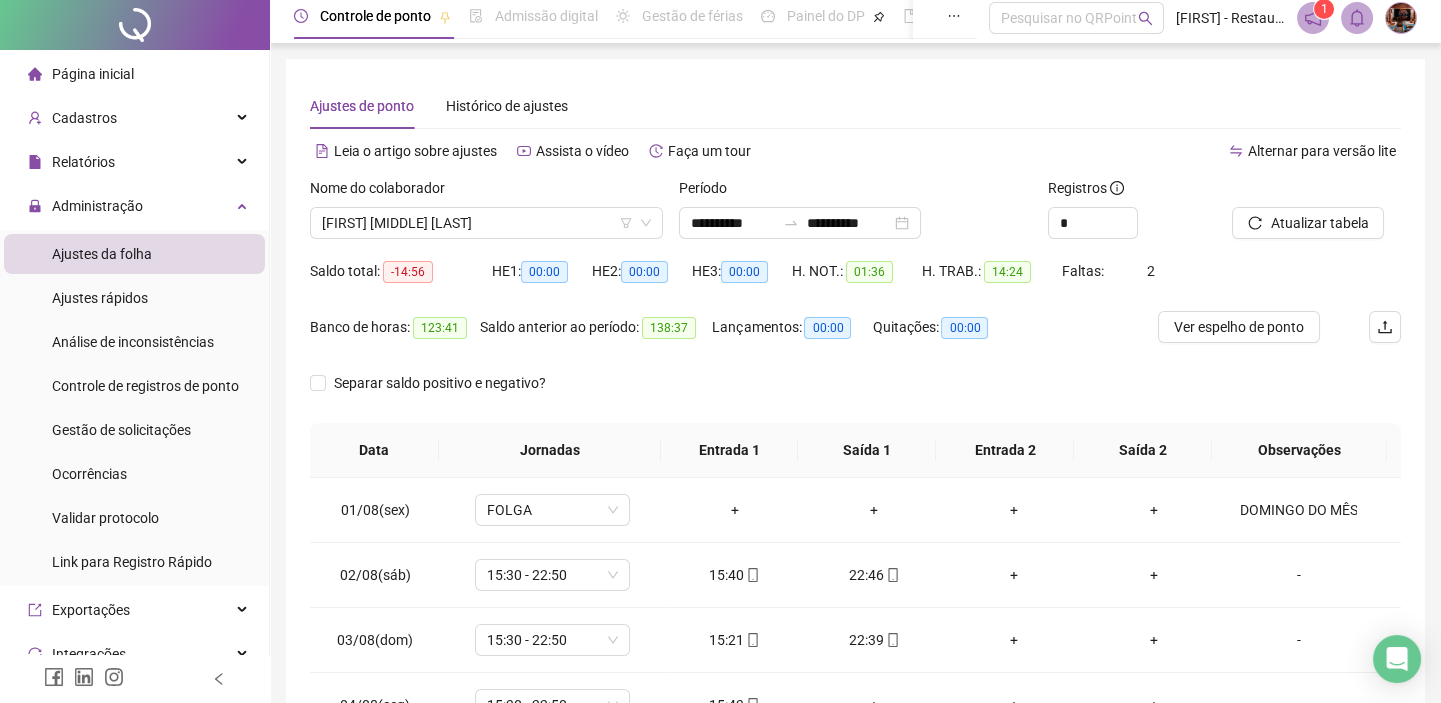 scroll, scrollTop: 0, scrollLeft: 0, axis: both 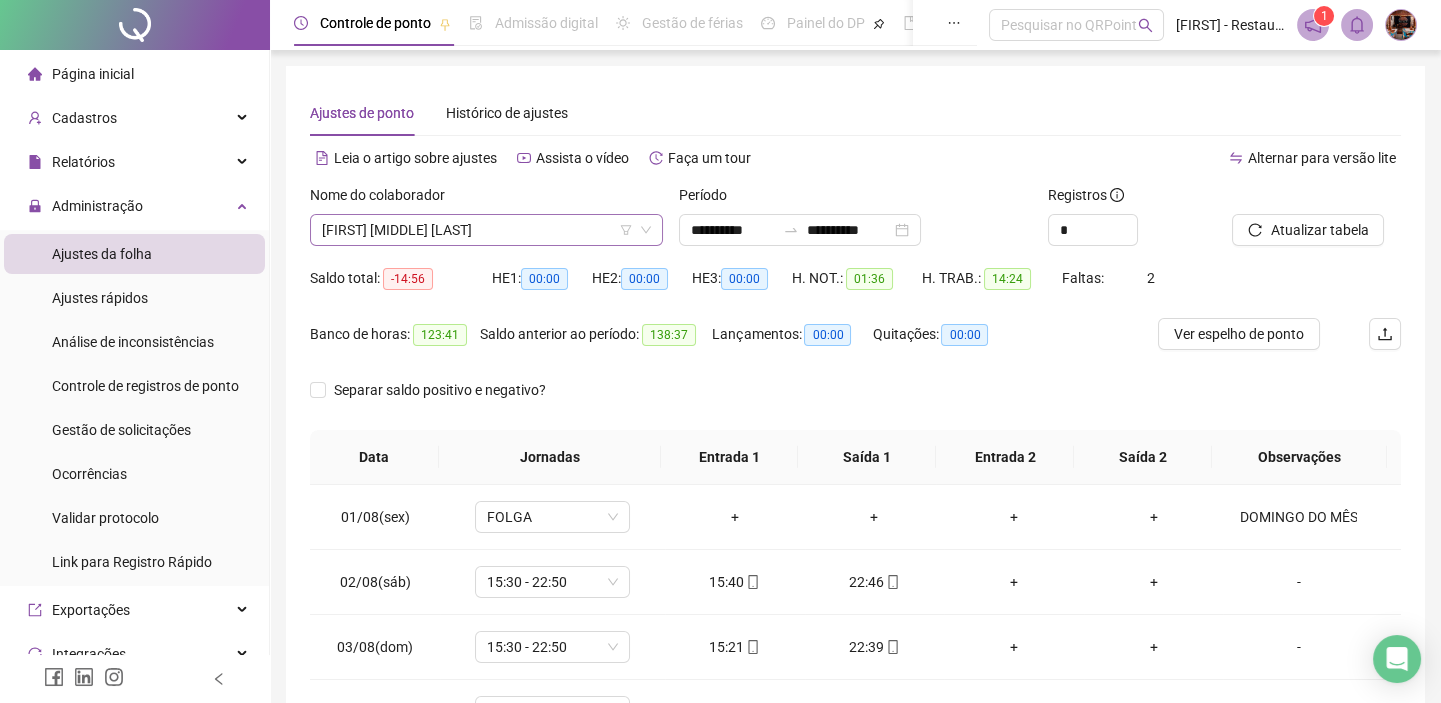 click on "[FIRST] [MIDDLE] [LAST]" at bounding box center [486, 230] 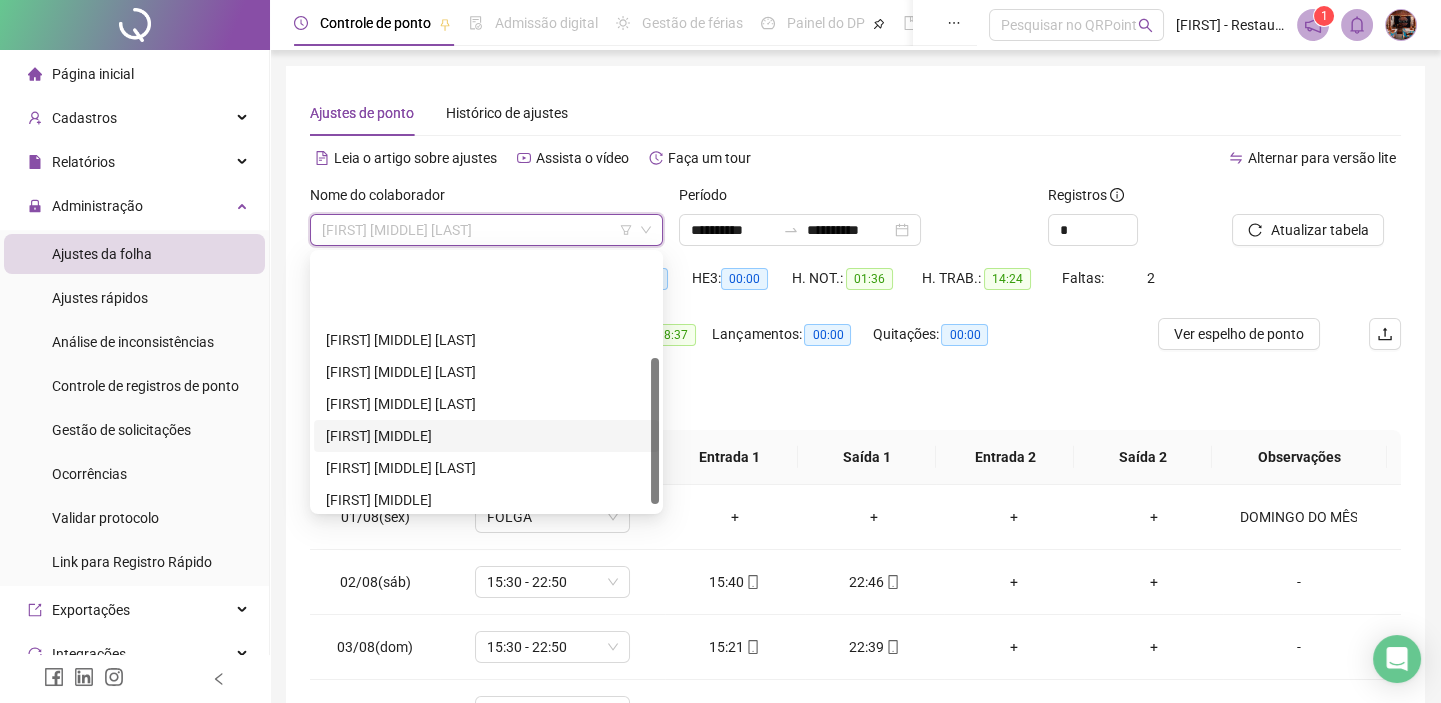 scroll, scrollTop: 191, scrollLeft: 0, axis: vertical 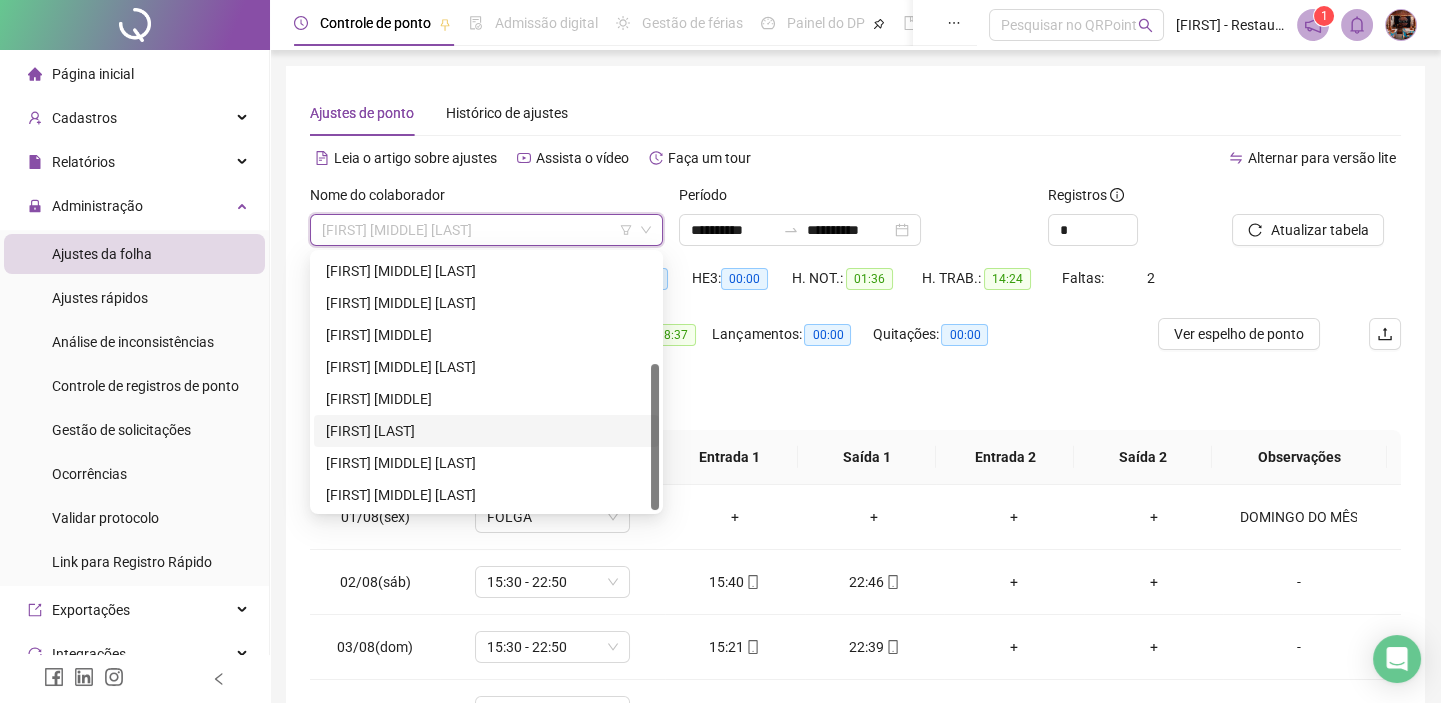click on "[FIRST] [LAST]" at bounding box center [486, 431] 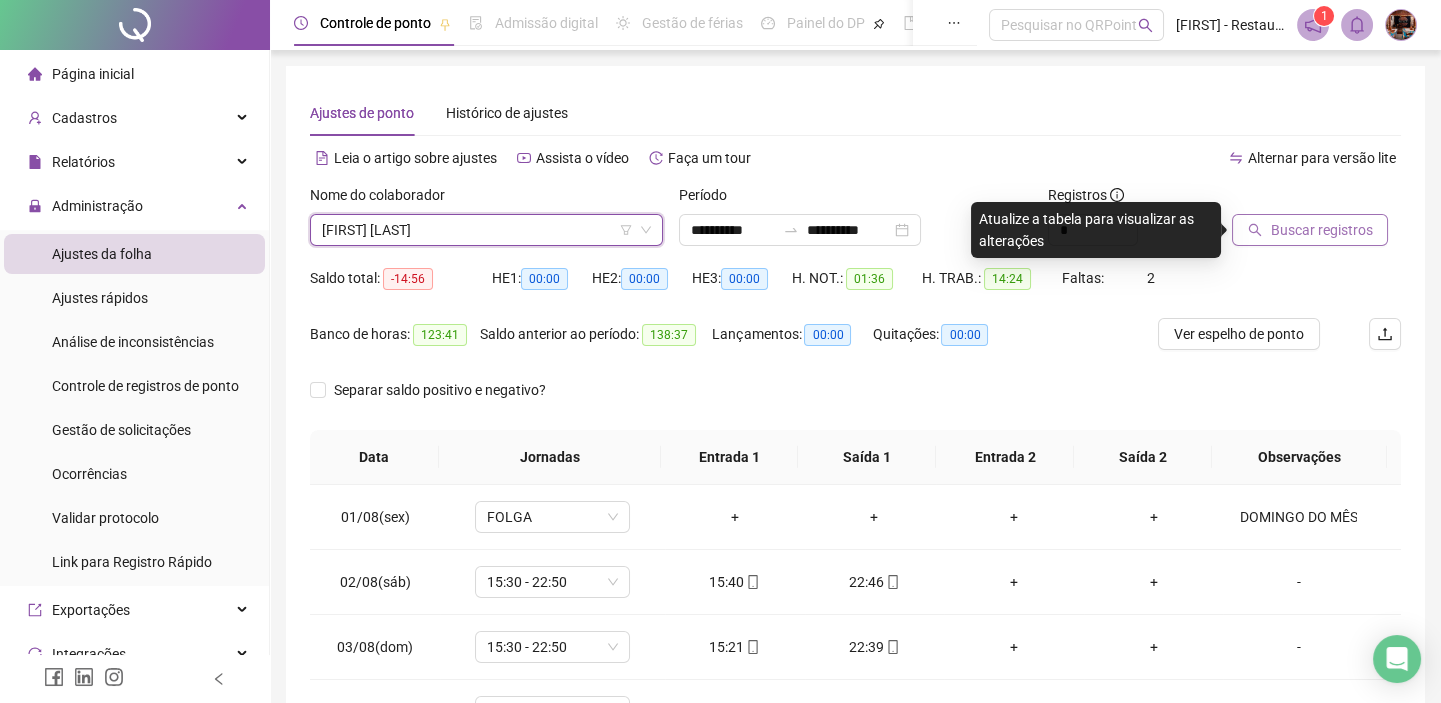 click on "Buscar registros" at bounding box center (1321, 230) 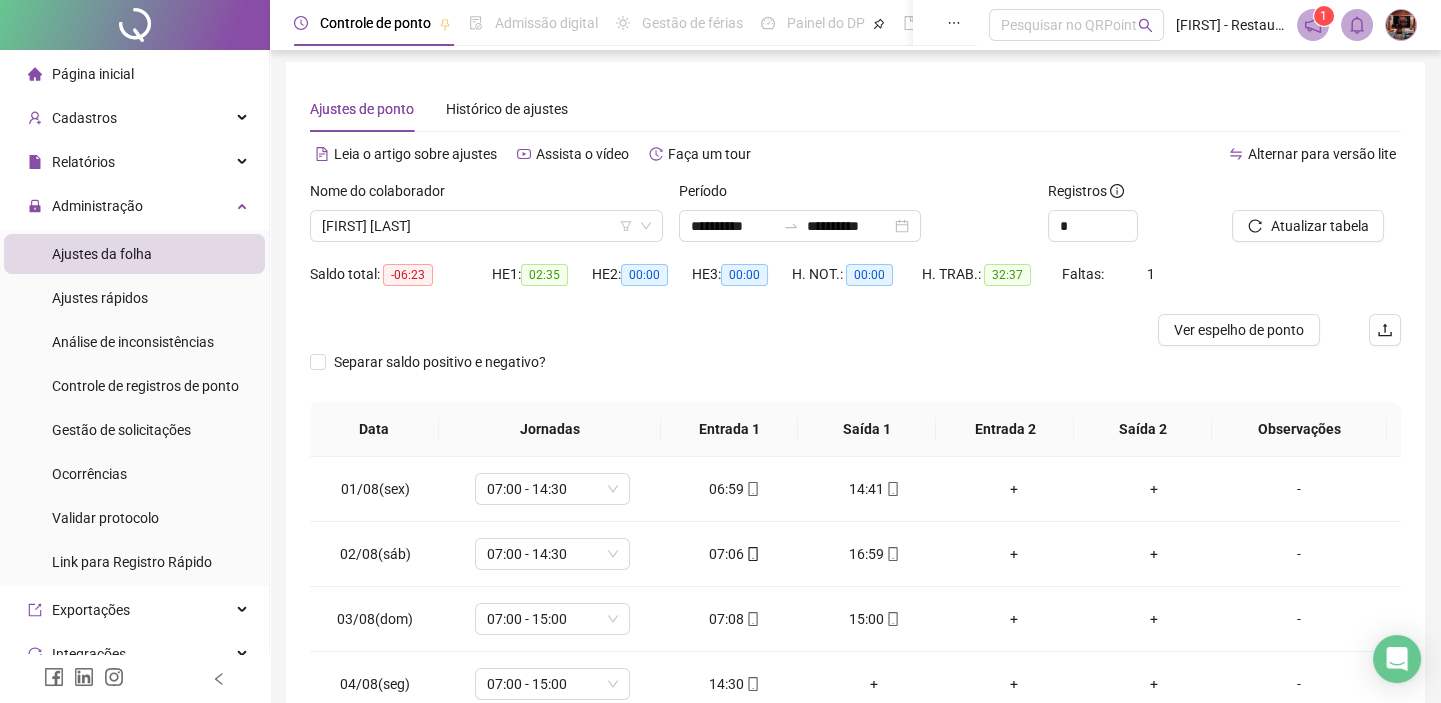 scroll, scrollTop: 0, scrollLeft: 0, axis: both 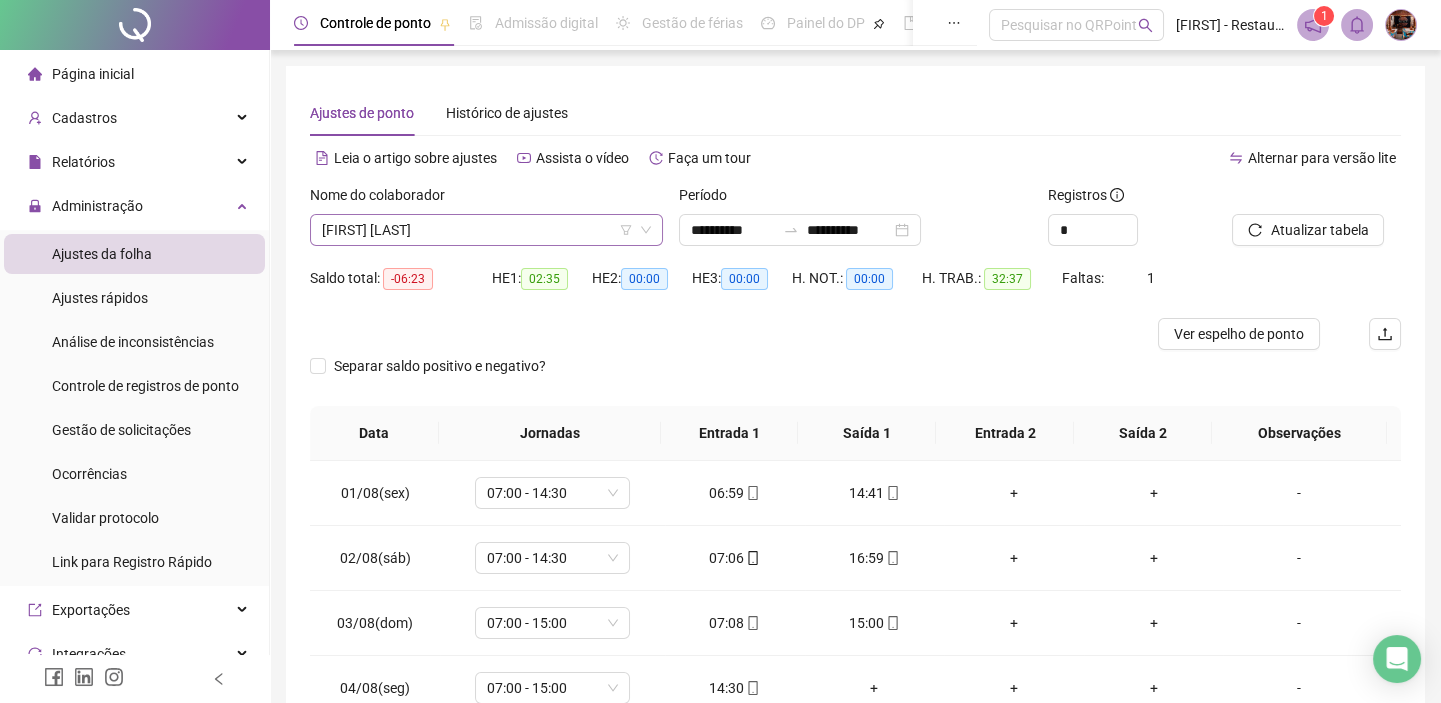 click on "[FIRST] [LAST]" at bounding box center (486, 230) 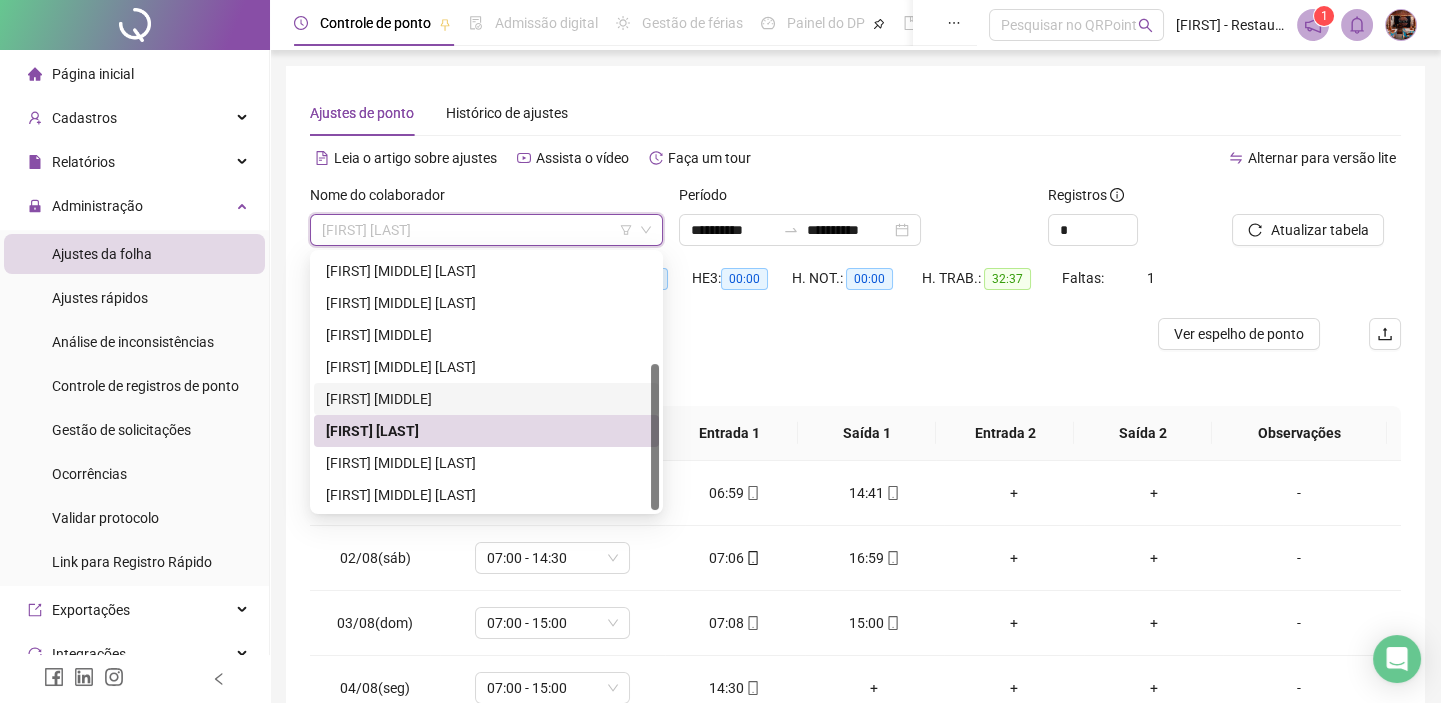 click on "[FIRST] [MIDDLE]" at bounding box center [486, 399] 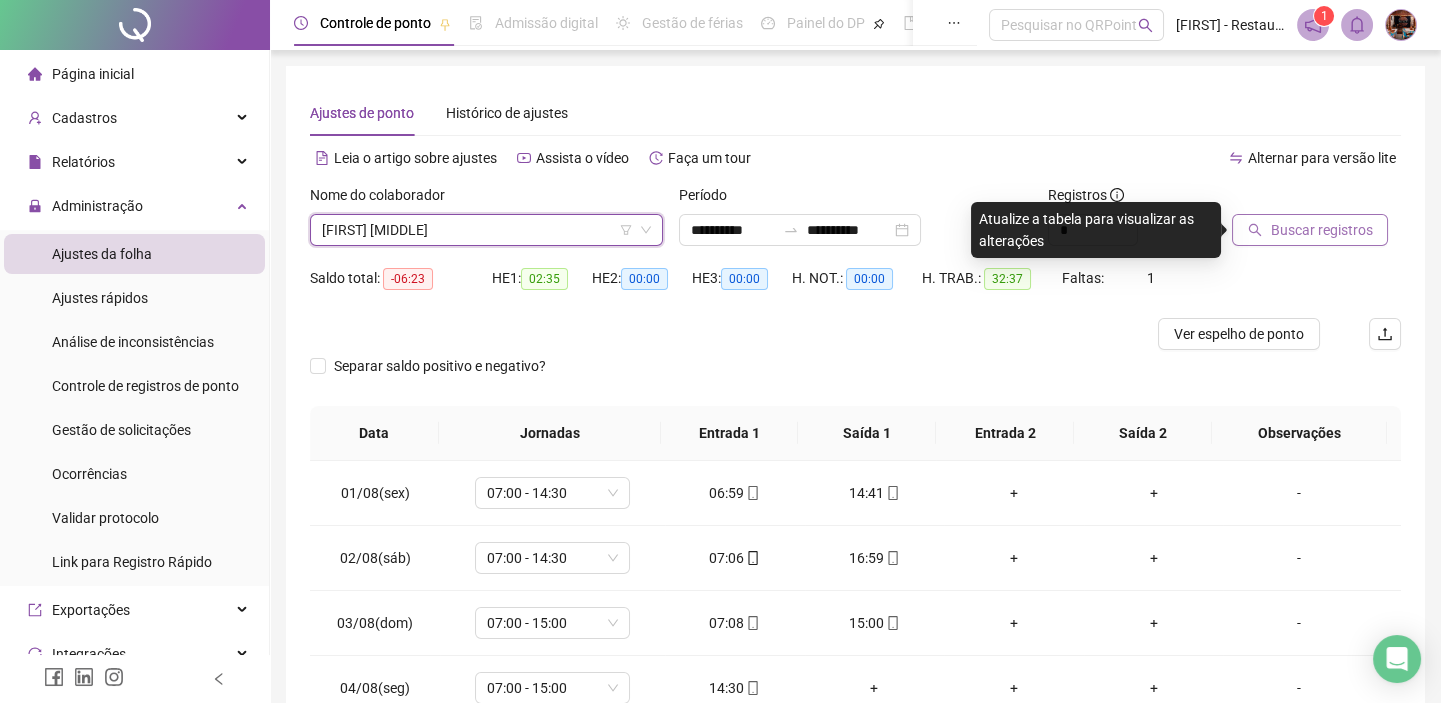 click on "Buscar registros" at bounding box center [1321, 230] 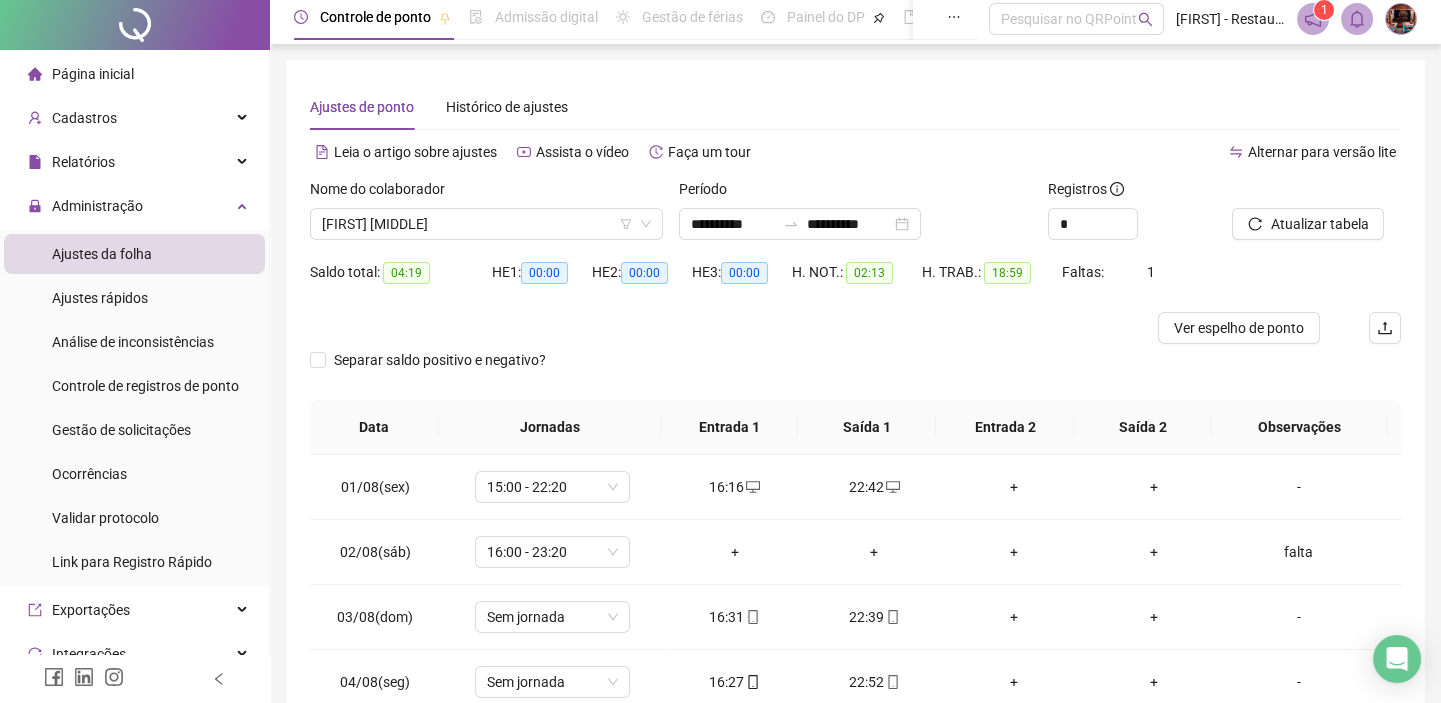 scroll, scrollTop: 0, scrollLeft: 0, axis: both 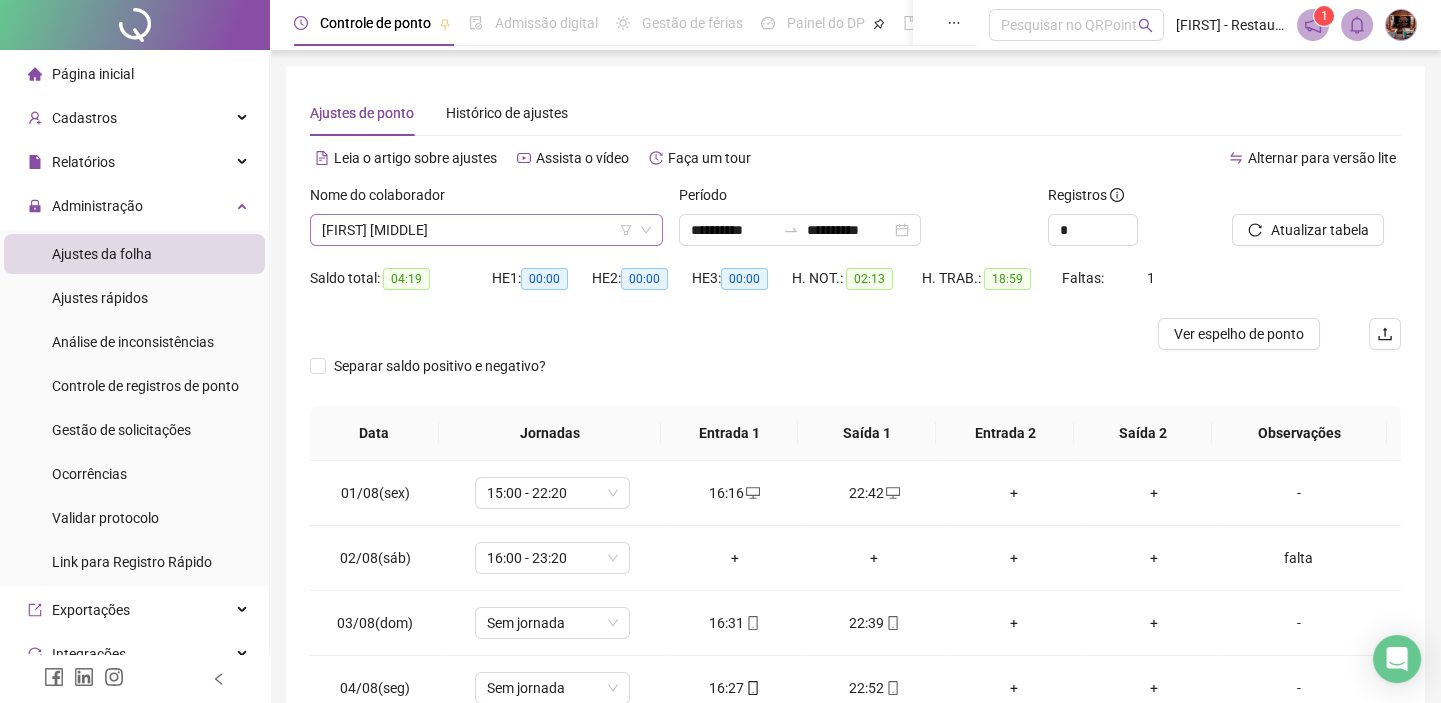 click on "[FIRST] [MIDDLE]" at bounding box center (486, 230) 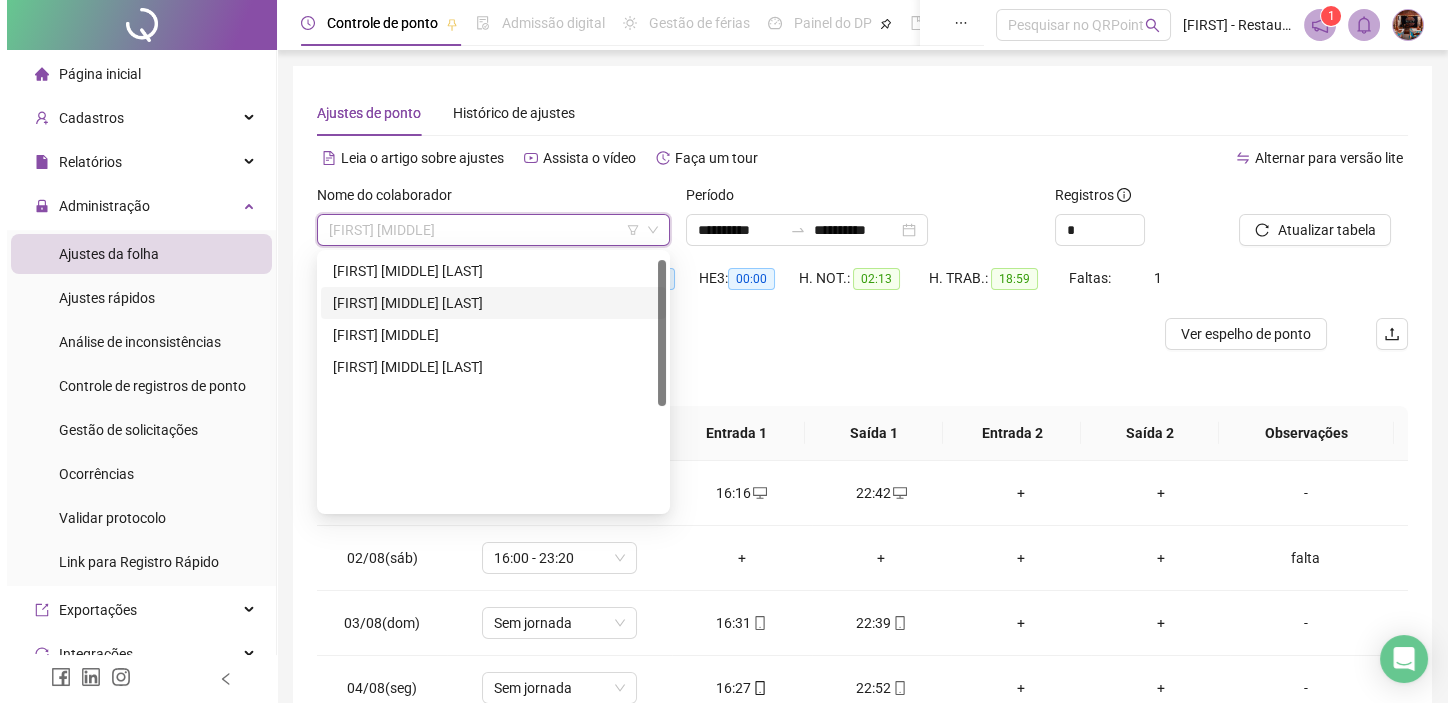 scroll, scrollTop: 10, scrollLeft: 0, axis: vertical 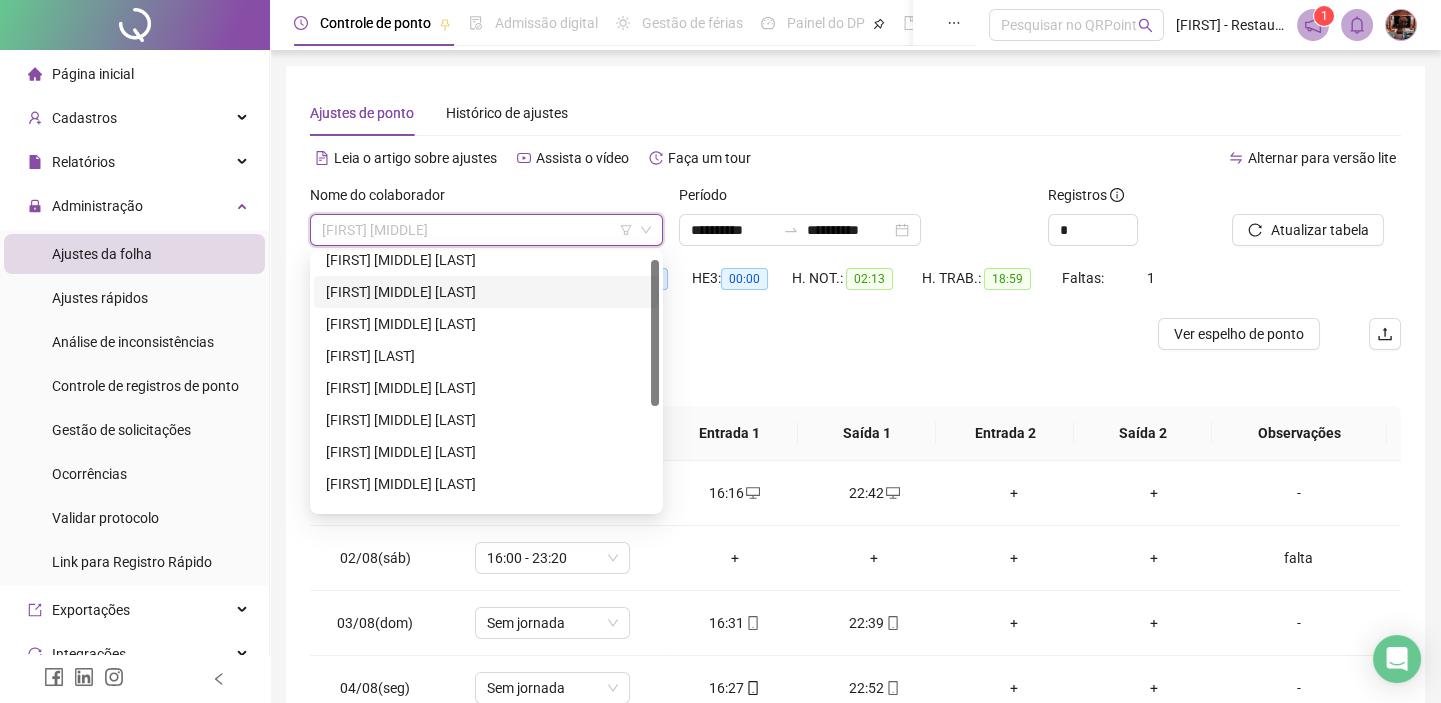 click on "[FIRST] [MIDDLE] [LAST]" at bounding box center [486, 292] 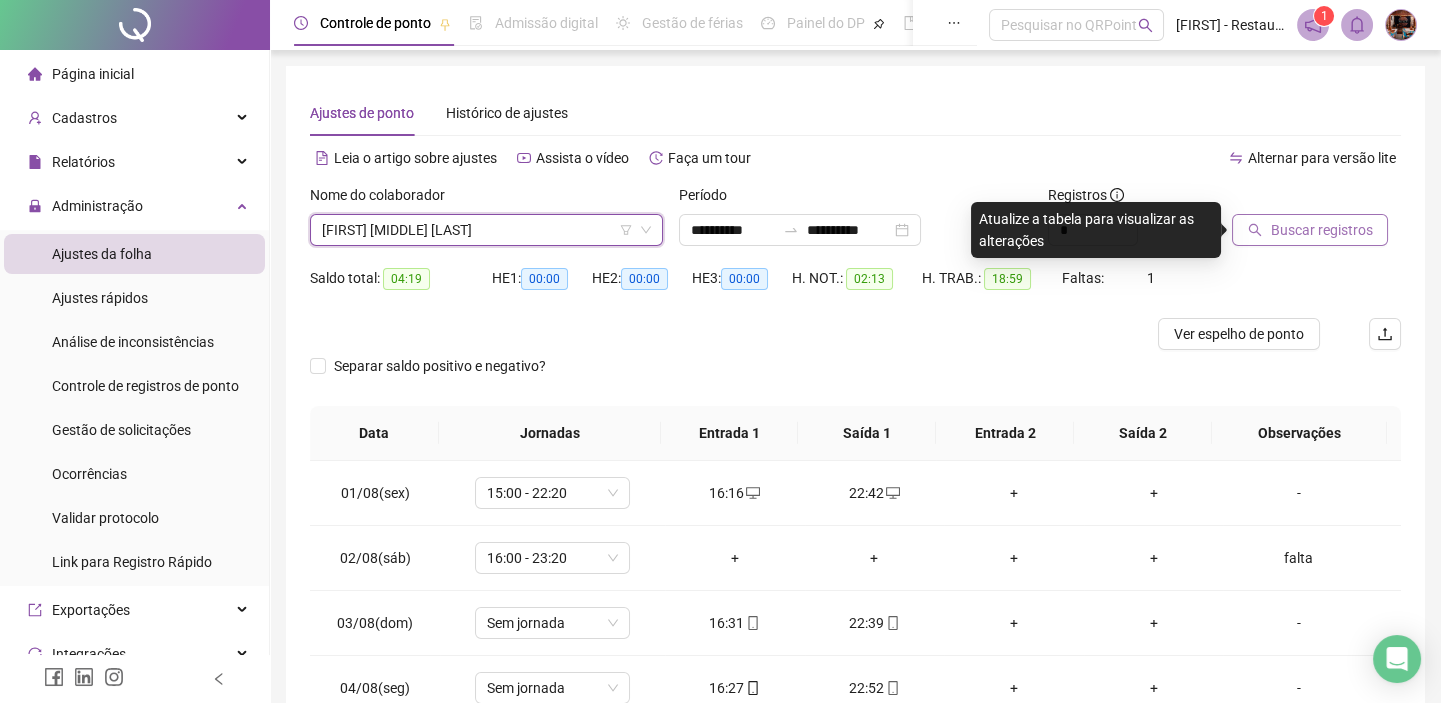 click on "Buscar registros" at bounding box center (1310, 230) 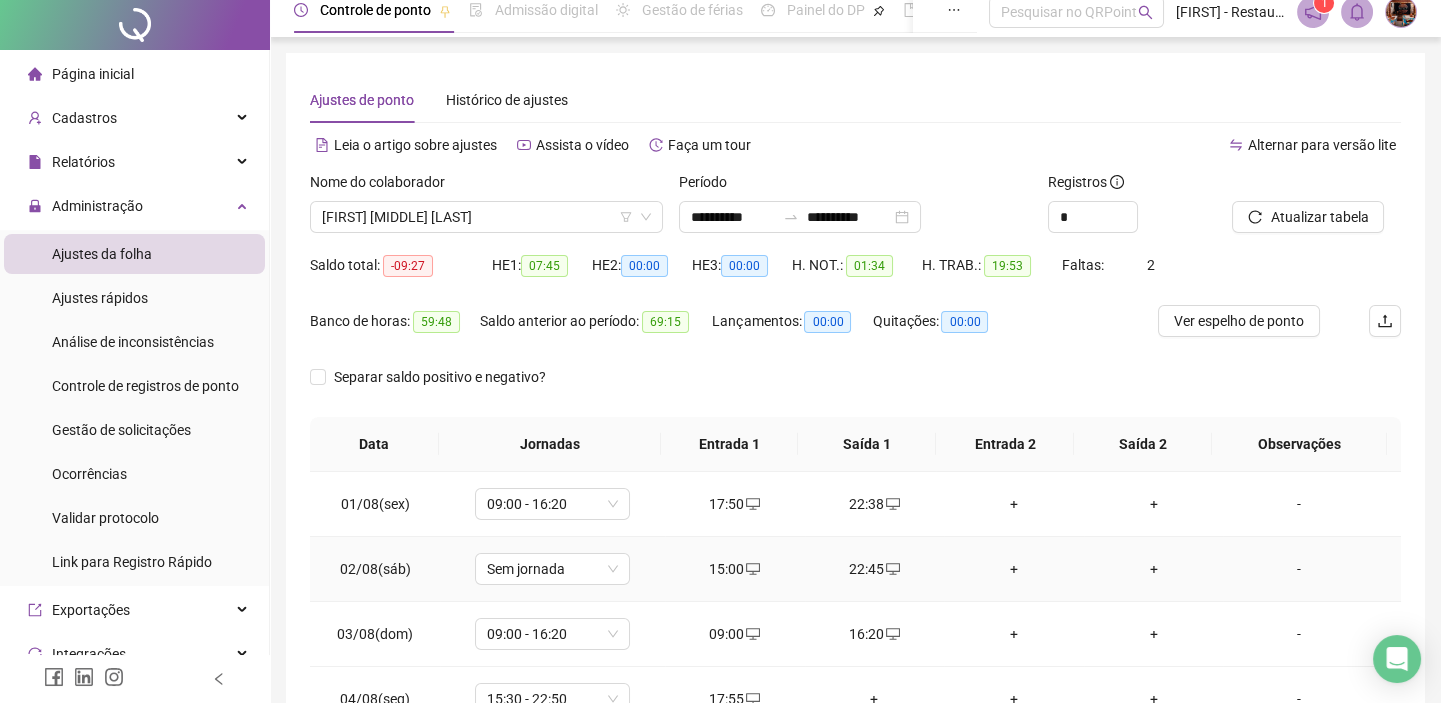 scroll, scrollTop: 216, scrollLeft: 0, axis: vertical 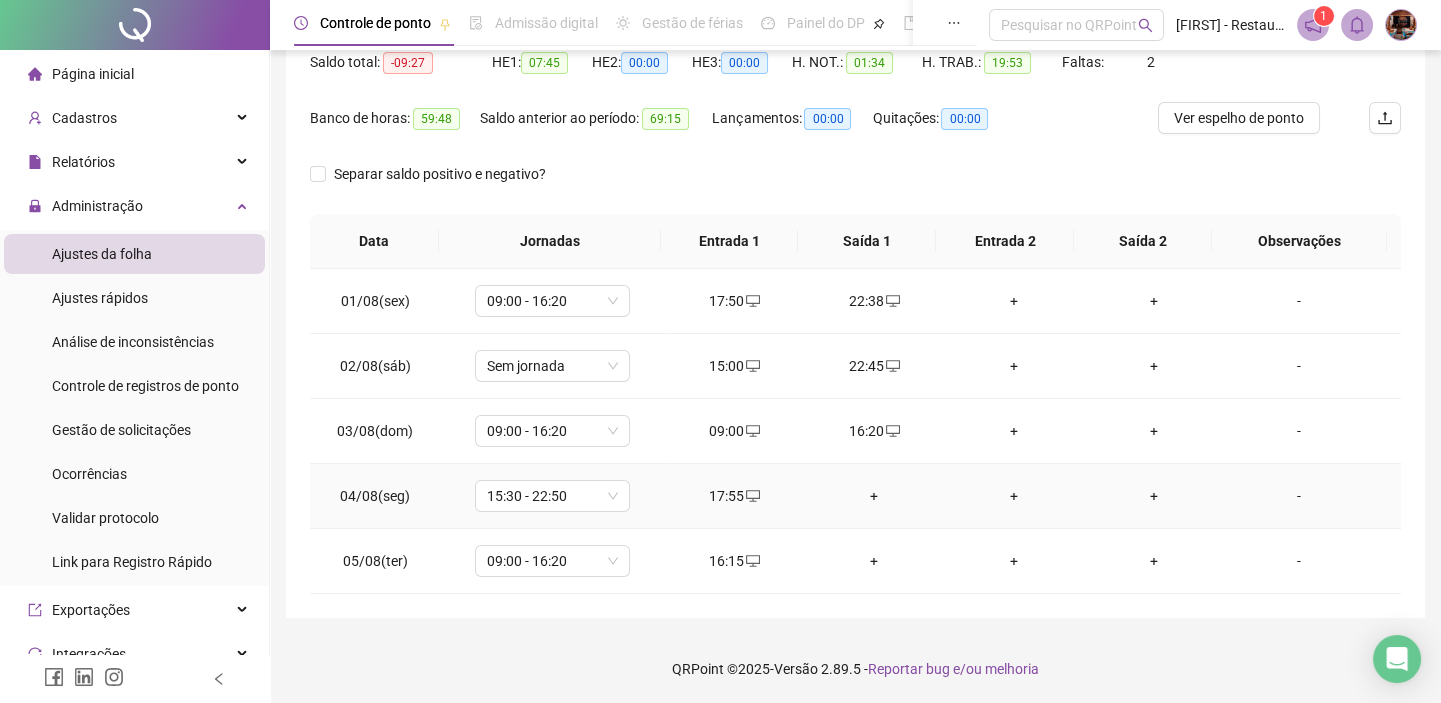 click on "+" at bounding box center (875, 496) 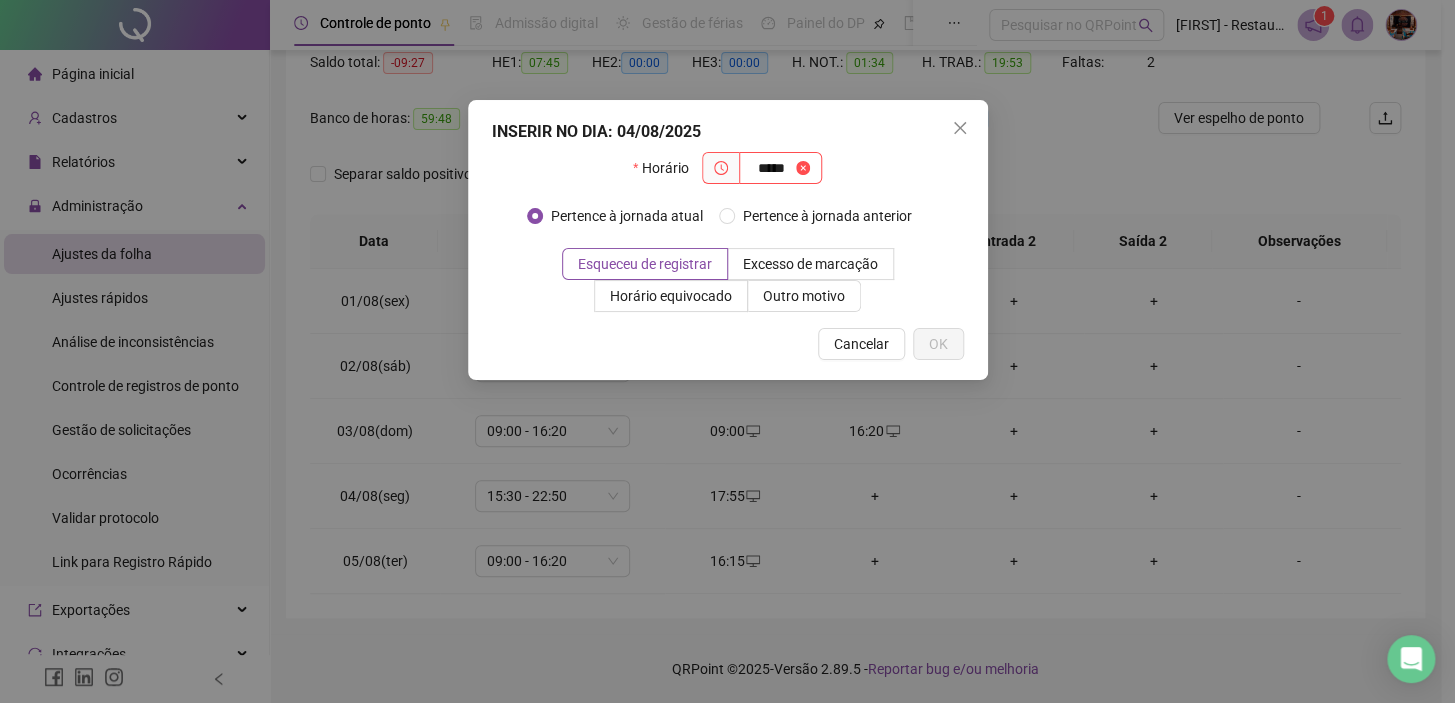 type on "*****" 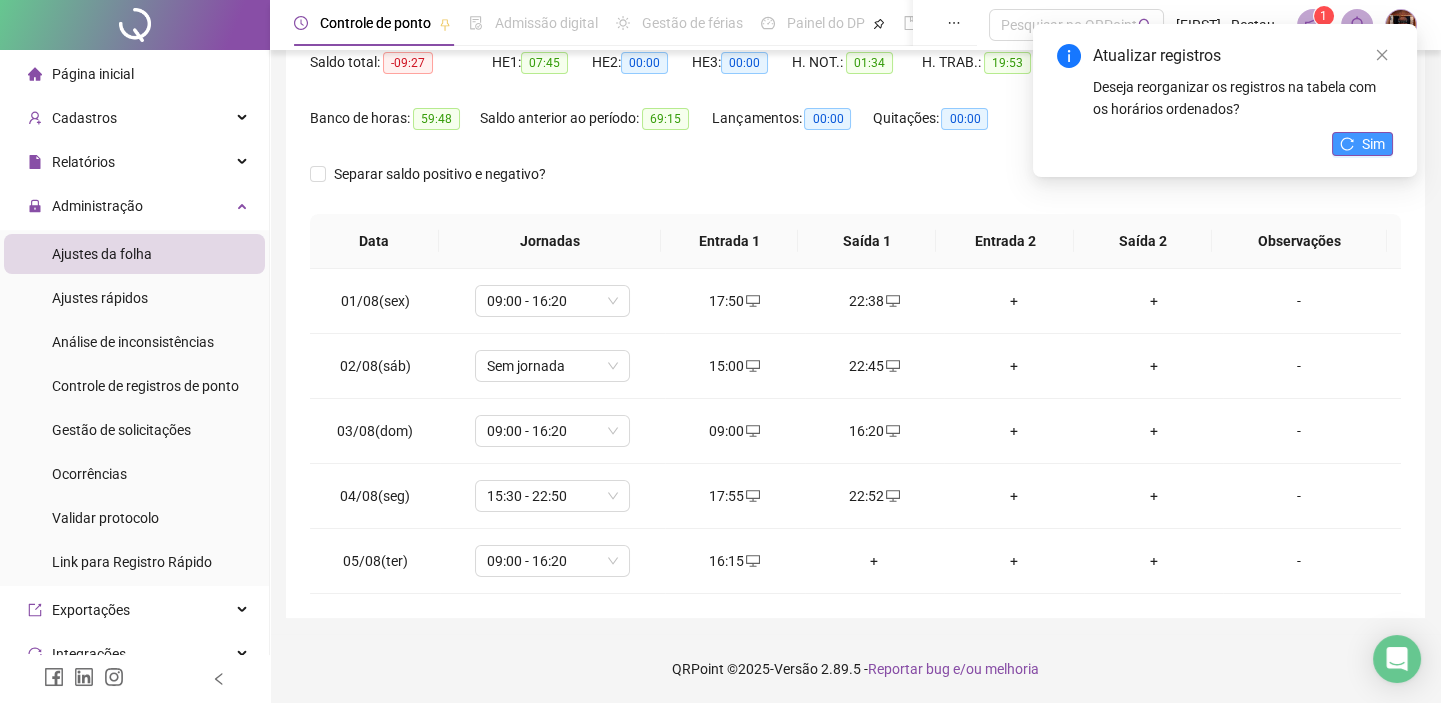click on "Sim" at bounding box center [1362, 144] 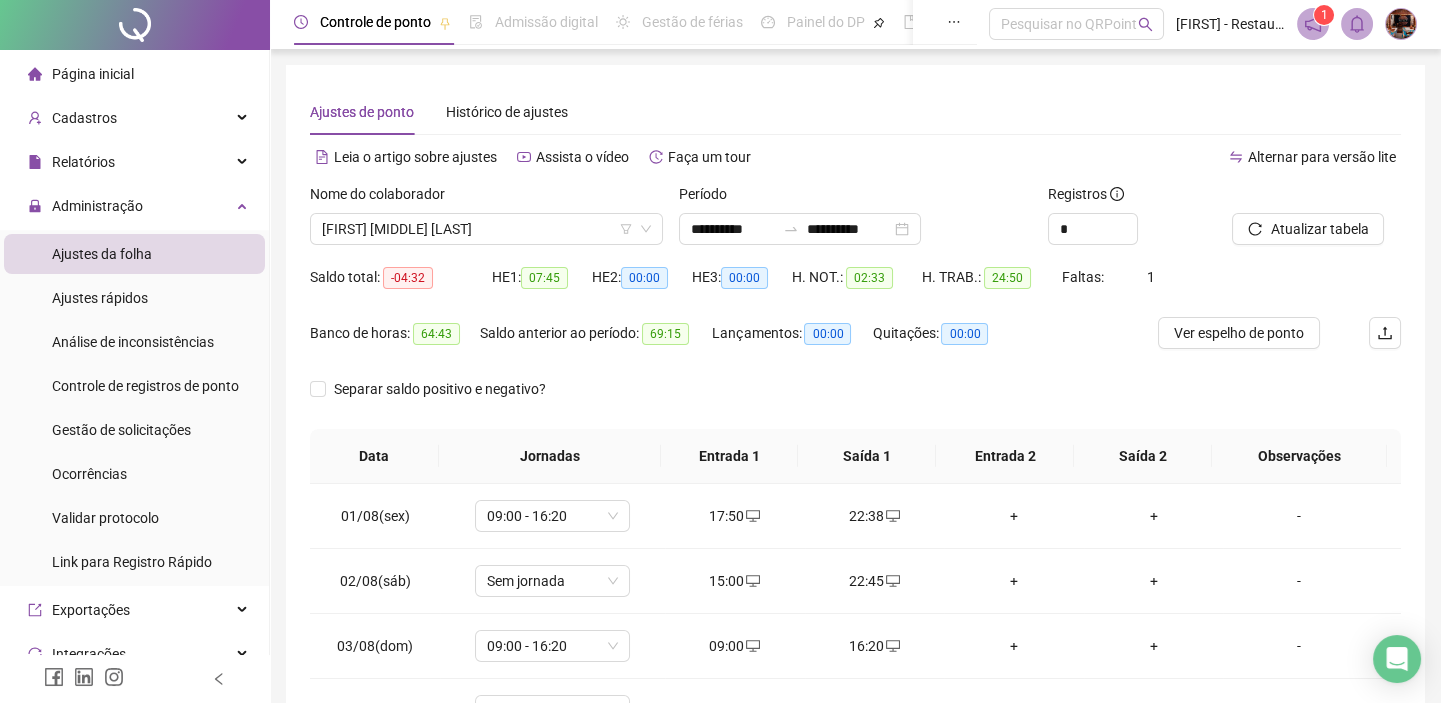 scroll, scrollTop: 0, scrollLeft: 0, axis: both 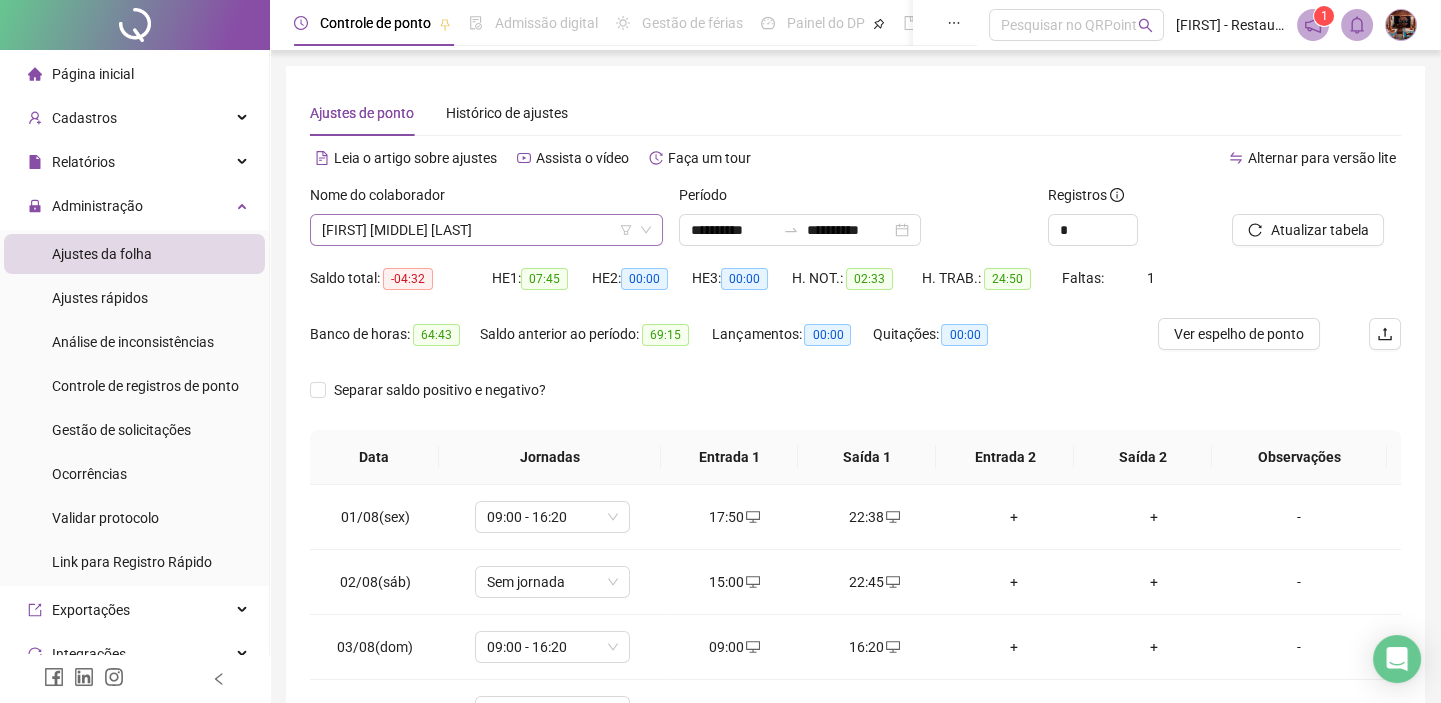 click on "[FIRST] [MIDDLE] [LAST]" at bounding box center (486, 230) 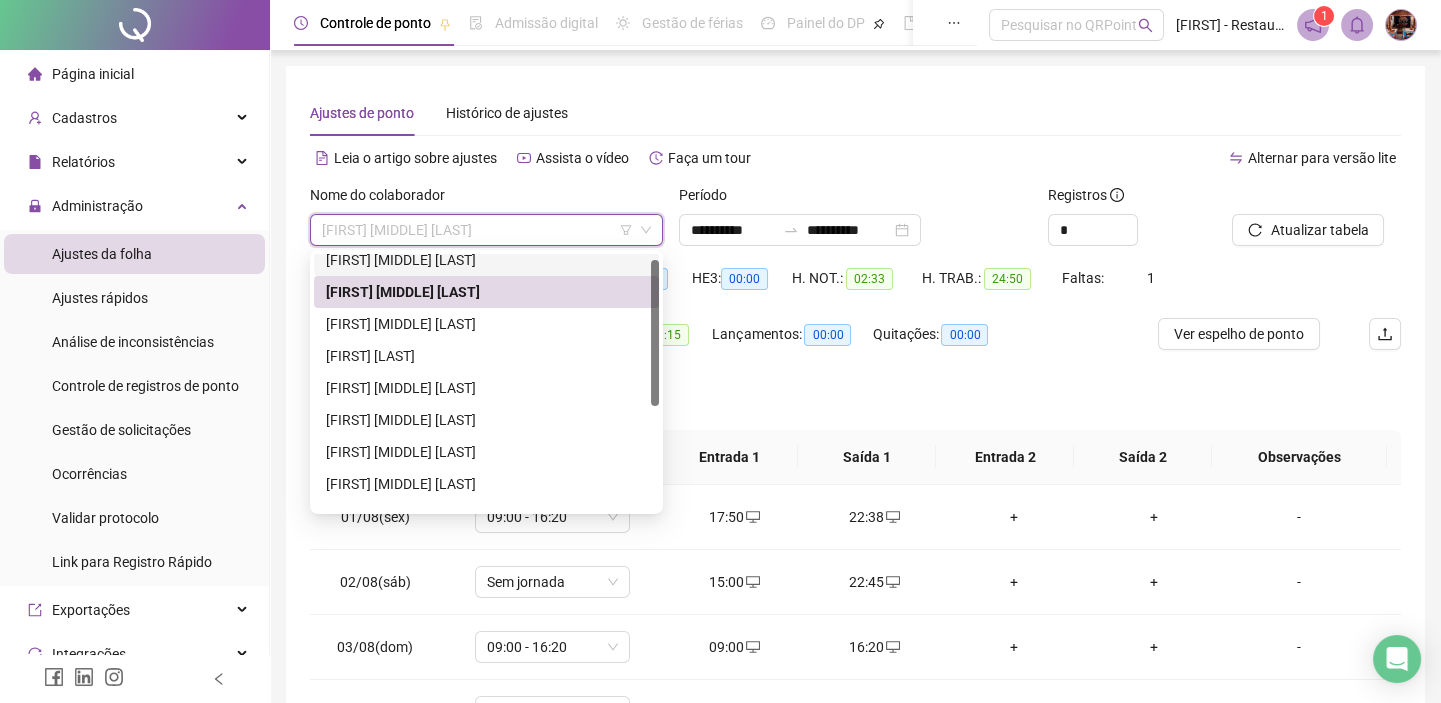 click on "[FIRST] [MIDDLE] [LAST]" at bounding box center [486, 260] 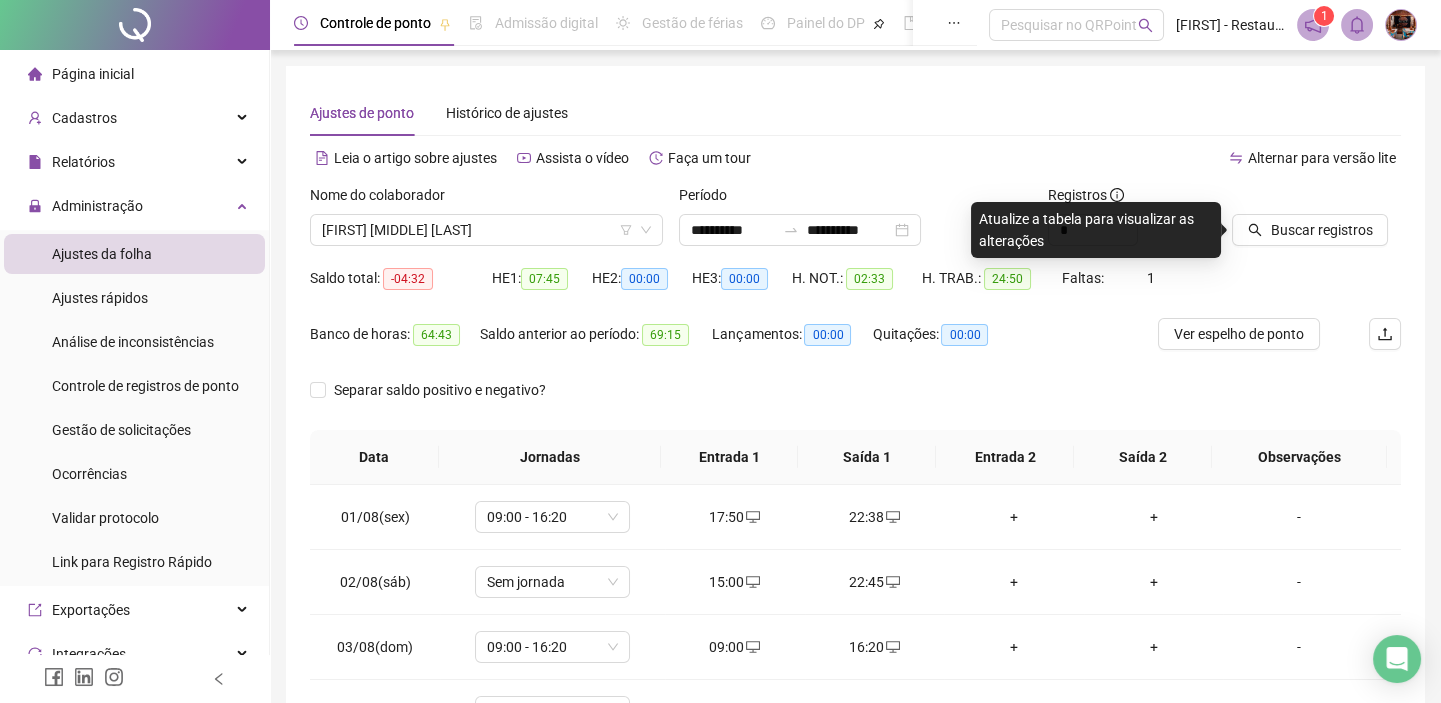 click at bounding box center [1291, 199] 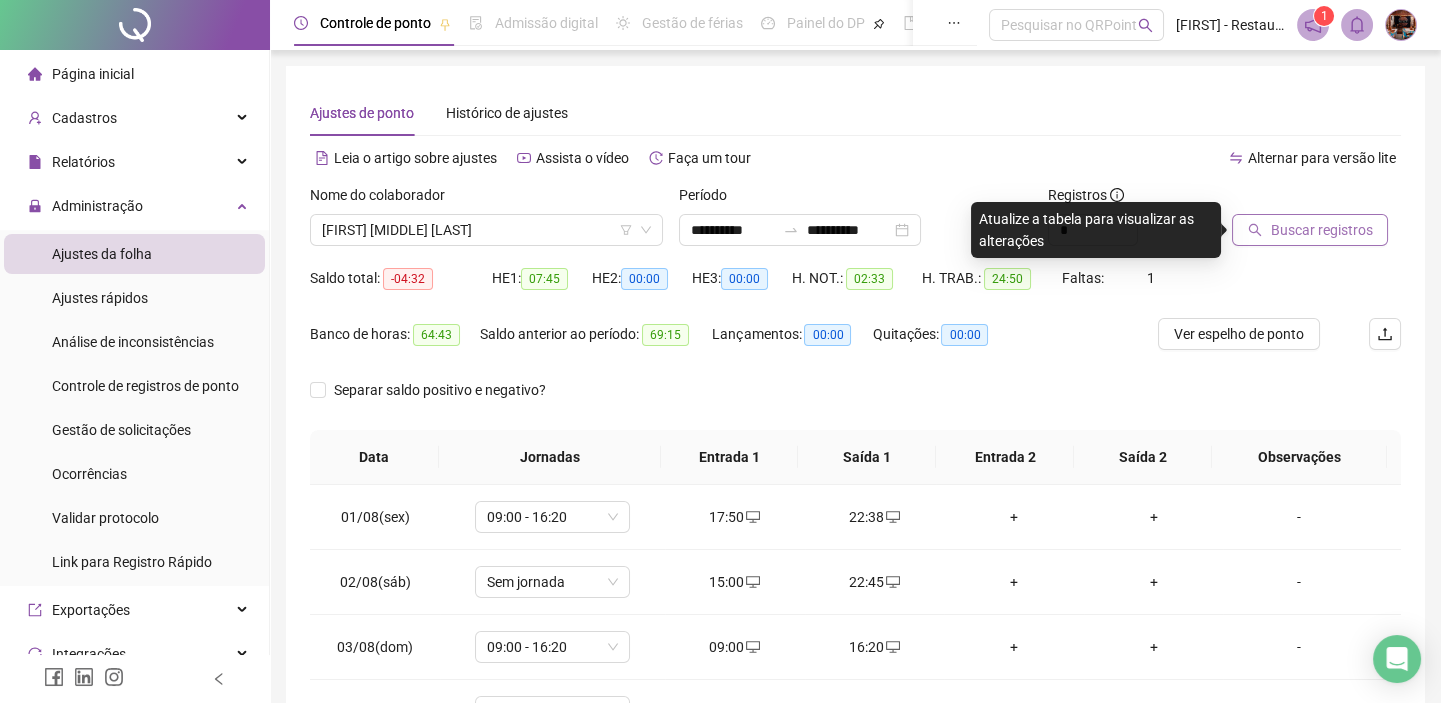 click on "Buscar registros" at bounding box center [1321, 230] 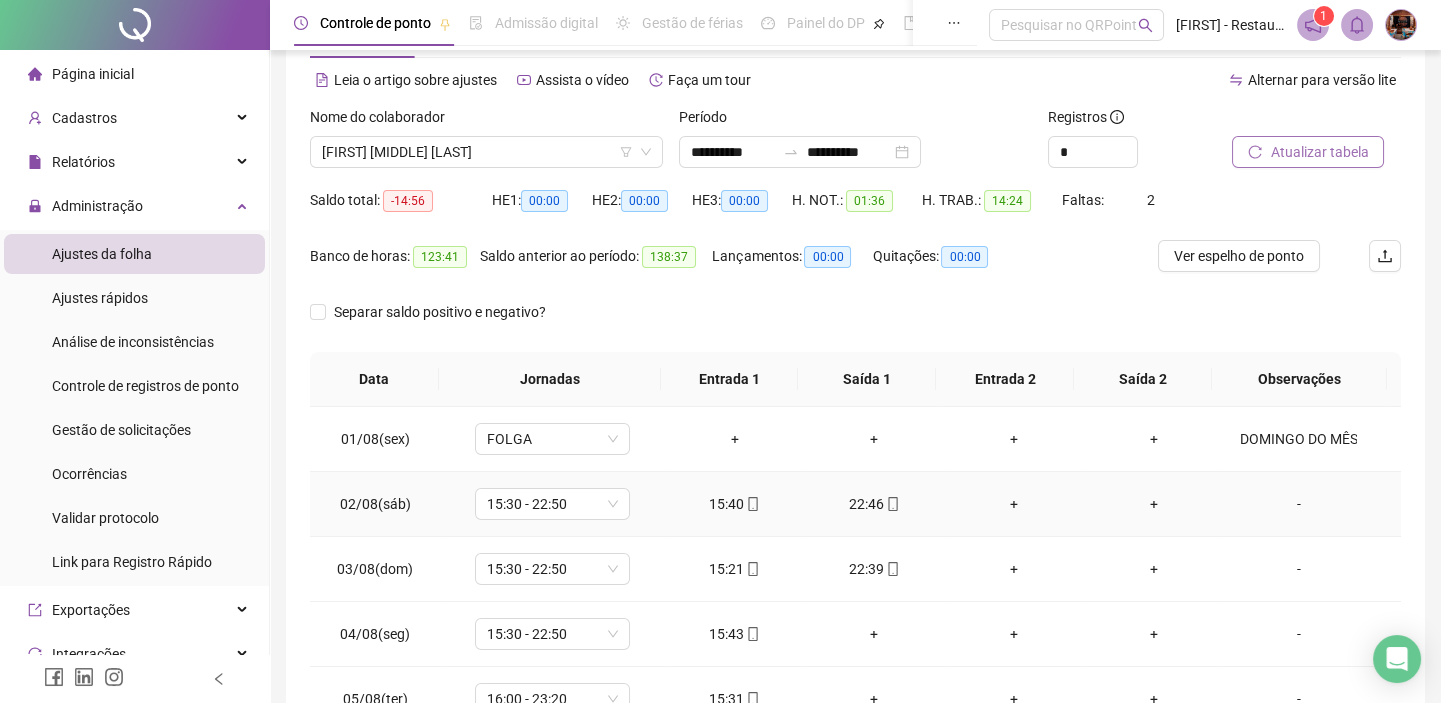 scroll, scrollTop: 216, scrollLeft: 0, axis: vertical 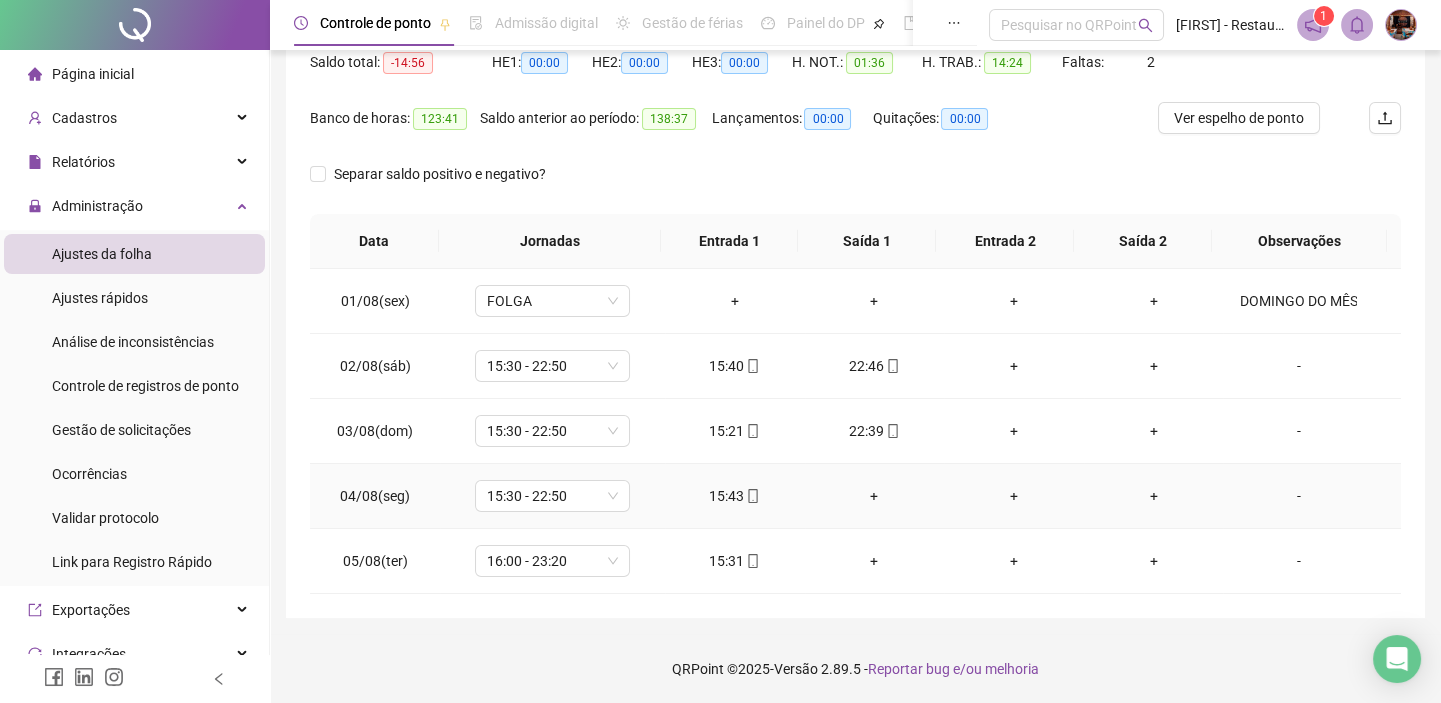 click on "+" at bounding box center (875, 496) 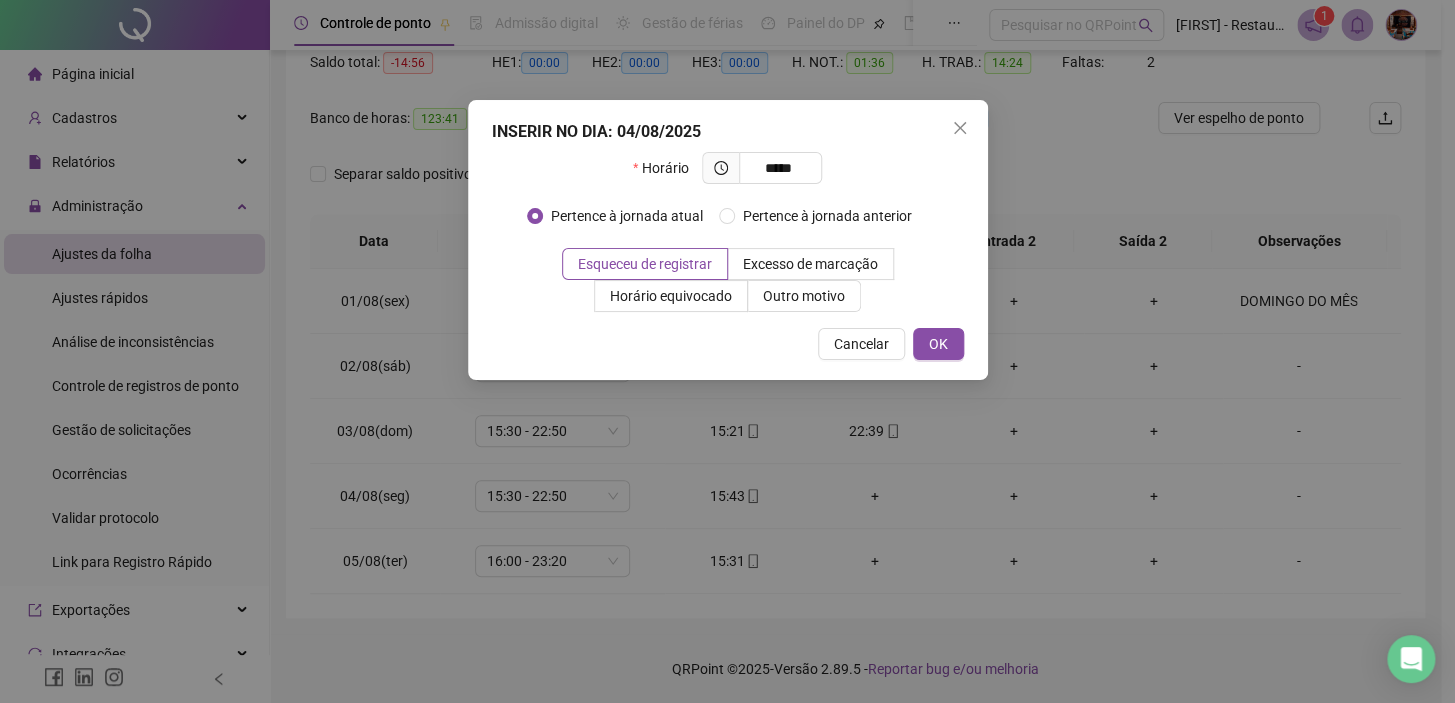 type on "*****" 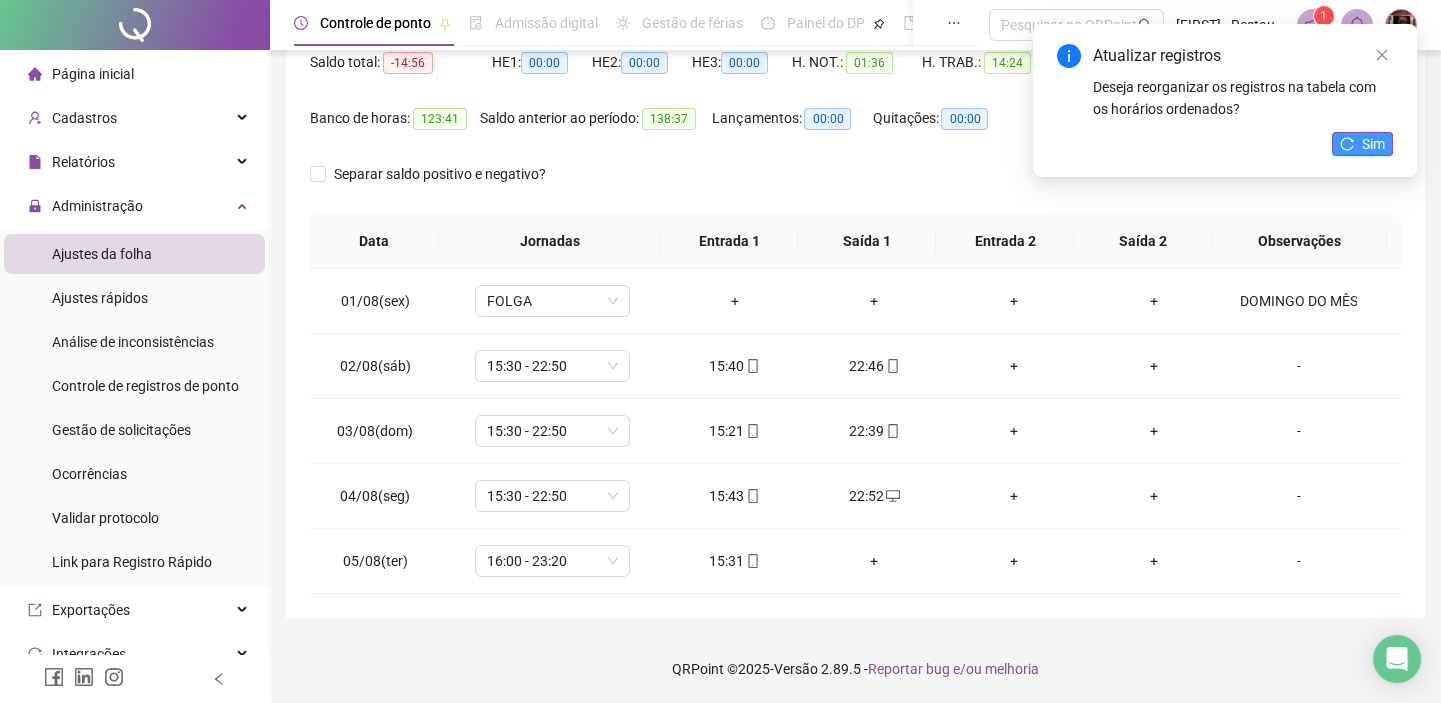 click on "Sim" at bounding box center [1373, 144] 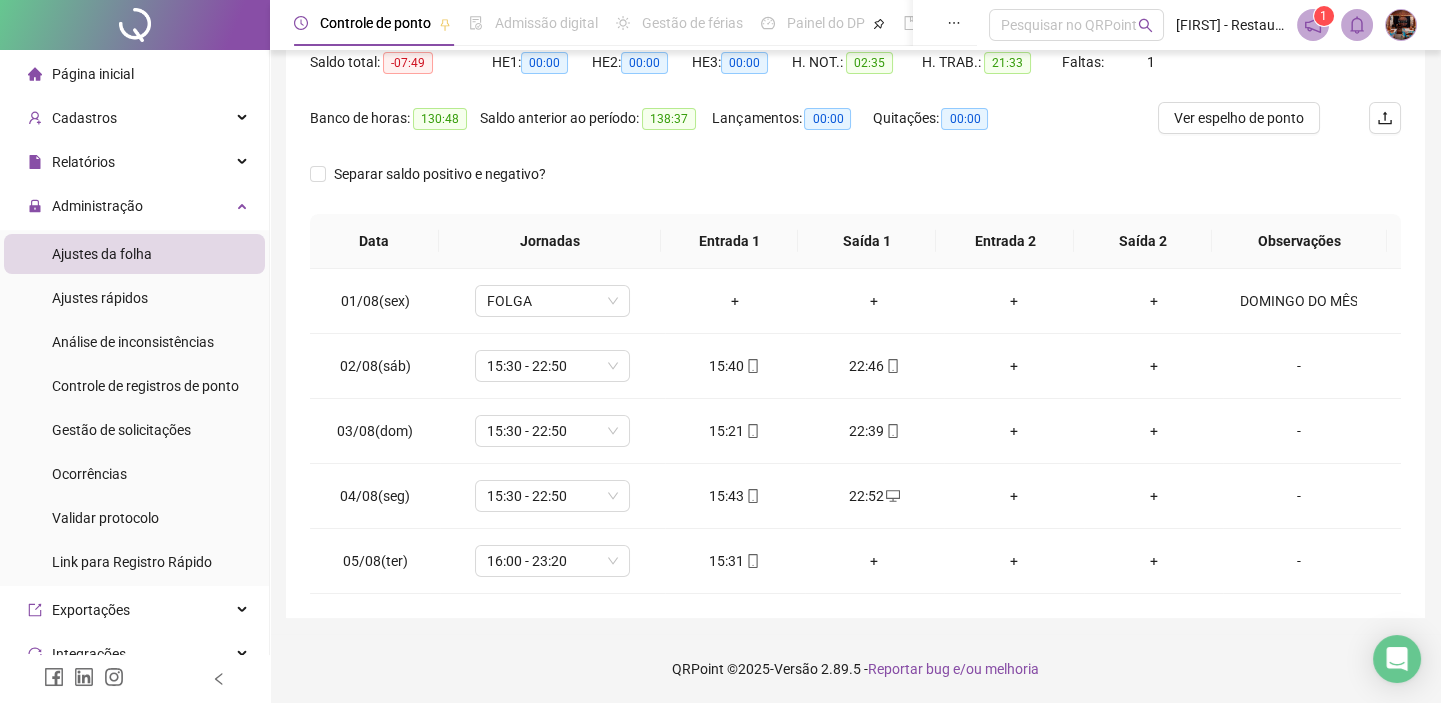 scroll, scrollTop: 0, scrollLeft: 0, axis: both 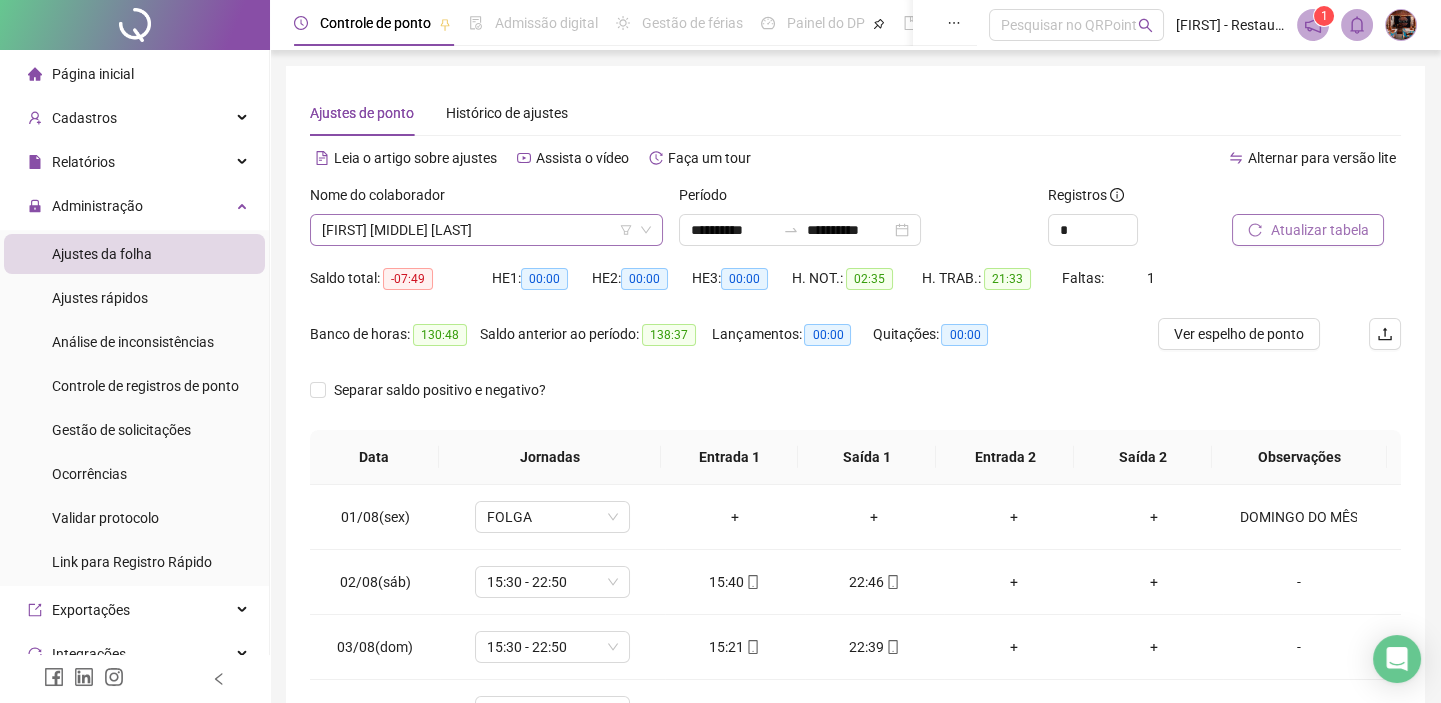 click on "[FIRST] [MIDDLE] [LAST]" at bounding box center [486, 230] 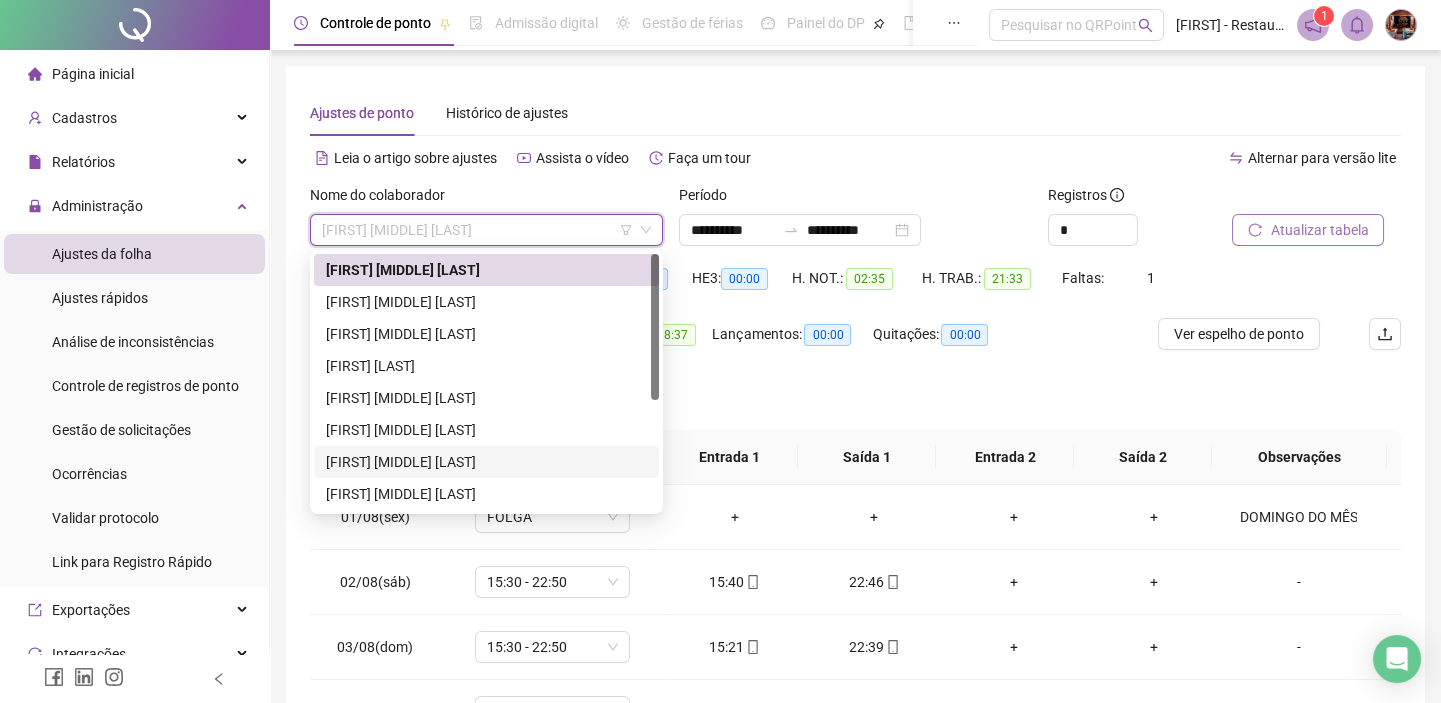 click on "[FIRST] [MIDDLE] [LAST]" at bounding box center [486, 462] 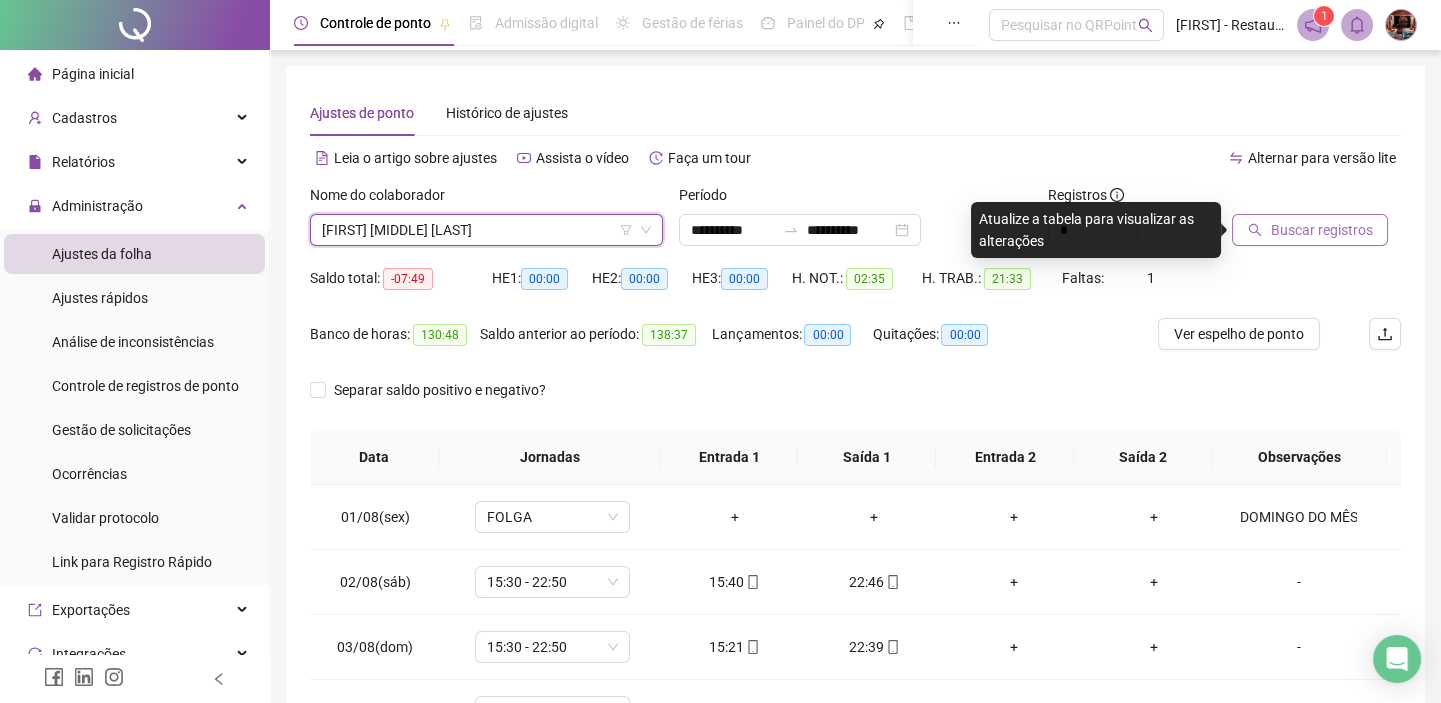 click on "Buscar registros" at bounding box center [1310, 230] 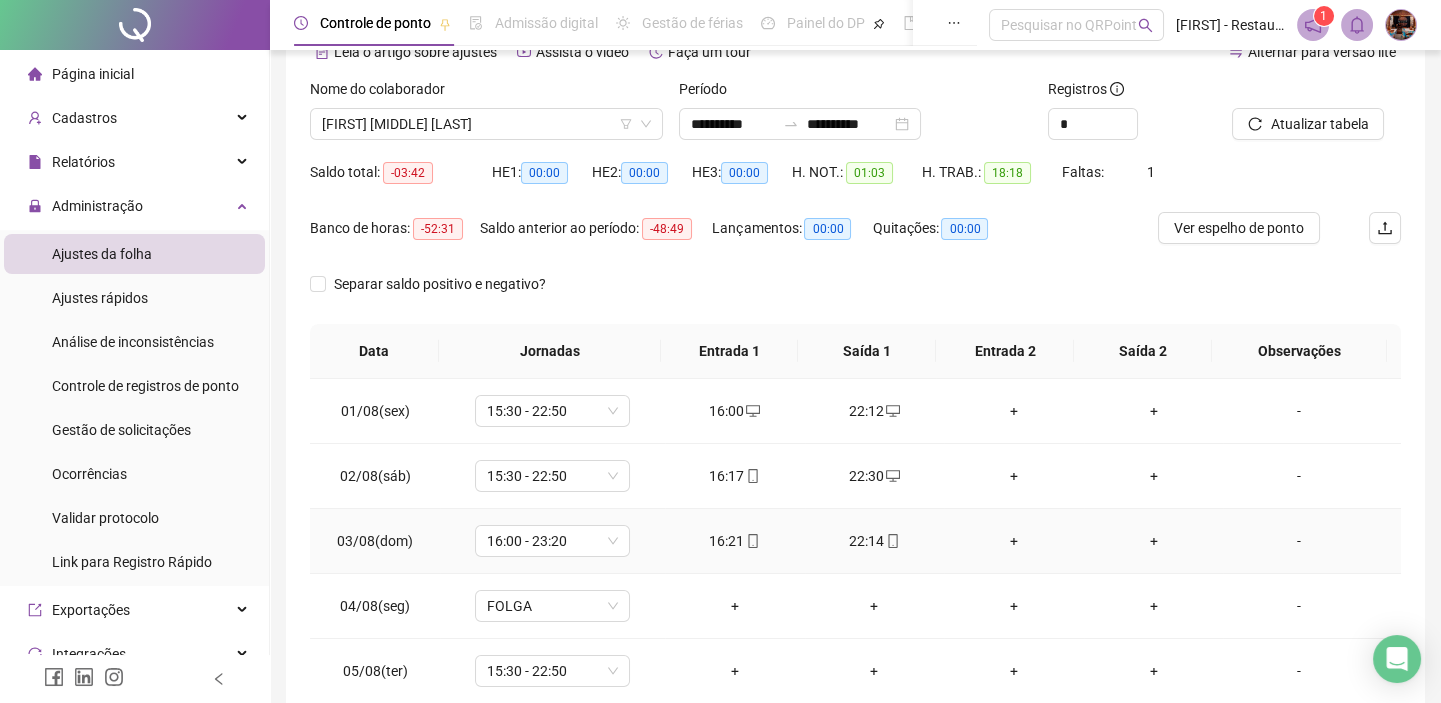 scroll, scrollTop: 216, scrollLeft: 0, axis: vertical 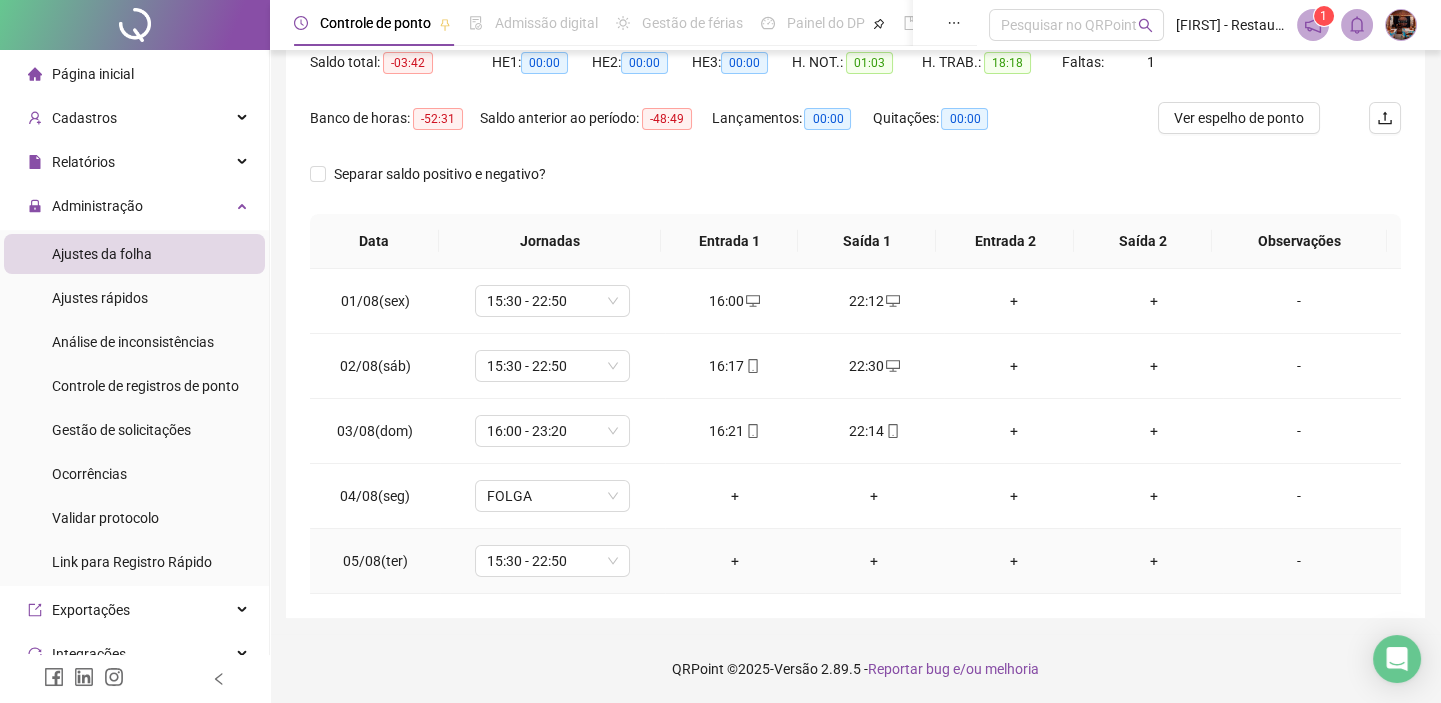 click on "+" at bounding box center (735, 561) 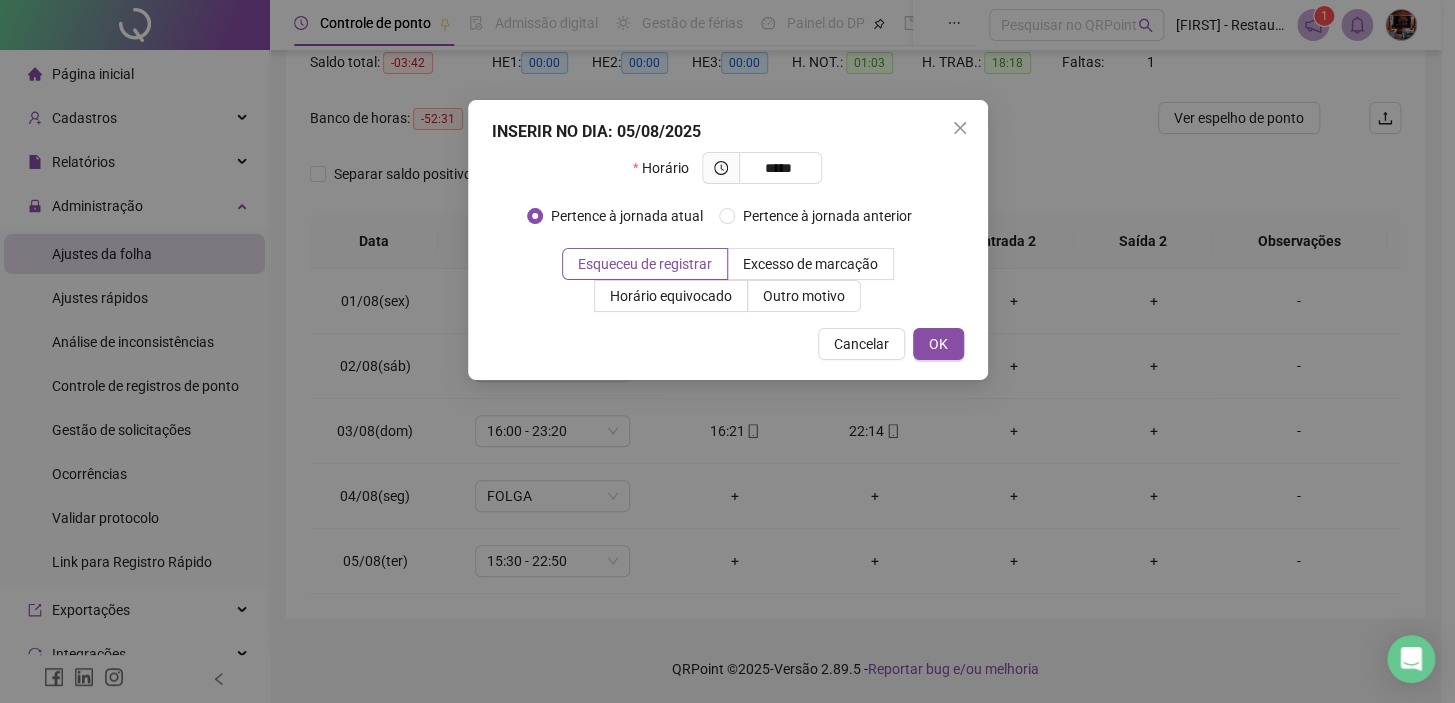 type on "*****" 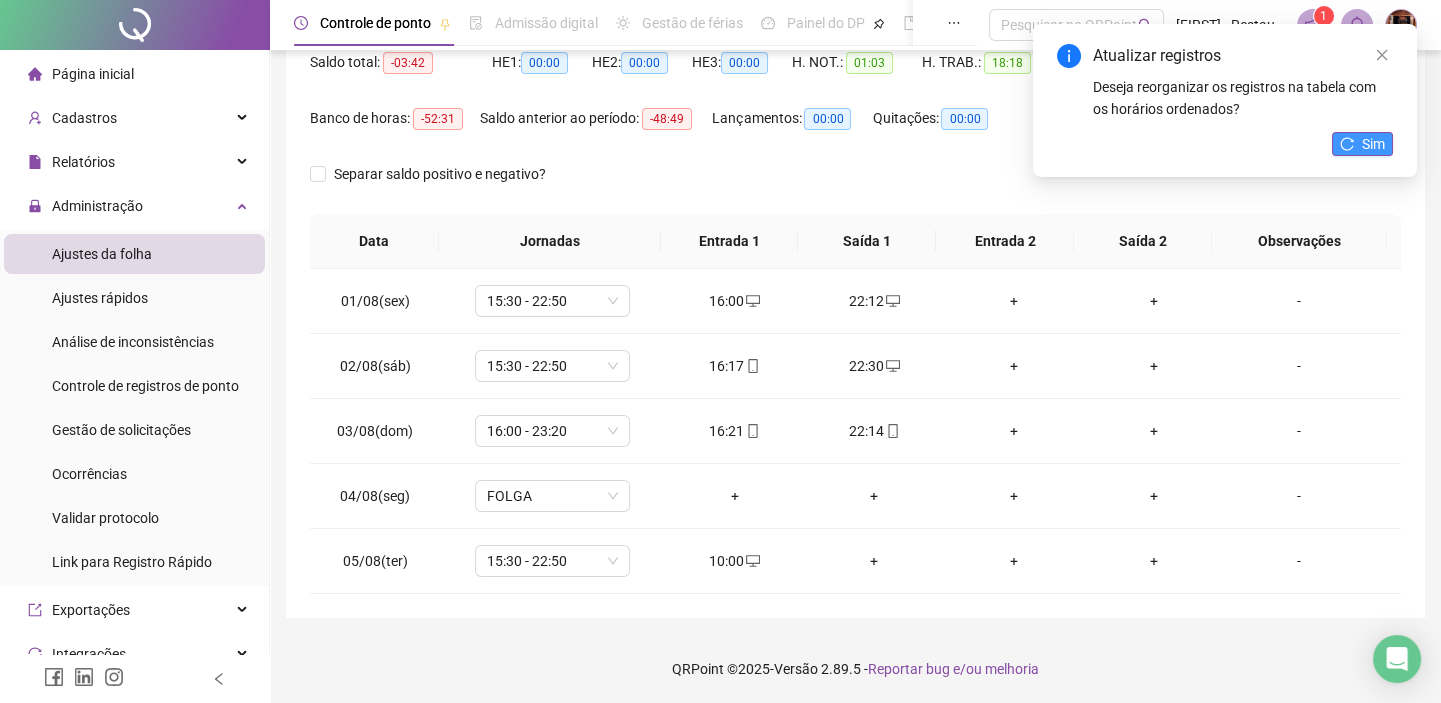 click on "Sim" at bounding box center [1362, 144] 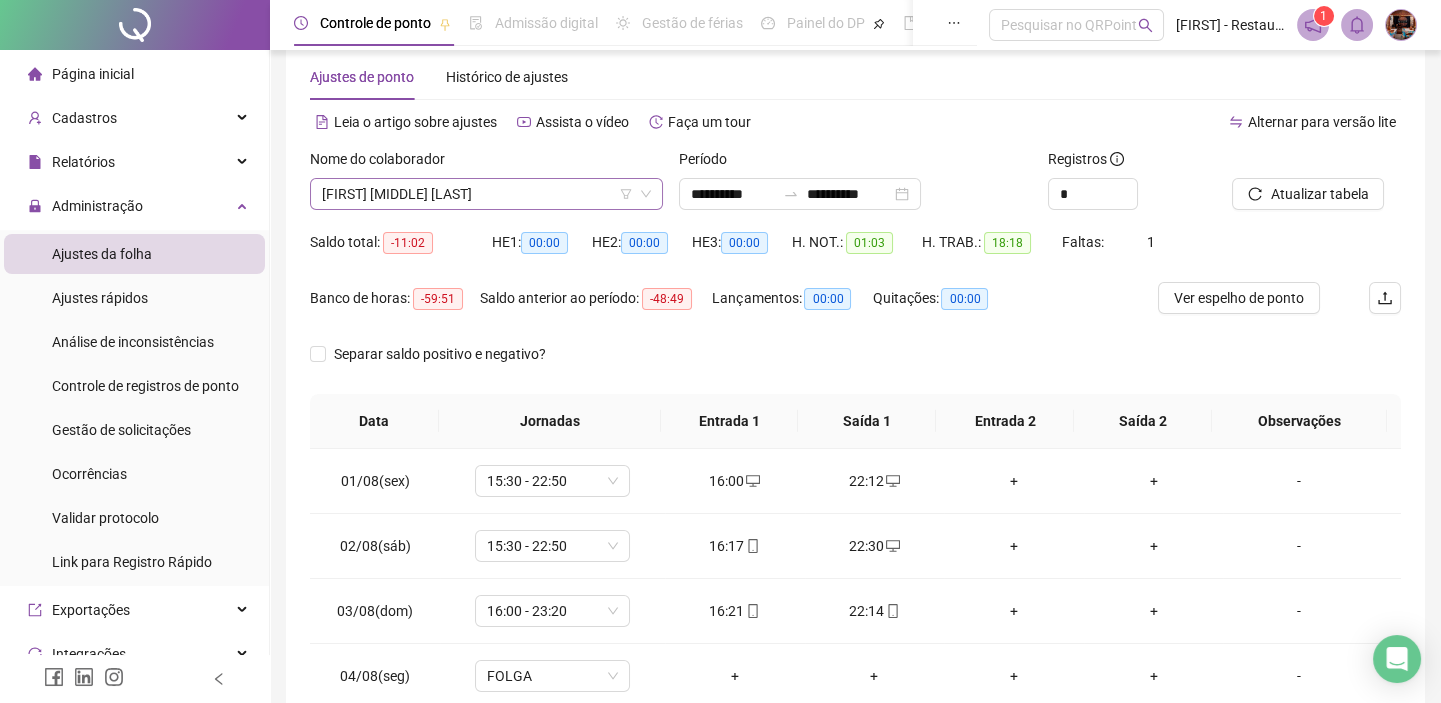 scroll, scrollTop: 0, scrollLeft: 0, axis: both 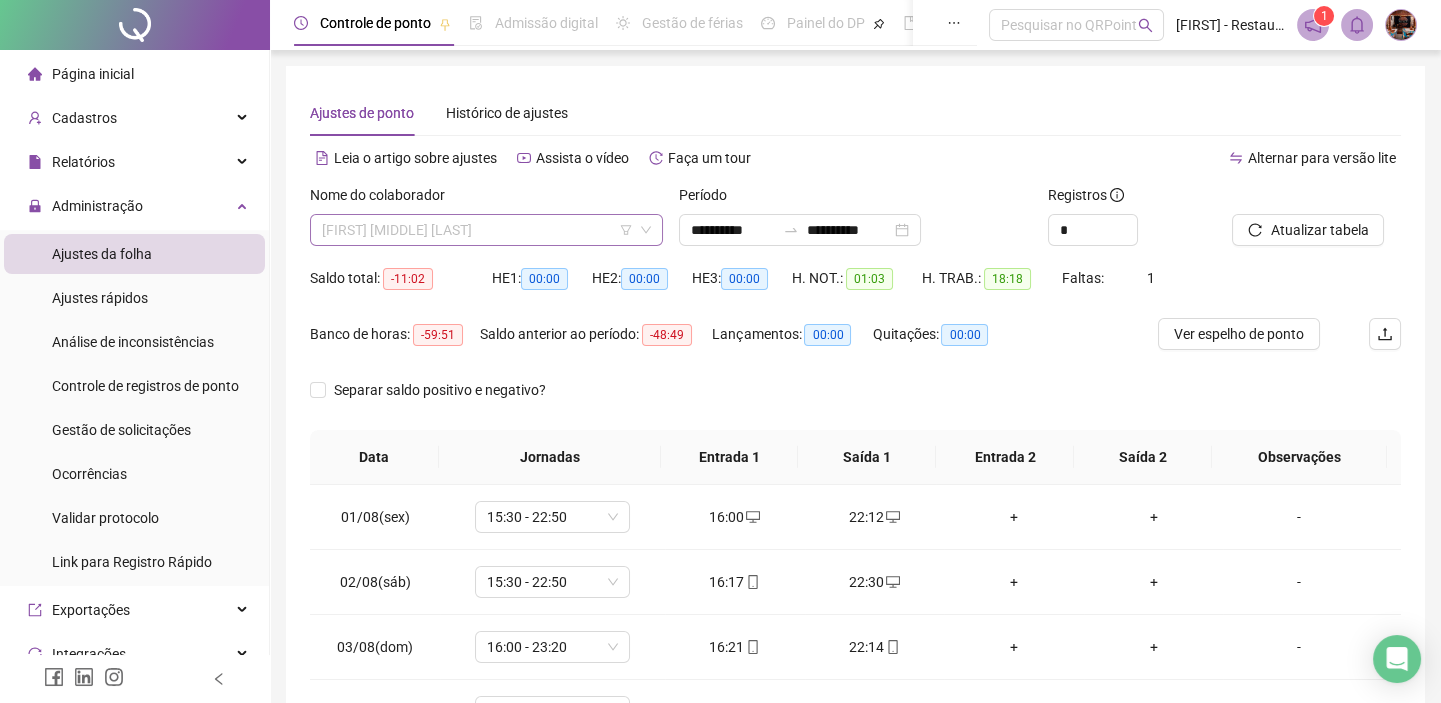click on "[FIRST] [MIDDLE] [LAST]" at bounding box center [486, 230] 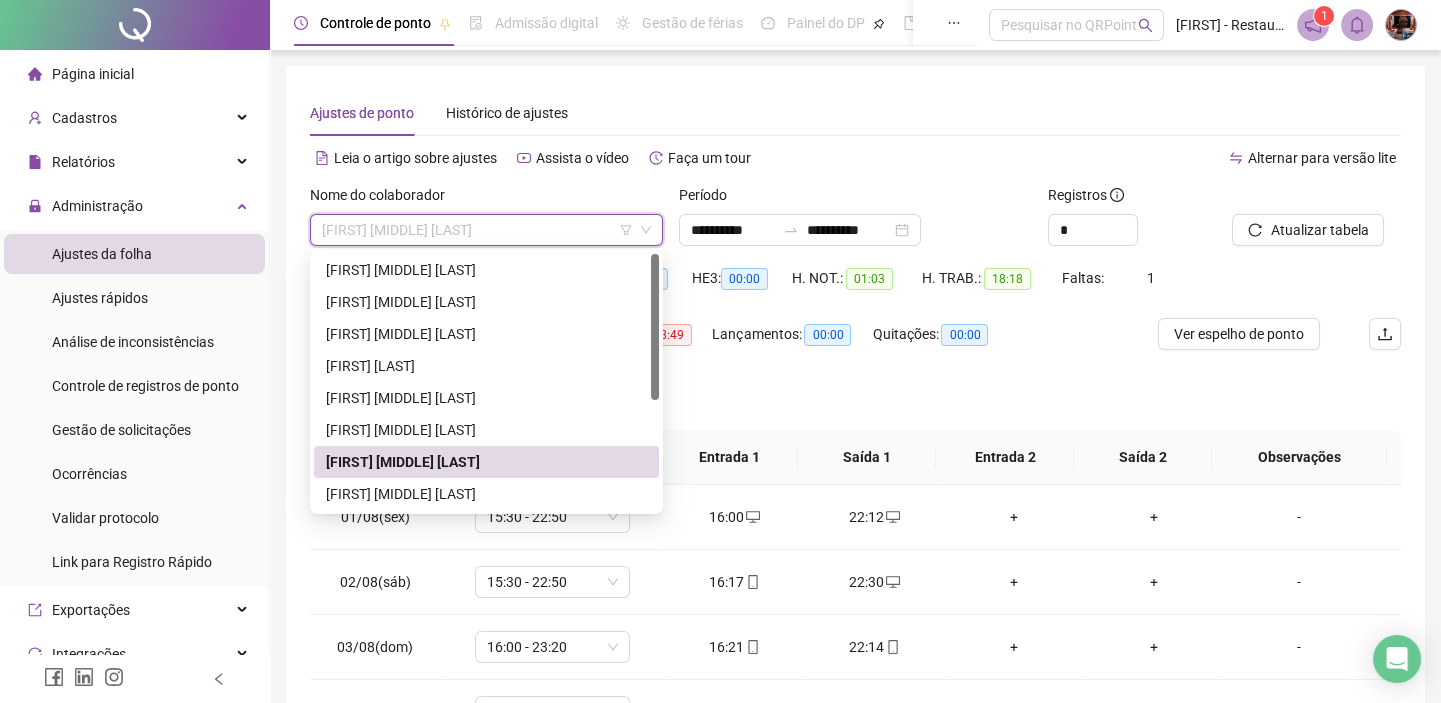 scroll, scrollTop: 191, scrollLeft: 0, axis: vertical 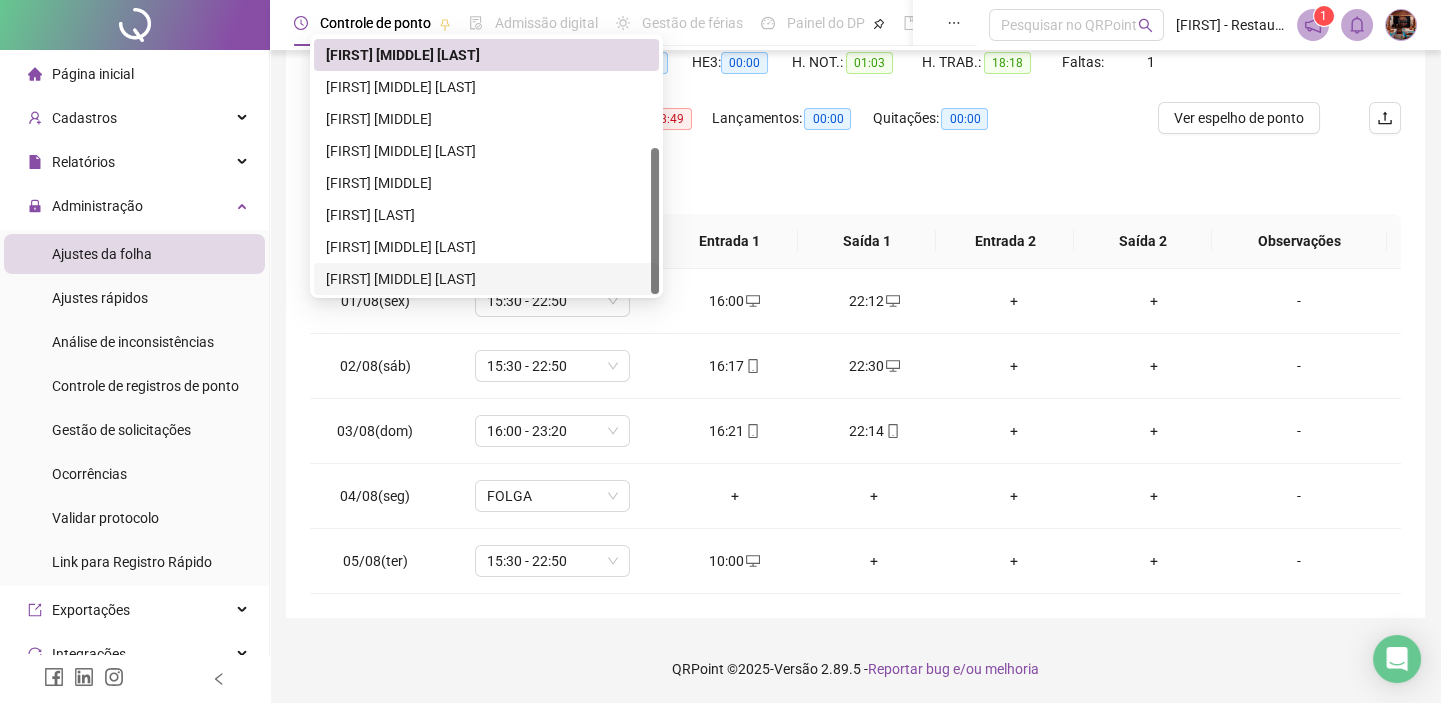 click on "[FIRST] [MIDDLE] [LAST]" at bounding box center [486, 279] 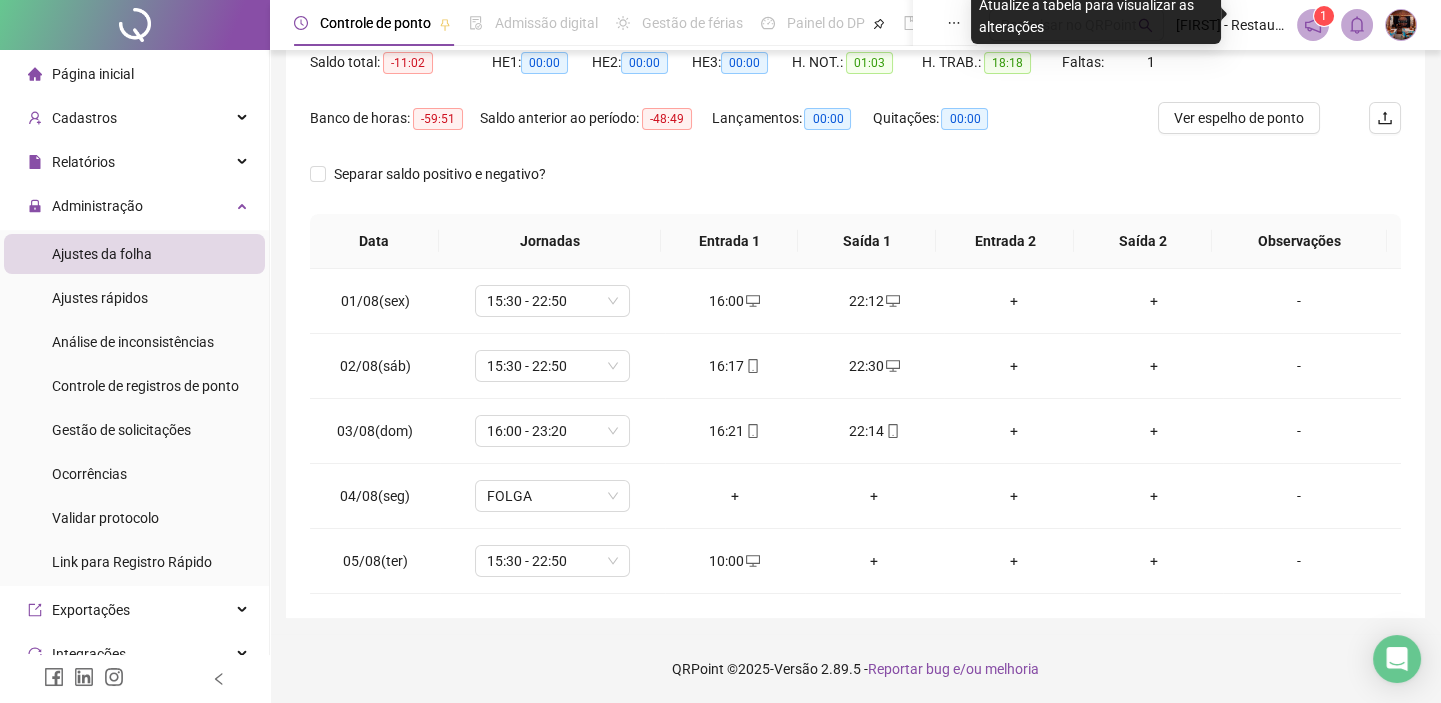 scroll, scrollTop: 34, scrollLeft: 0, axis: vertical 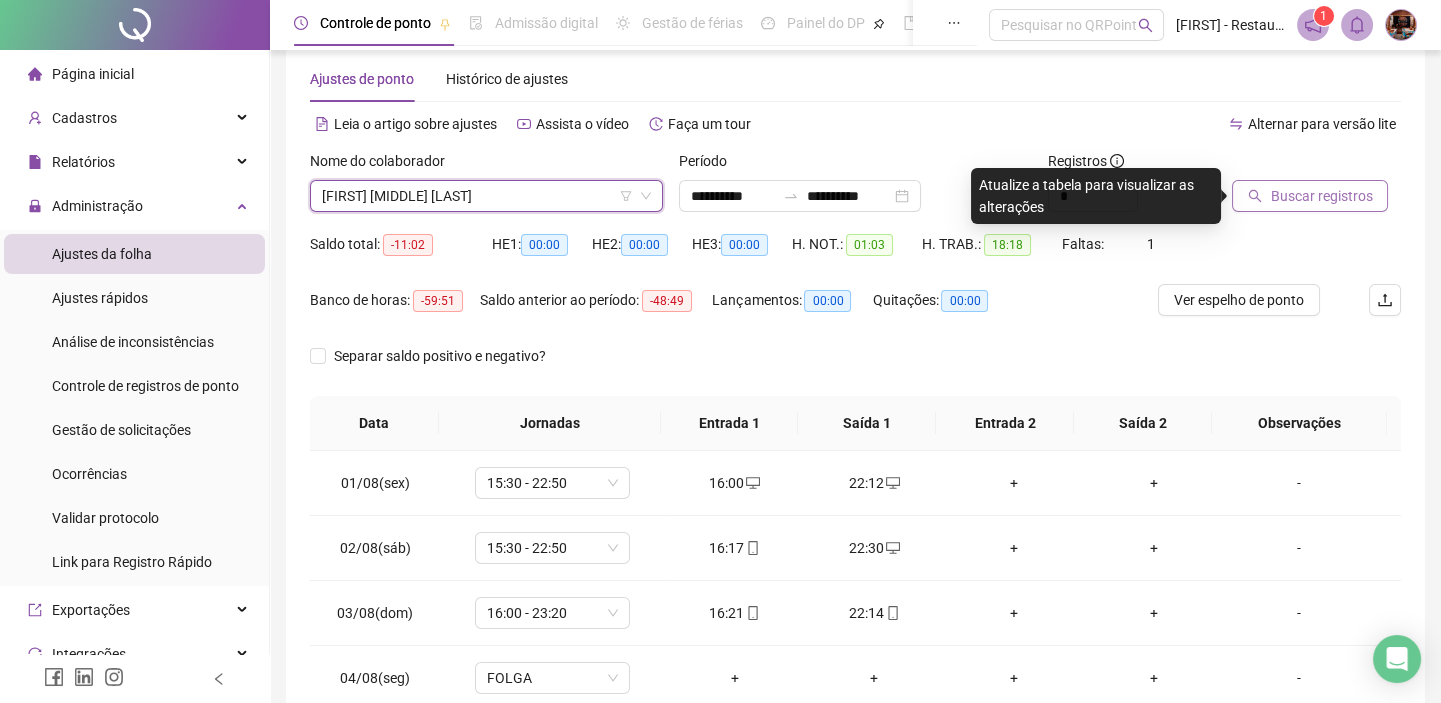 click on "Buscar registros" at bounding box center [1321, 196] 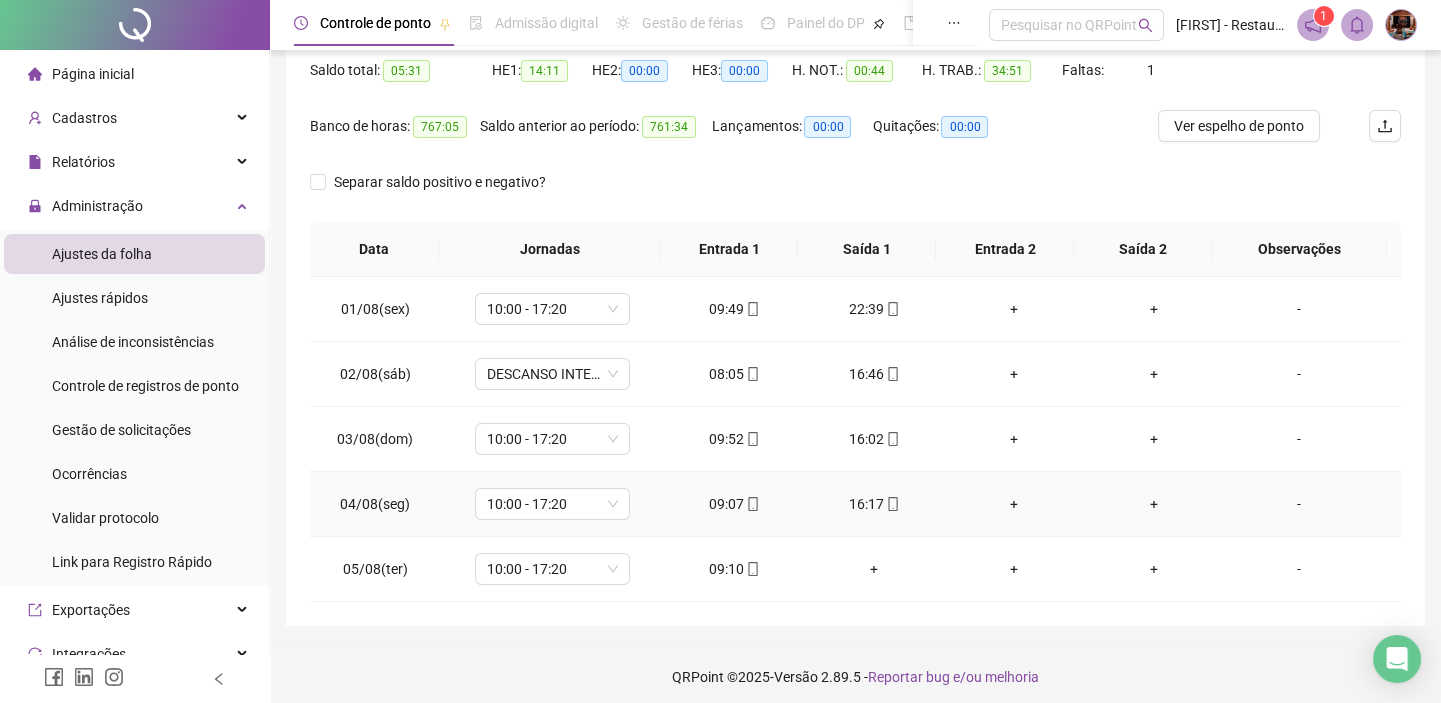 scroll, scrollTop: 216, scrollLeft: 0, axis: vertical 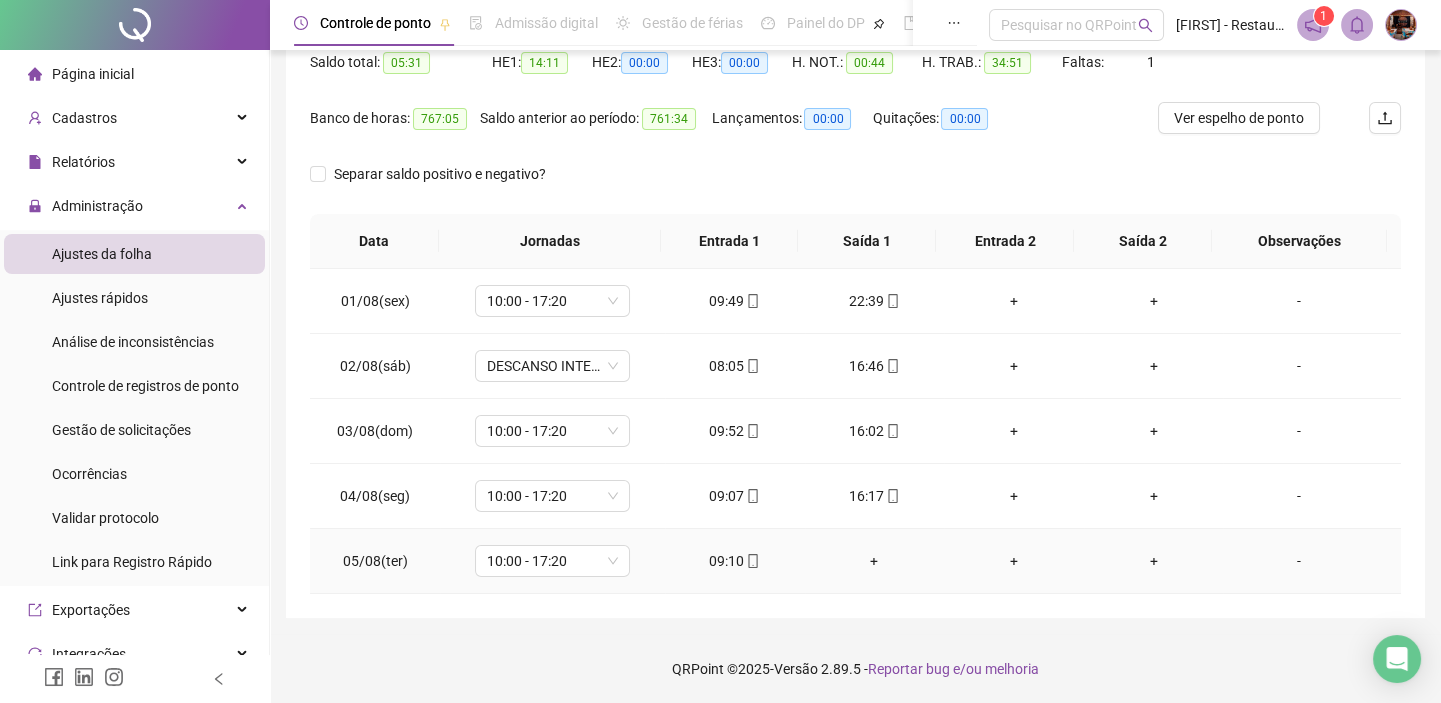 click on "09:10" at bounding box center [735, 561] 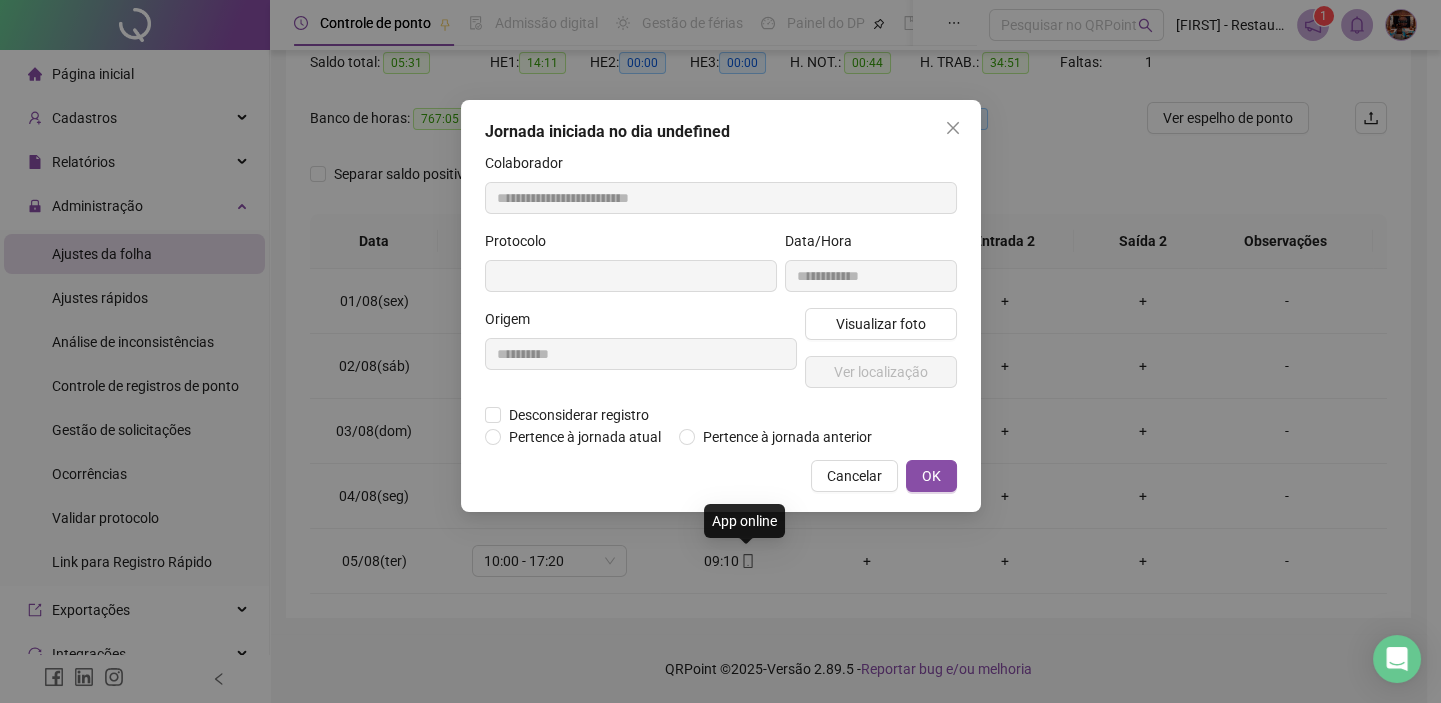 type on "**********" 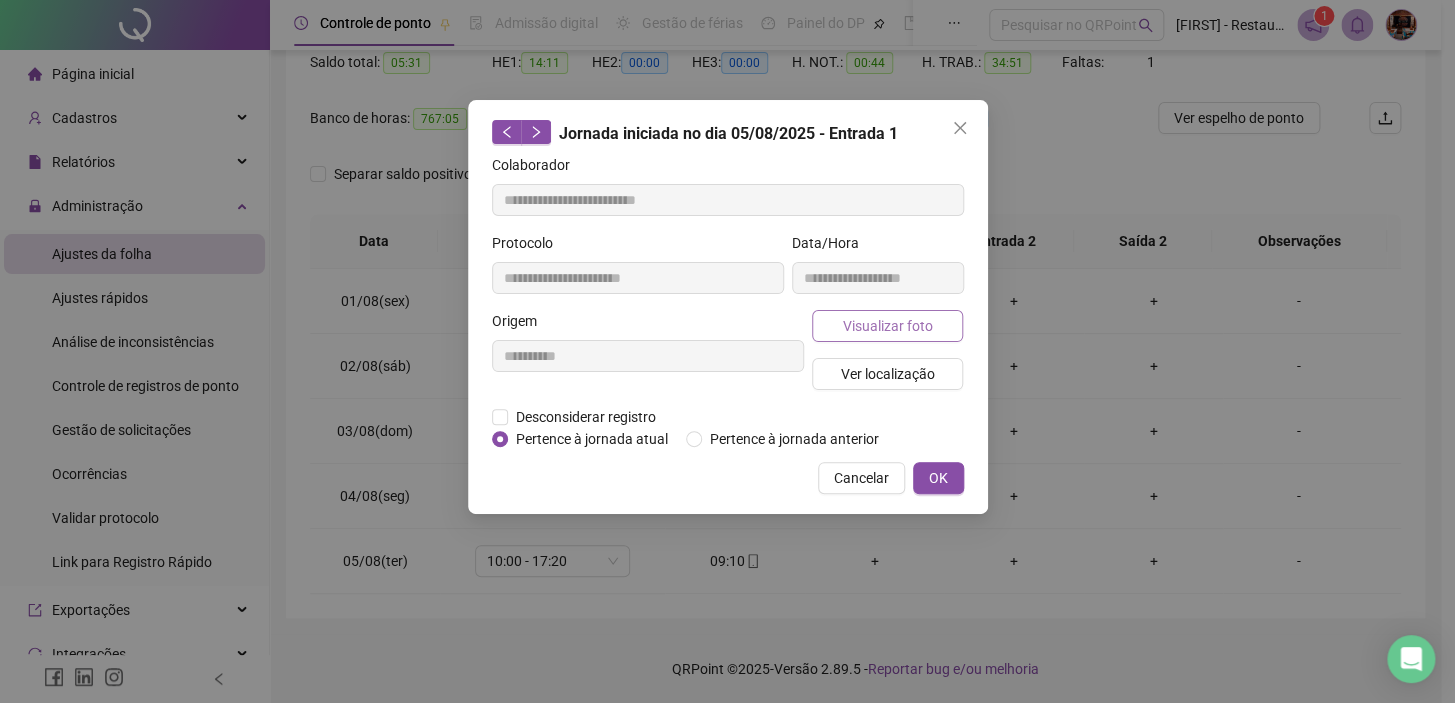 click on "Visualizar foto" at bounding box center [887, 326] 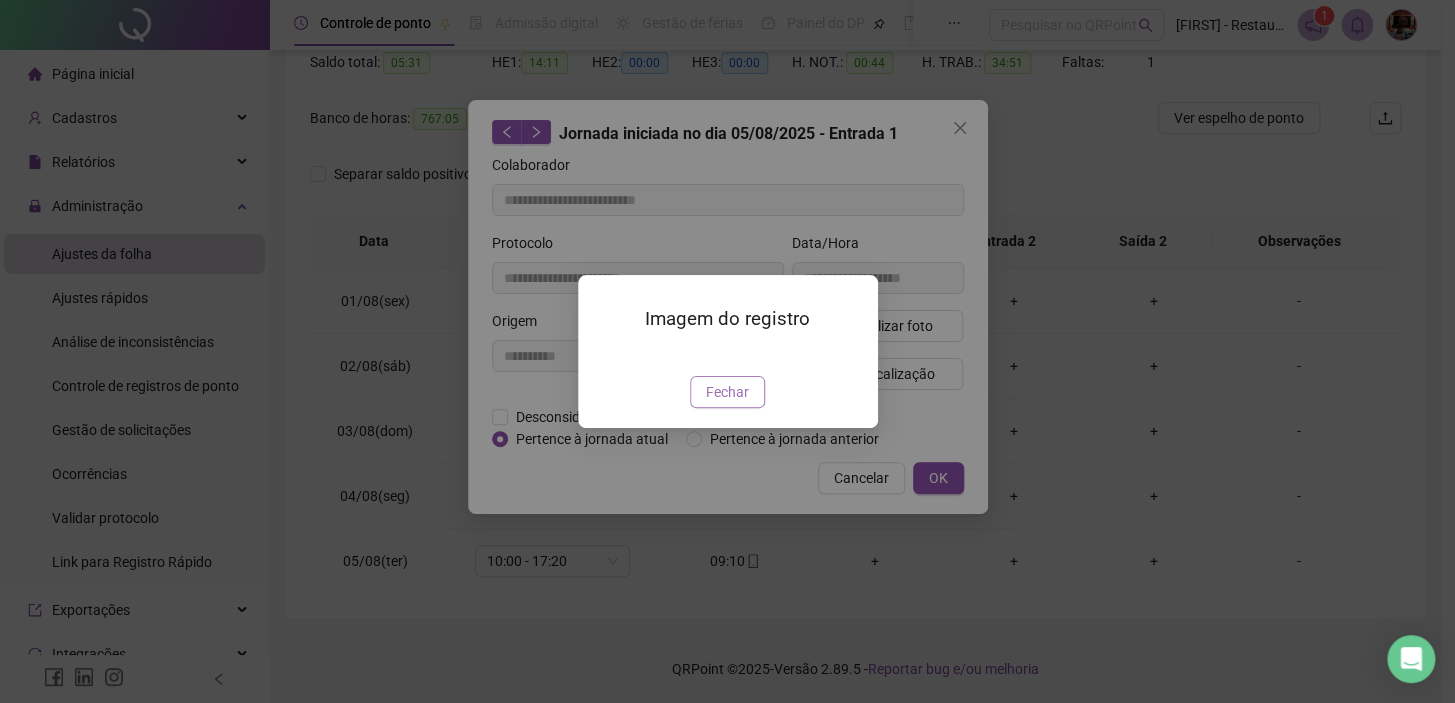 click on "Fechar" at bounding box center [727, 392] 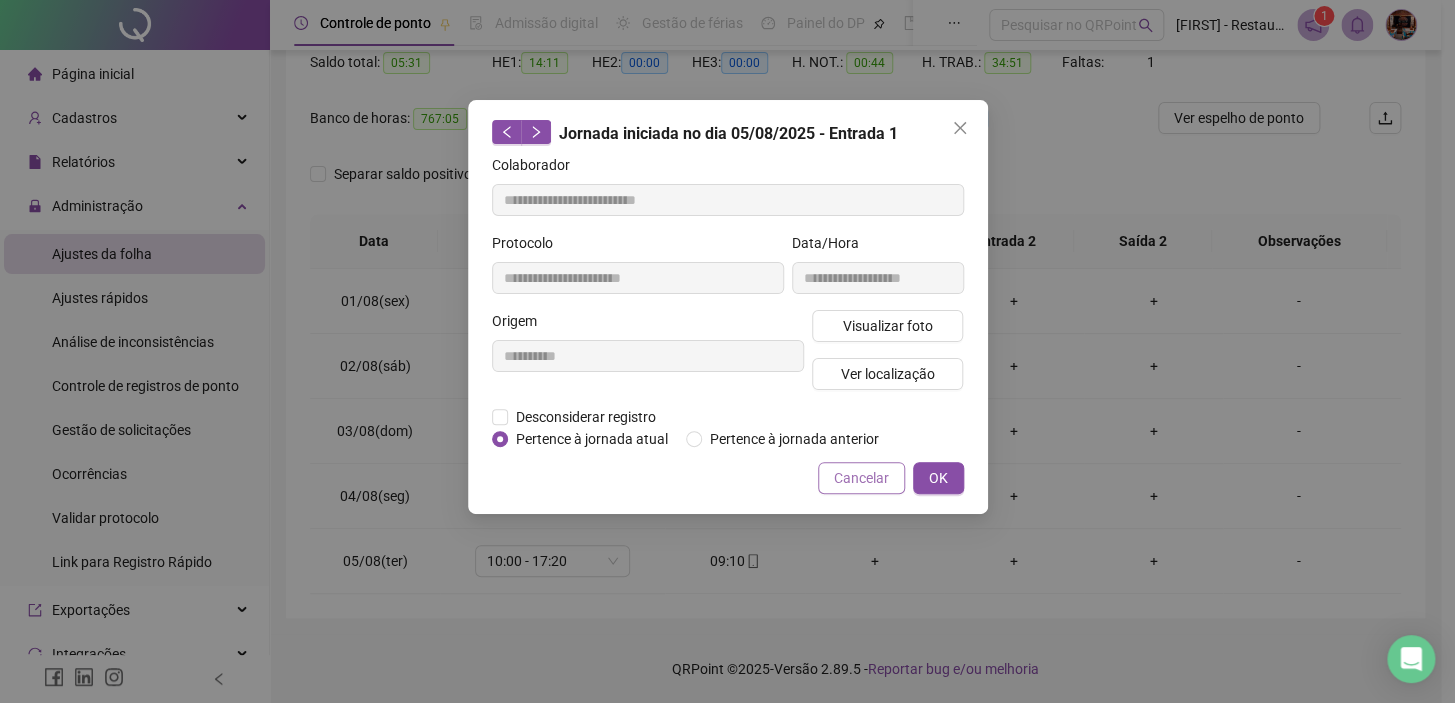 click on "Cancelar" at bounding box center (861, 478) 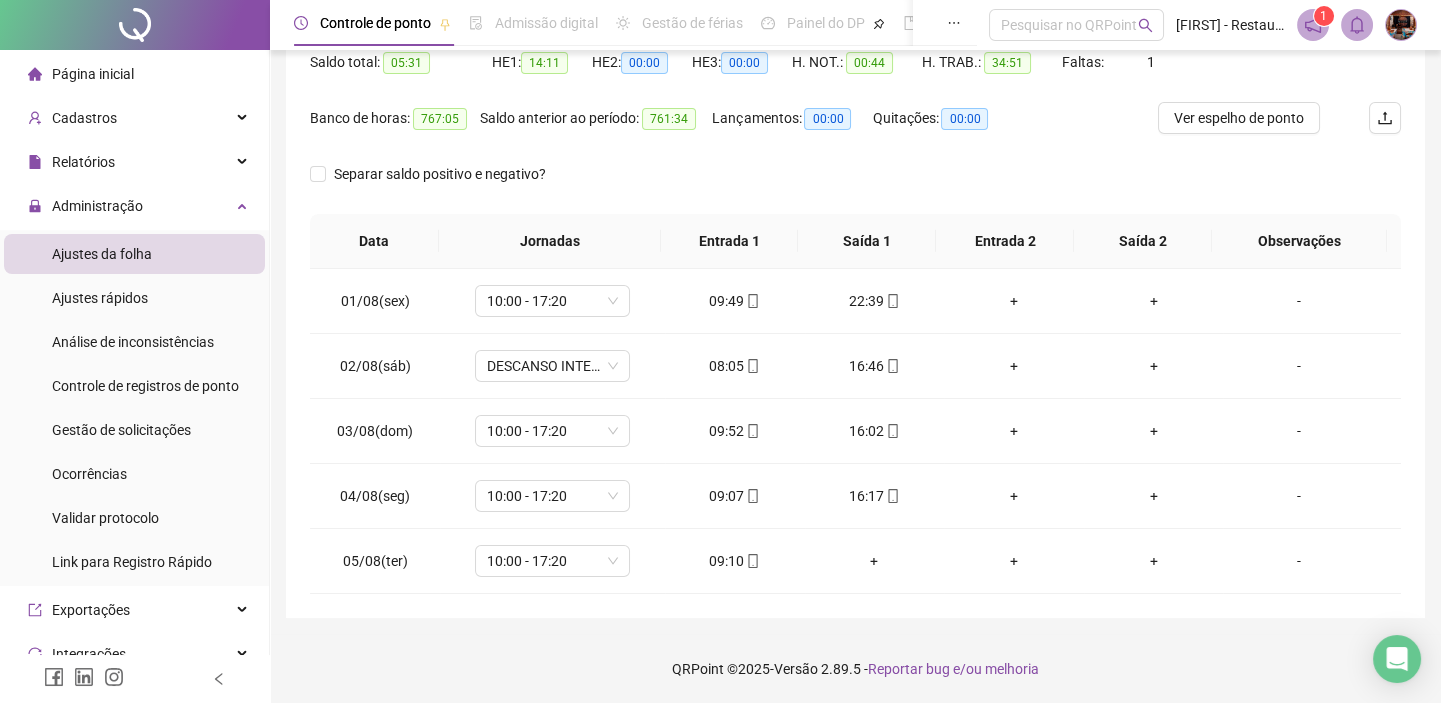 scroll, scrollTop: 34, scrollLeft: 0, axis: vertical 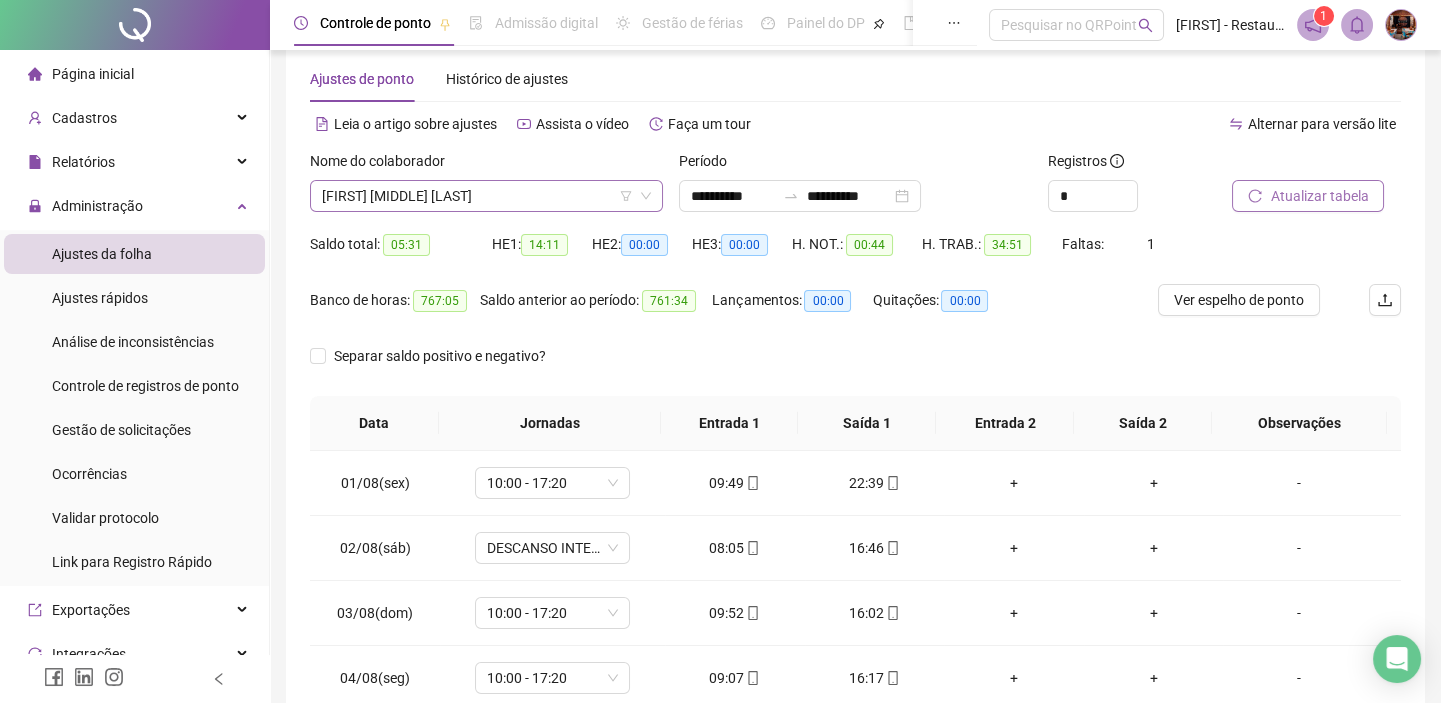 click on "[FIRST] [MIDDLE] [LAST]" at bounding box center (486, 196) 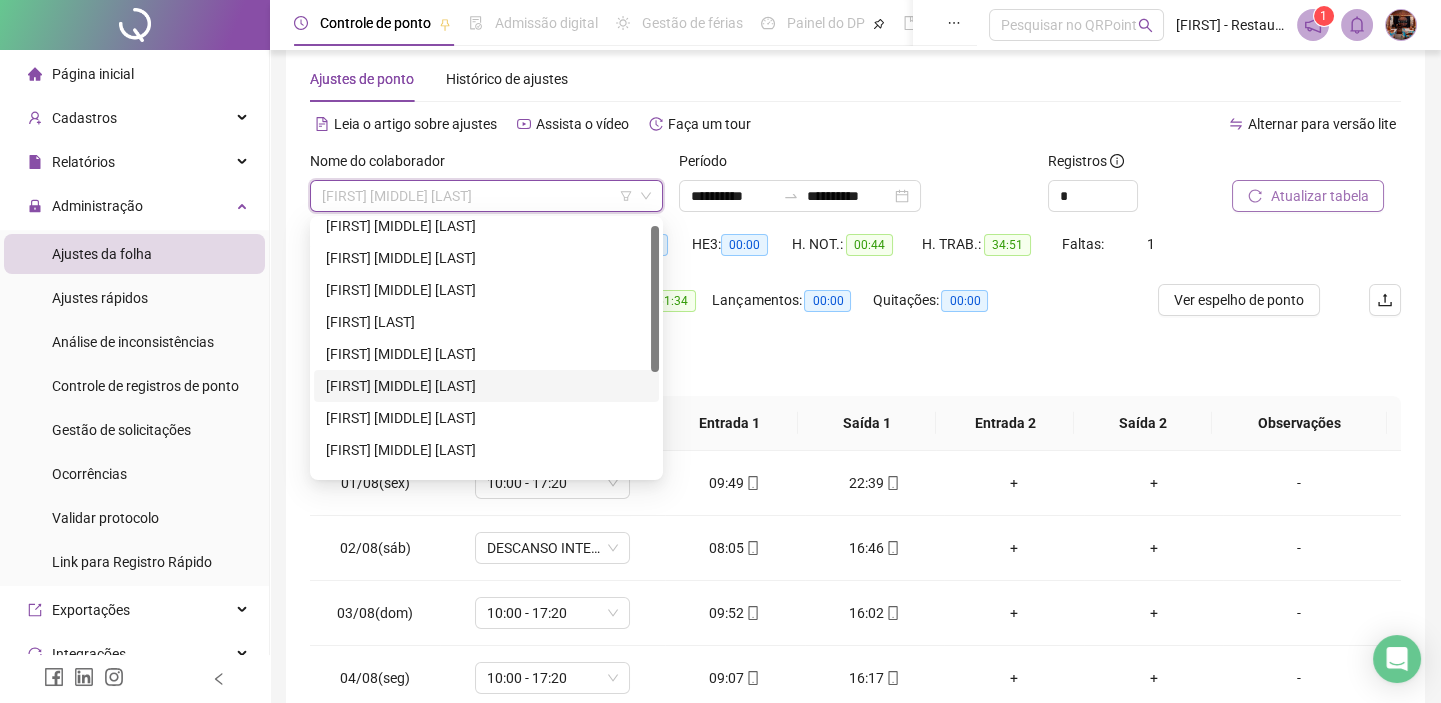 scroll, scrollTop: 191, scrollLeft: 0, axis: vertical 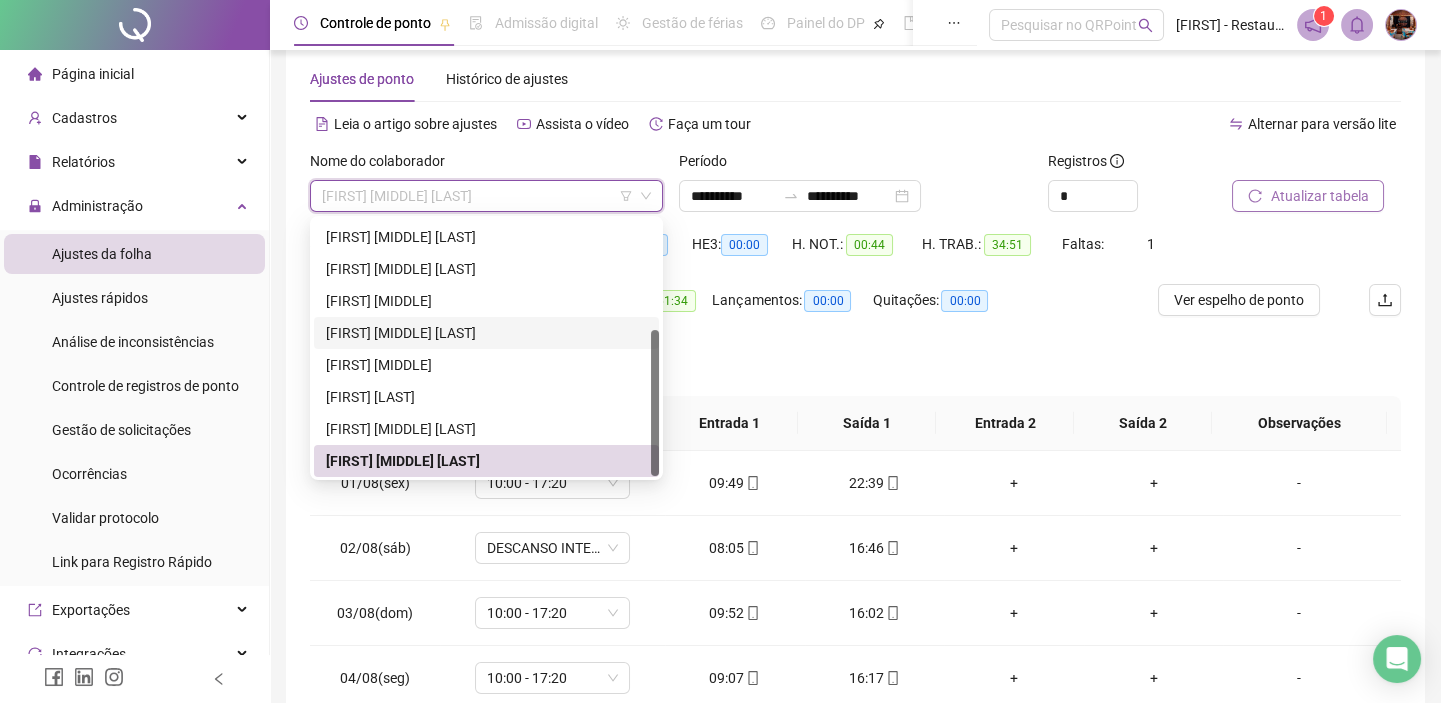 click on "[FIRST] [MIDDLE] [LAST]" at bounding box center [486, 333] 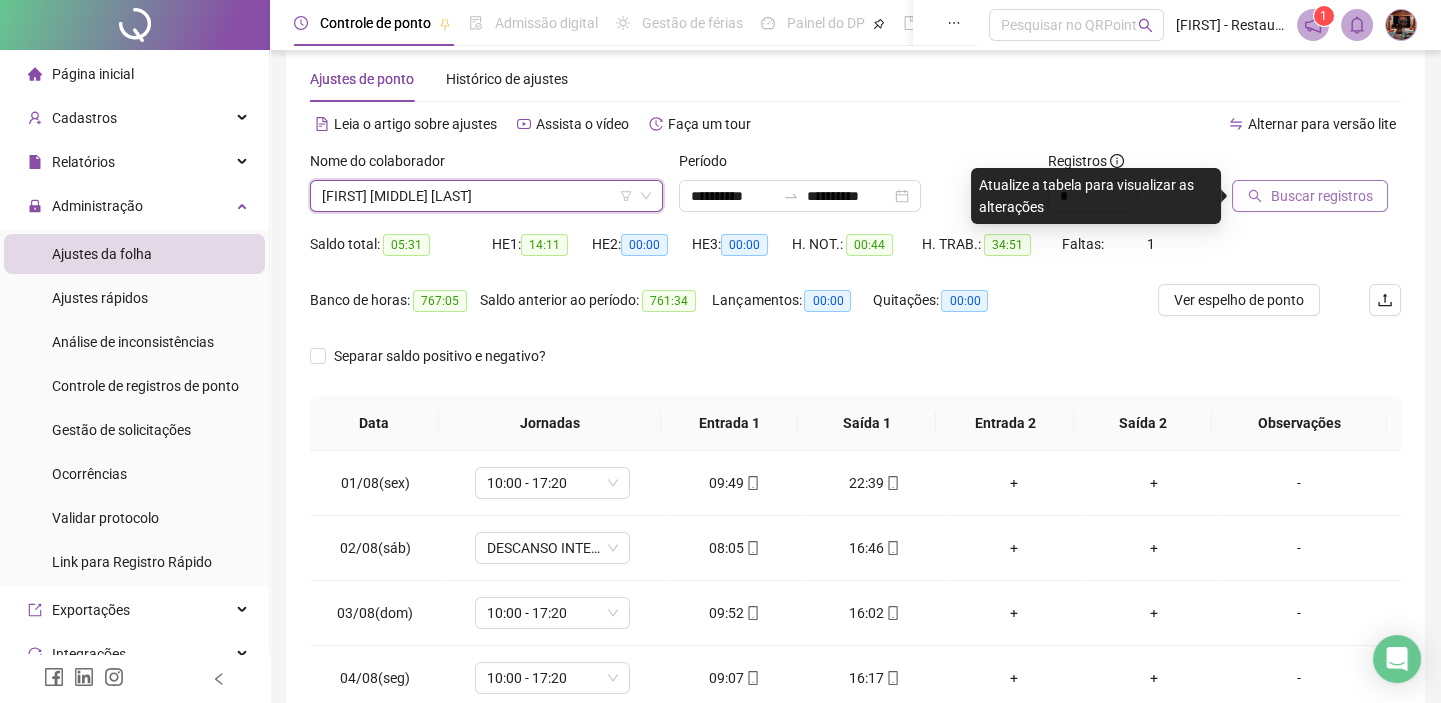 click on "Buscar registros" at bounding box center [1310, 196] 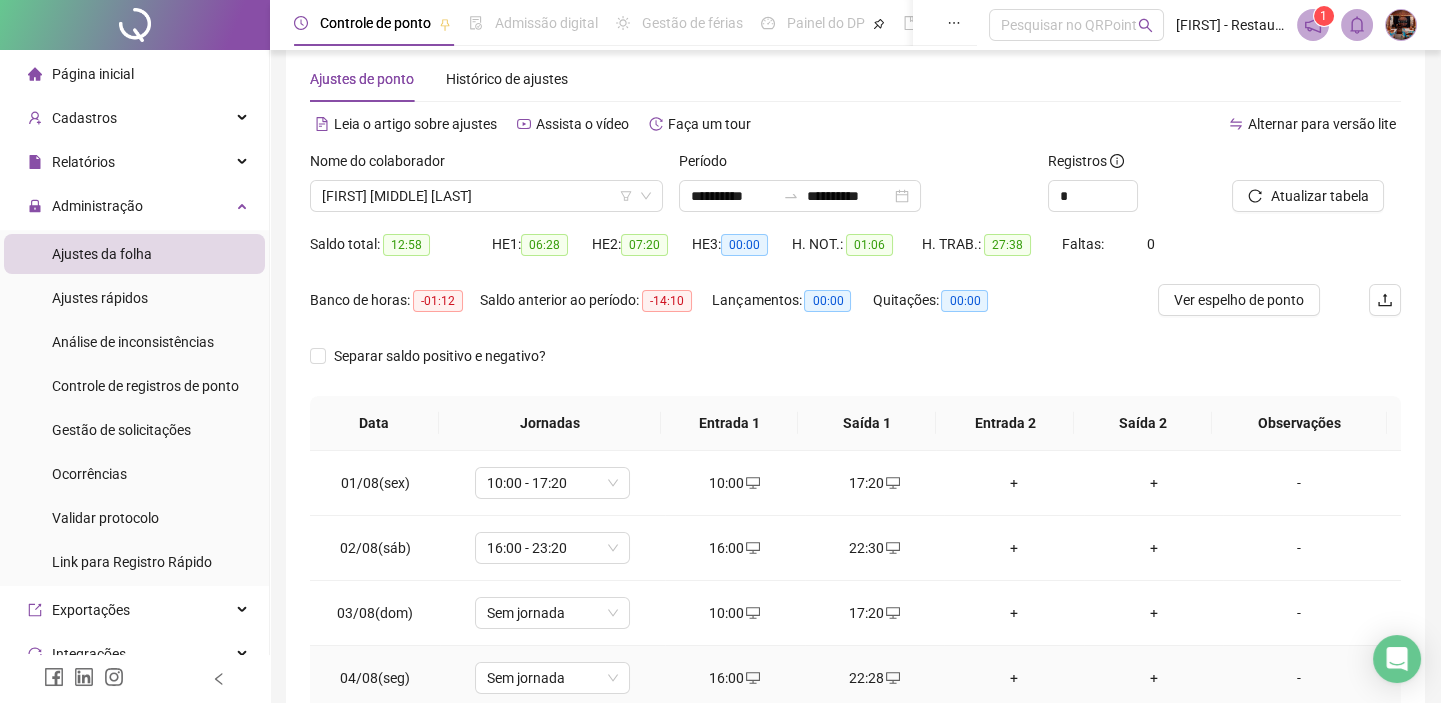 scroll, scrollTop: 216, scrollLeft: 0, axis: vertical 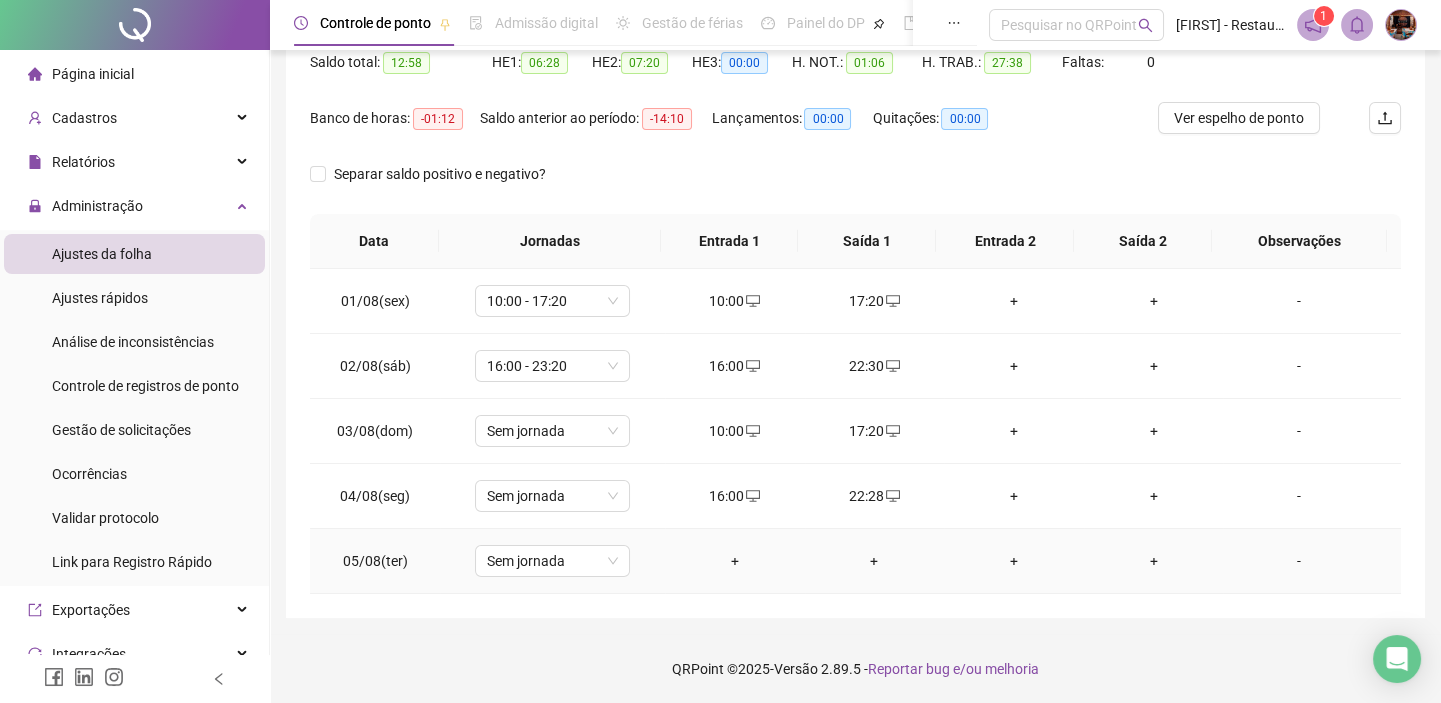 click on "+" at bounding box center [735, 561] 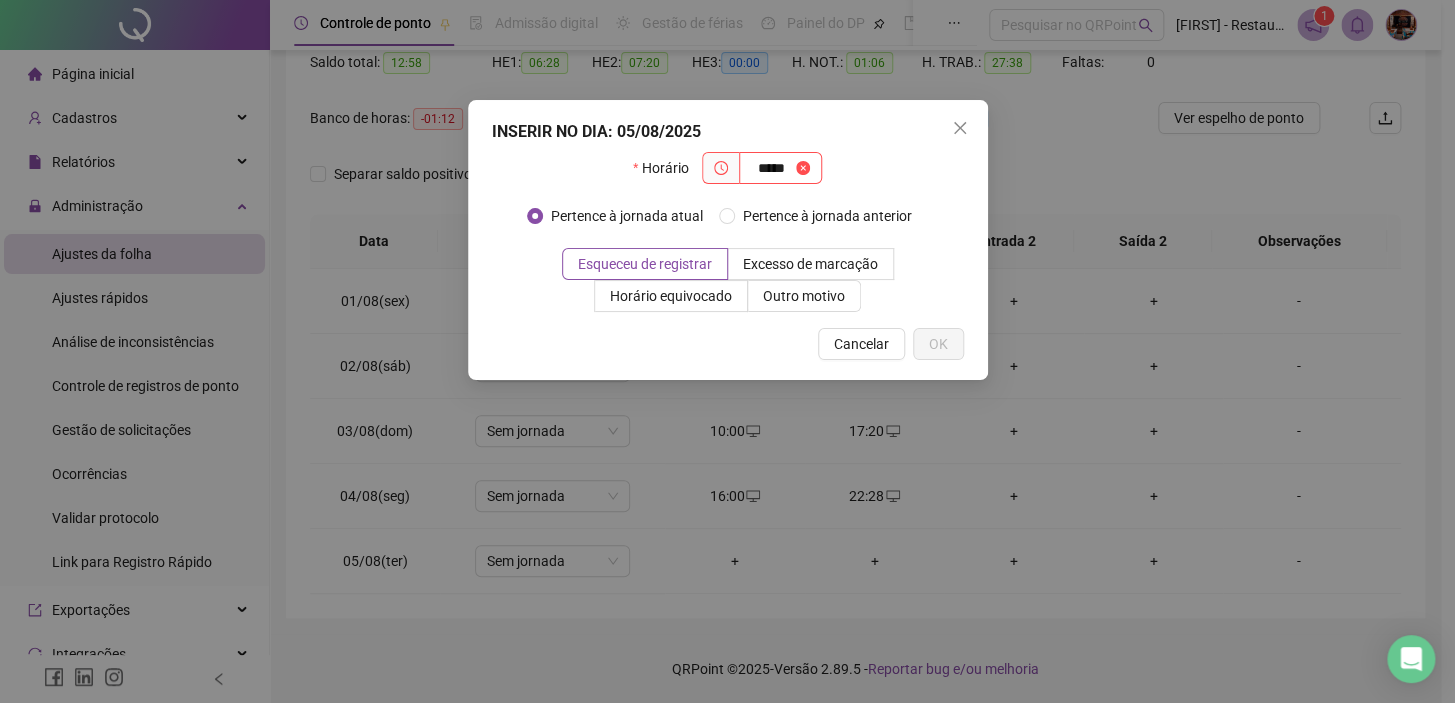 type on "*****" 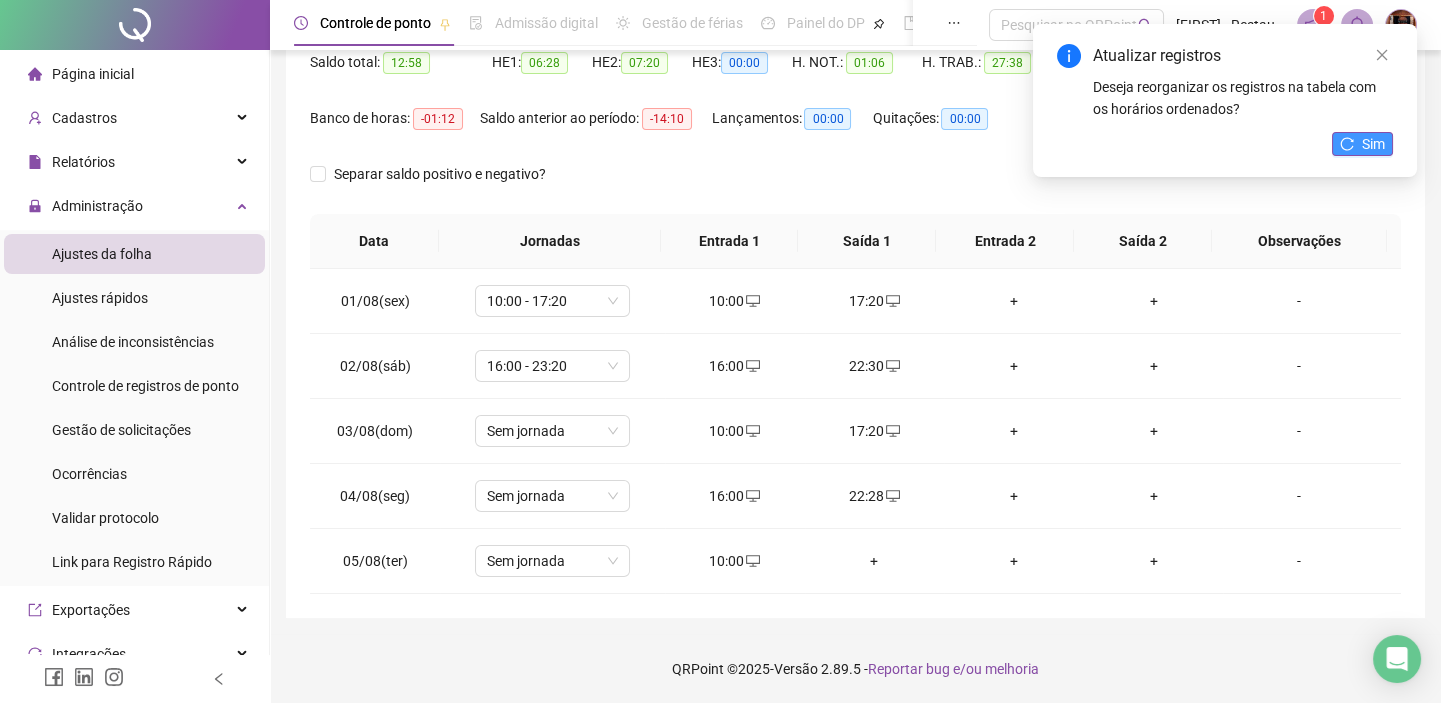 click 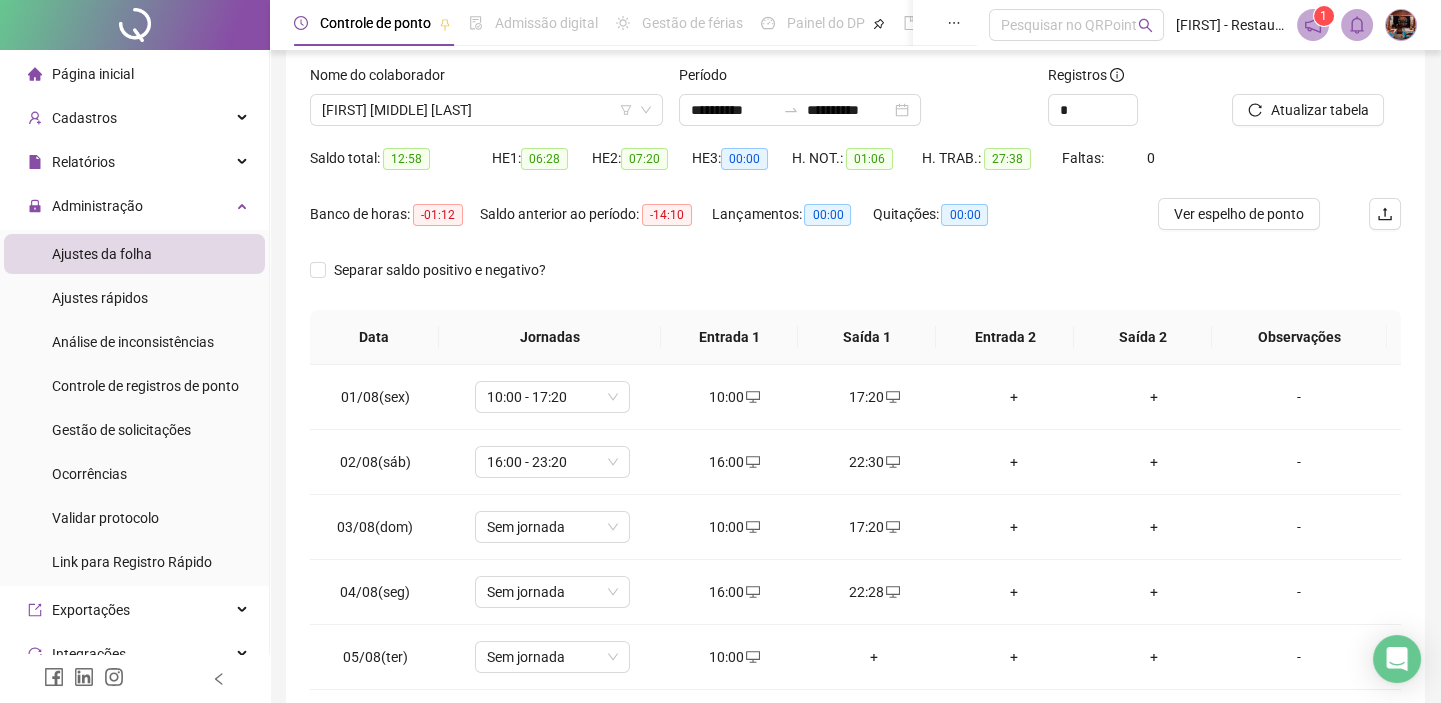 scroll, scrollTop: 0, scrollLeft: 0, axis: both 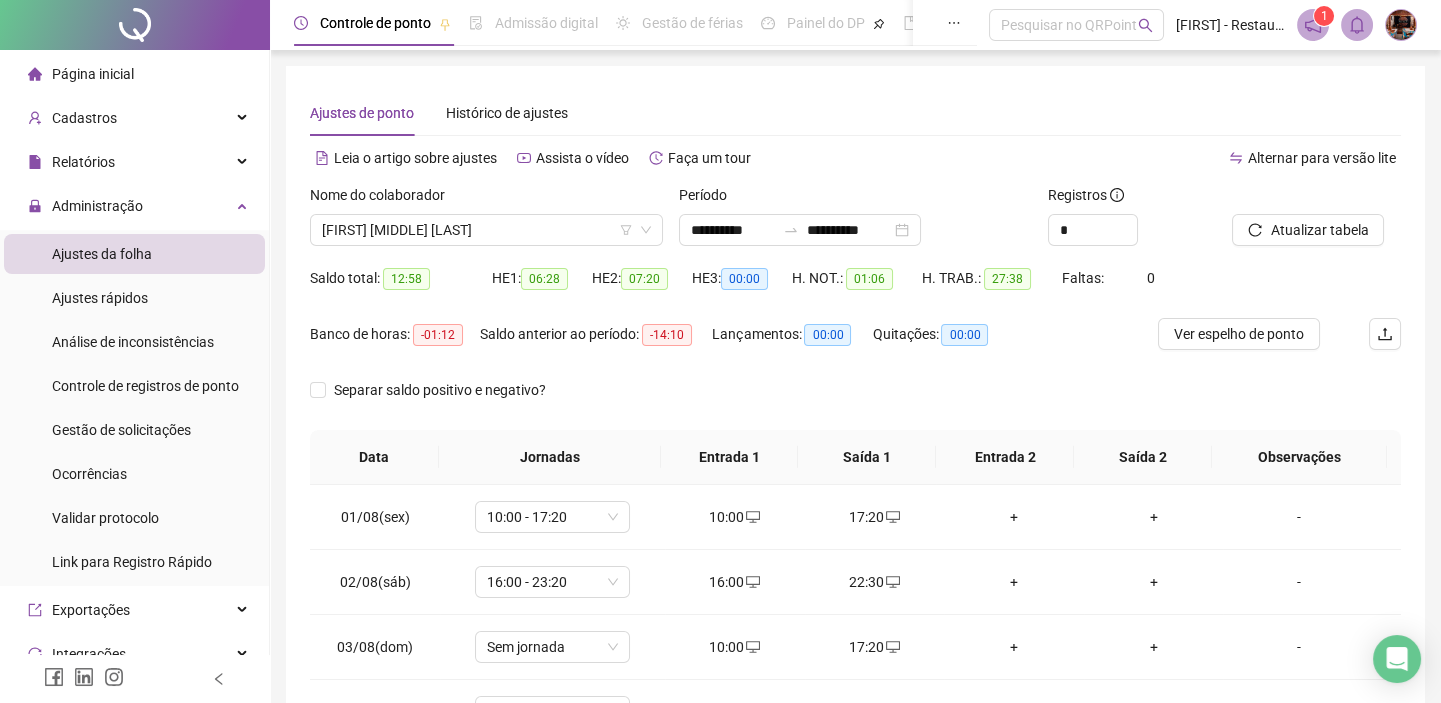 click on "Nome do colaborador [FIRST] [MIDDLE] [LAST]" at bounding box center (486, 223) 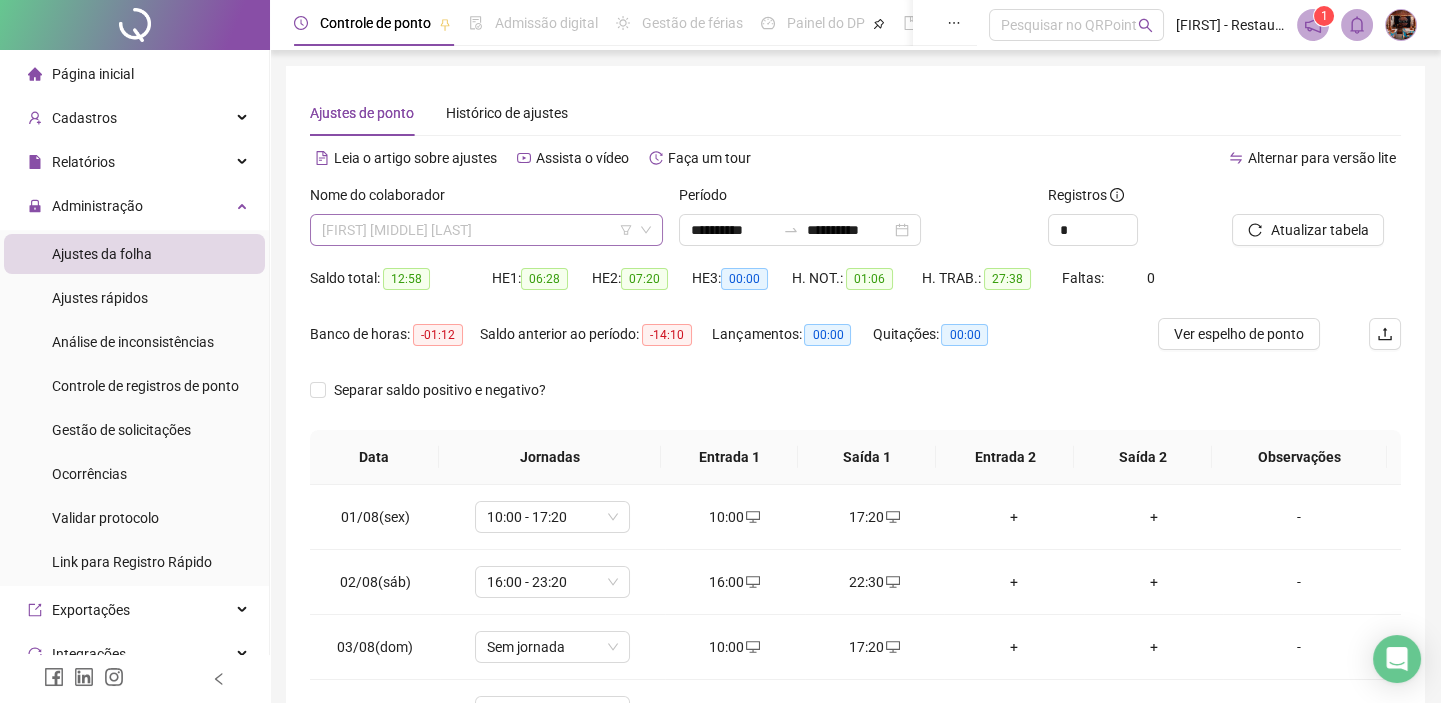 click on "[FIRST] [MIDDLE] [LAST]" at bounding box center (486, 230) 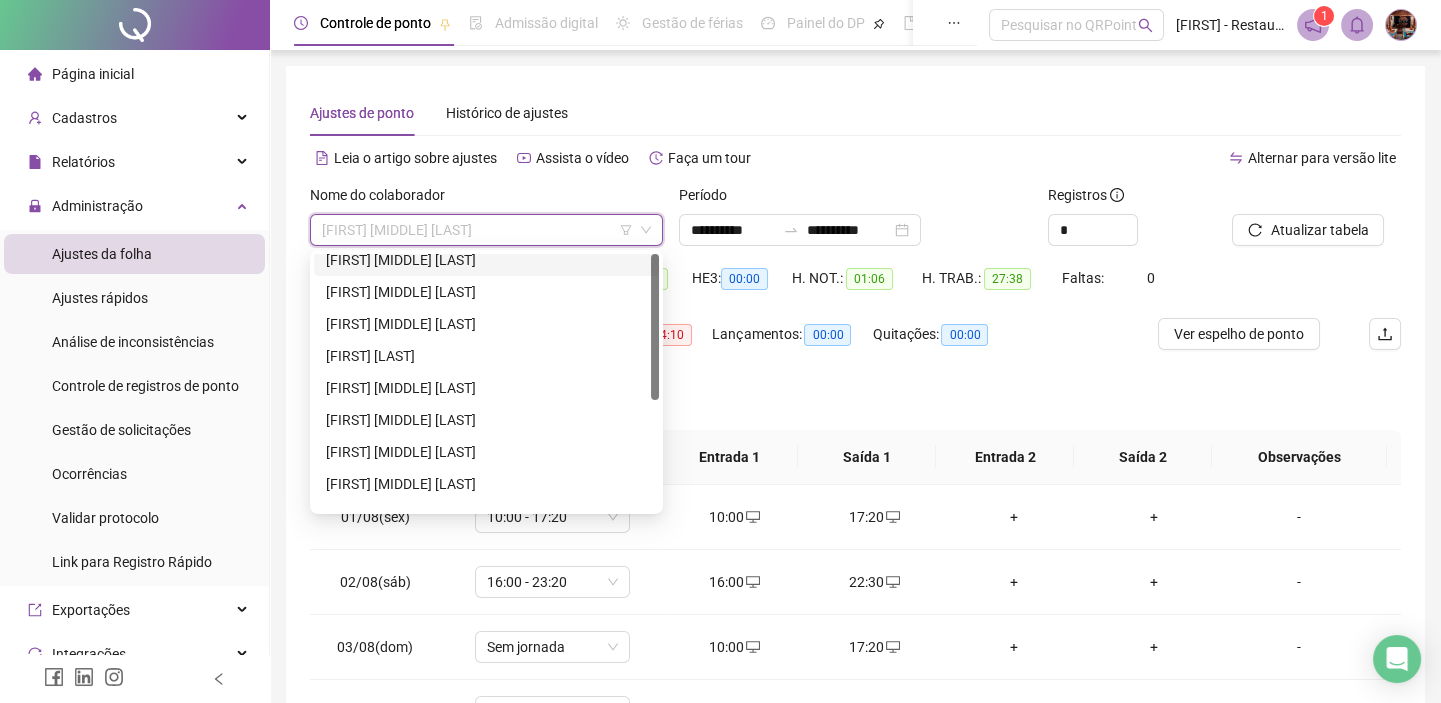 scroll, scrollTop: 0, scrollLeft: 0, axis: both 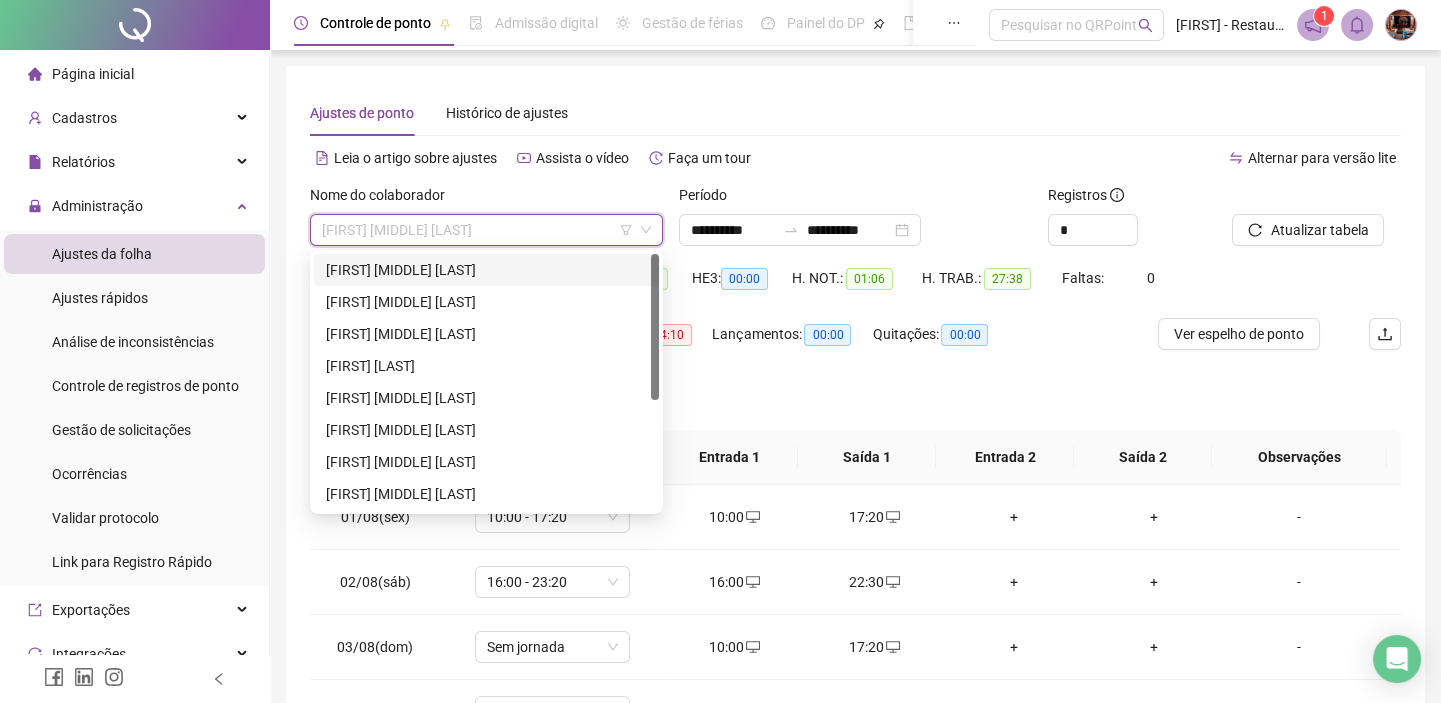 click on "[FIRST] [MIDDLE] [LAST]" at bounding box center [486, 270] 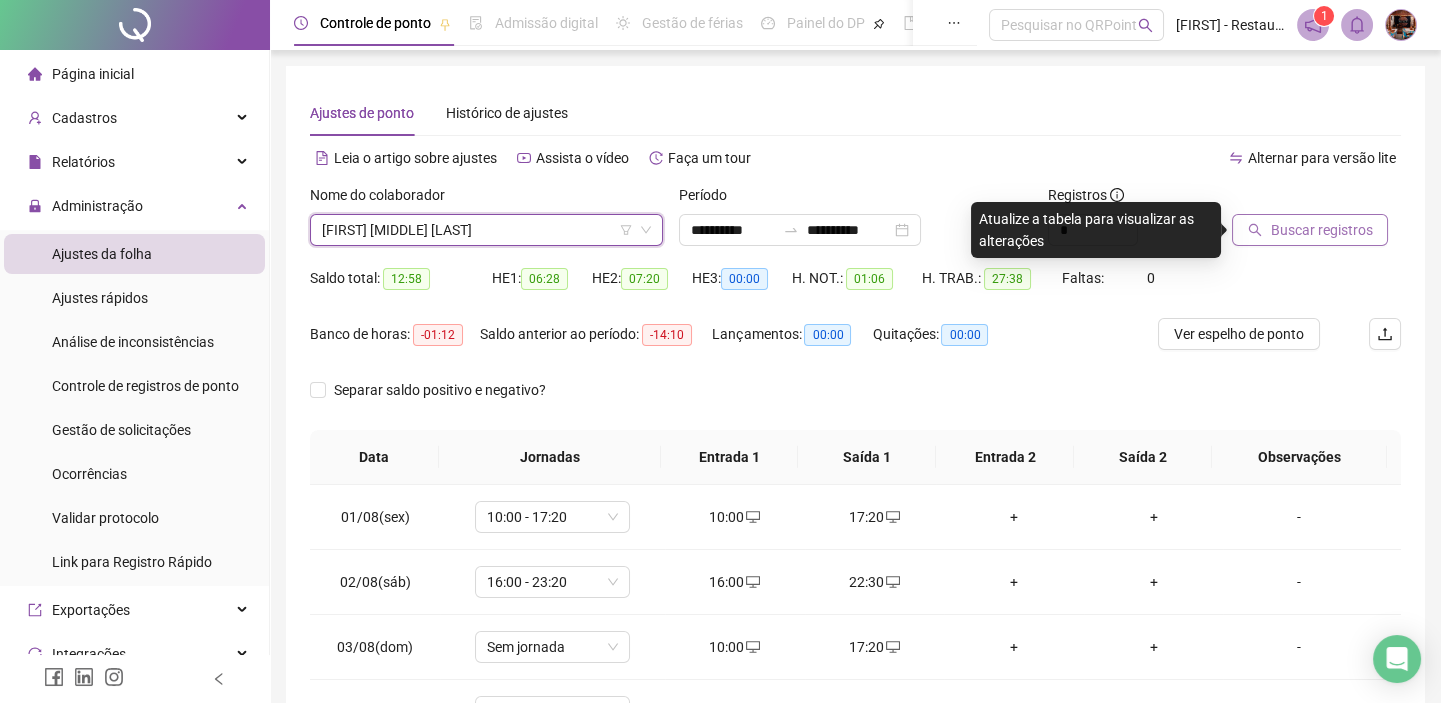 click on "Buscar registros" at bounding box center (1321, 230) 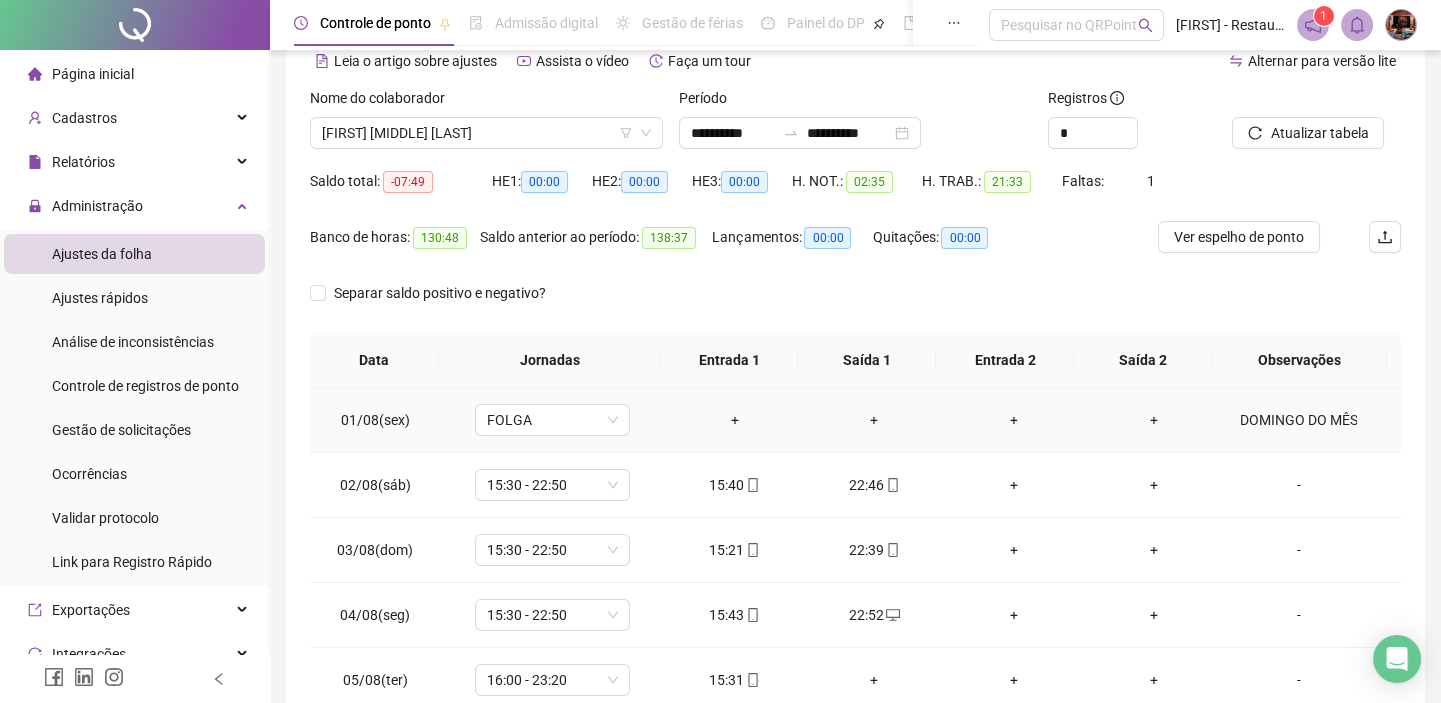 scroll, scrollTop: 216, scrollLeft: 0, axis: vertical 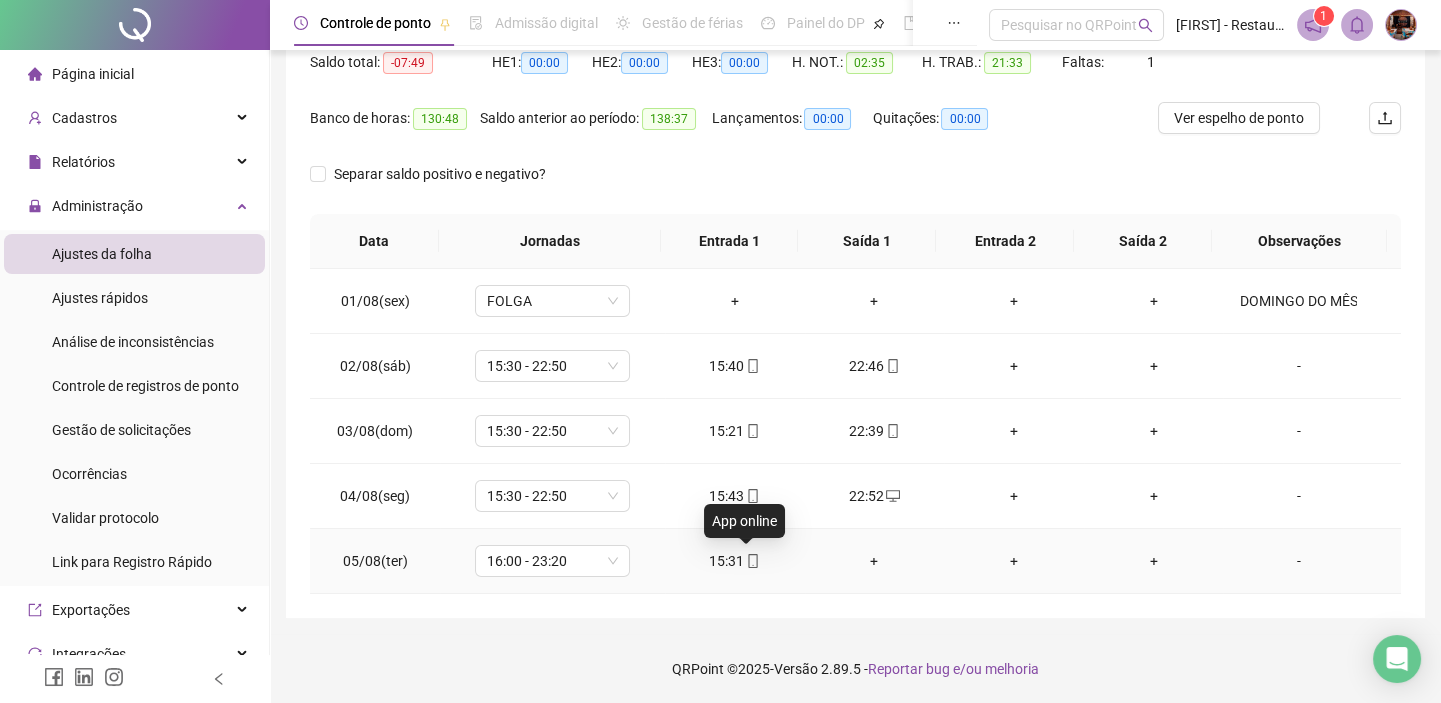 click 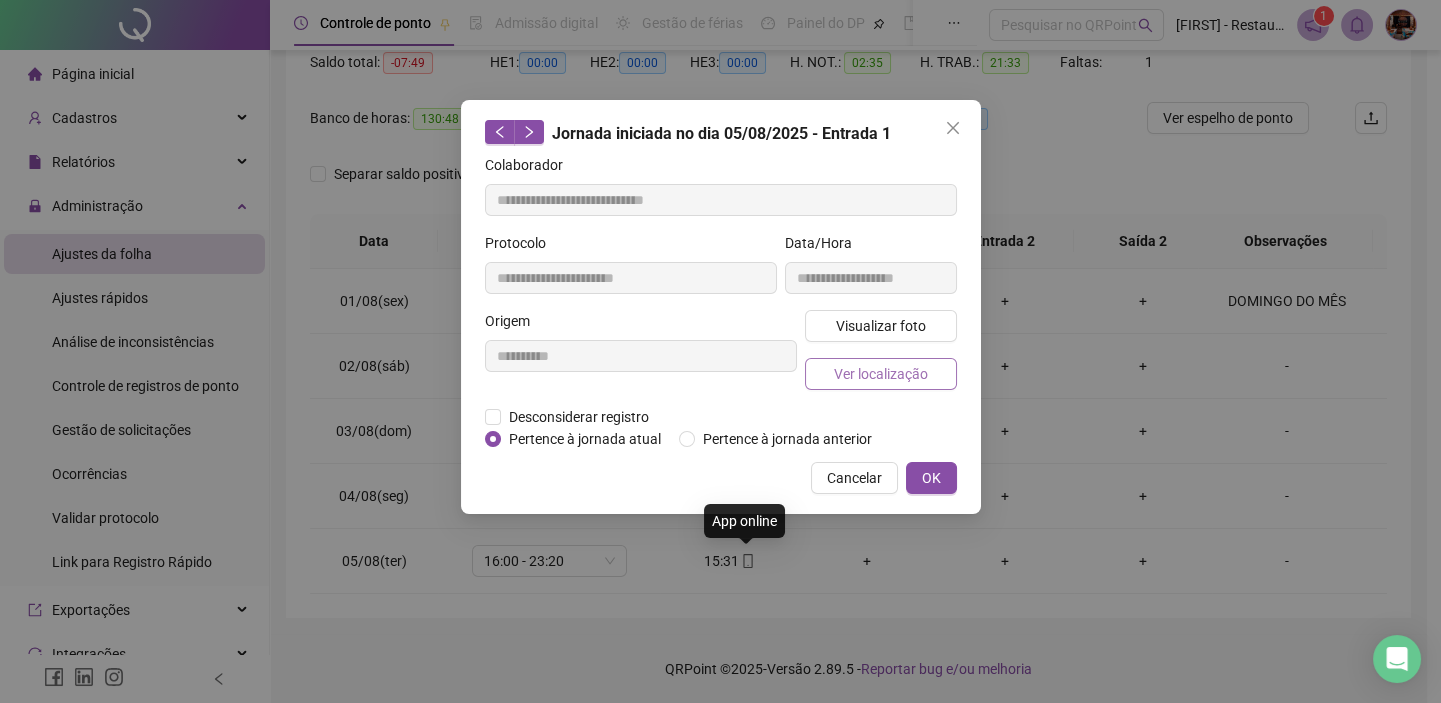 type on "**********" 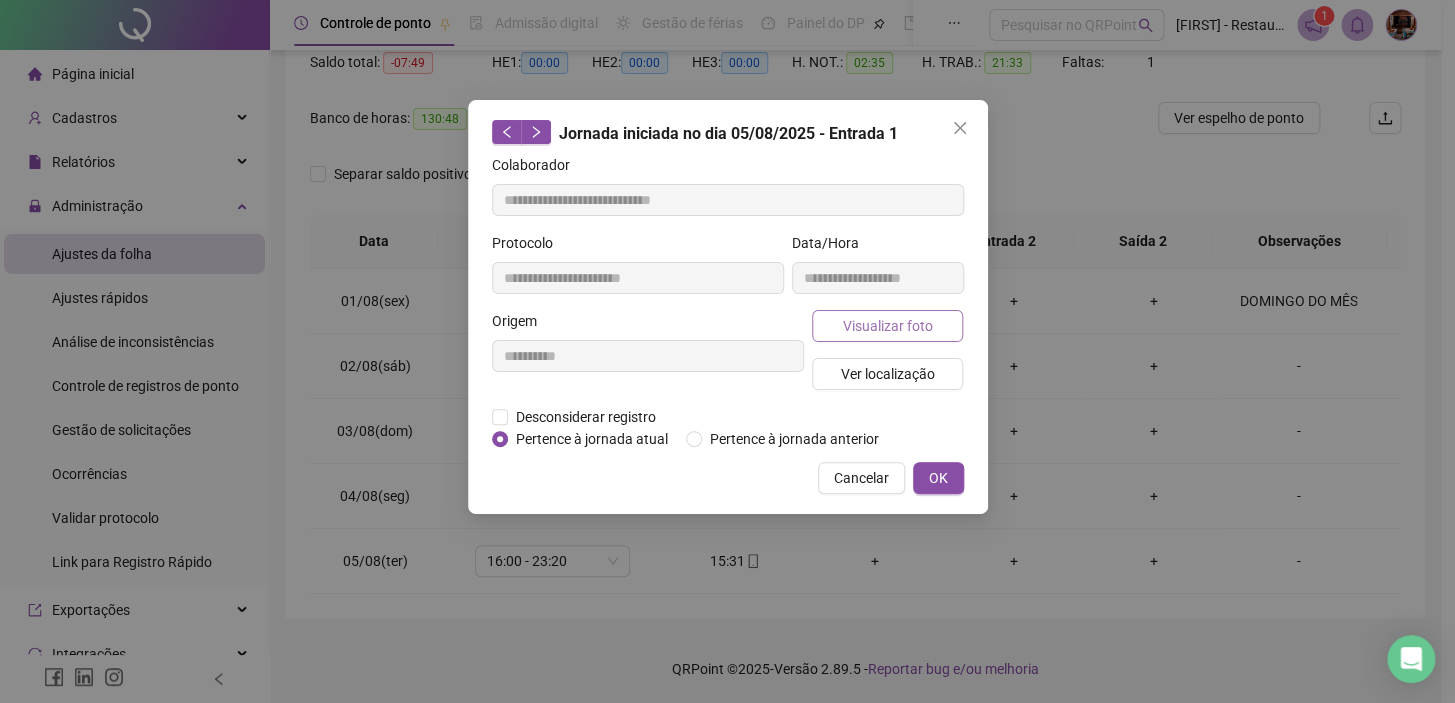 click on "Visualizar foto" at bounding box center (887, 326) 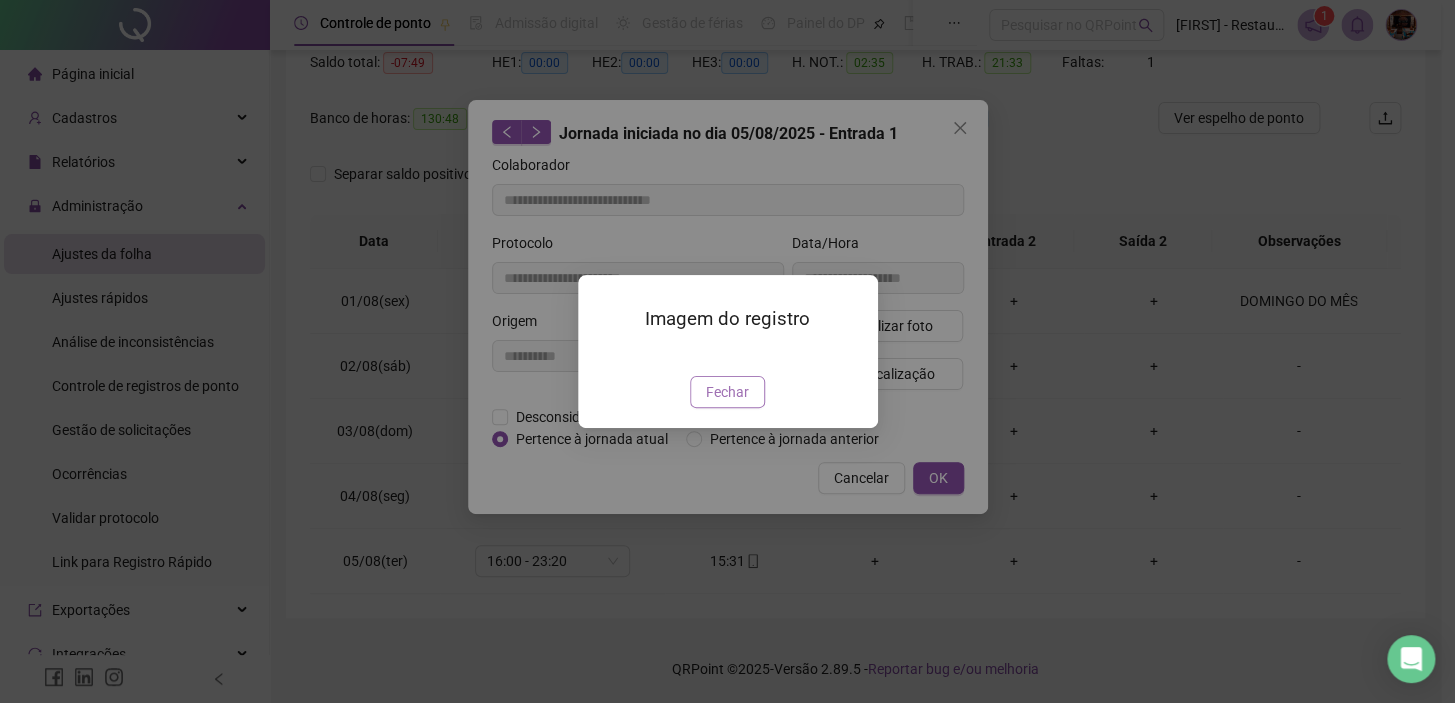 click on "Fechar" at bounding box center [727, 392] 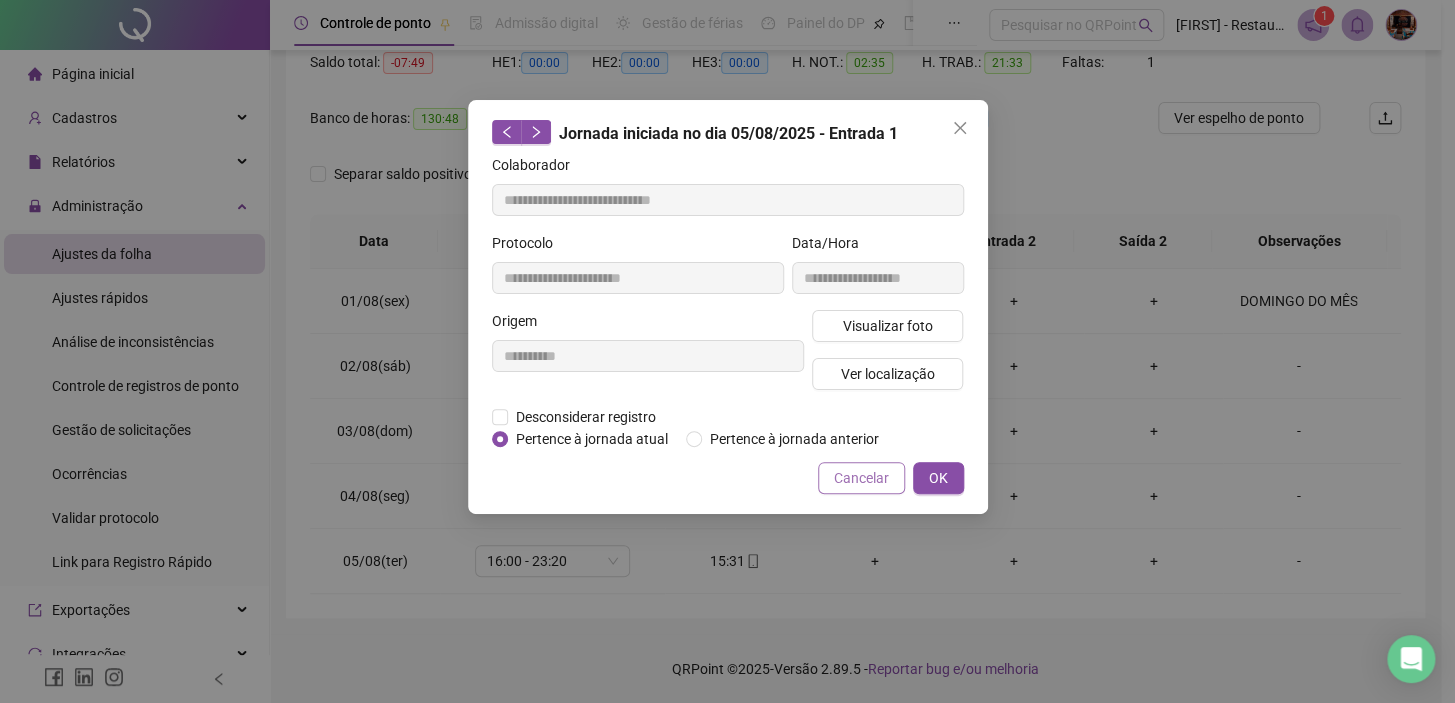 click on "Cancelar" at bounding box center [861, 478] 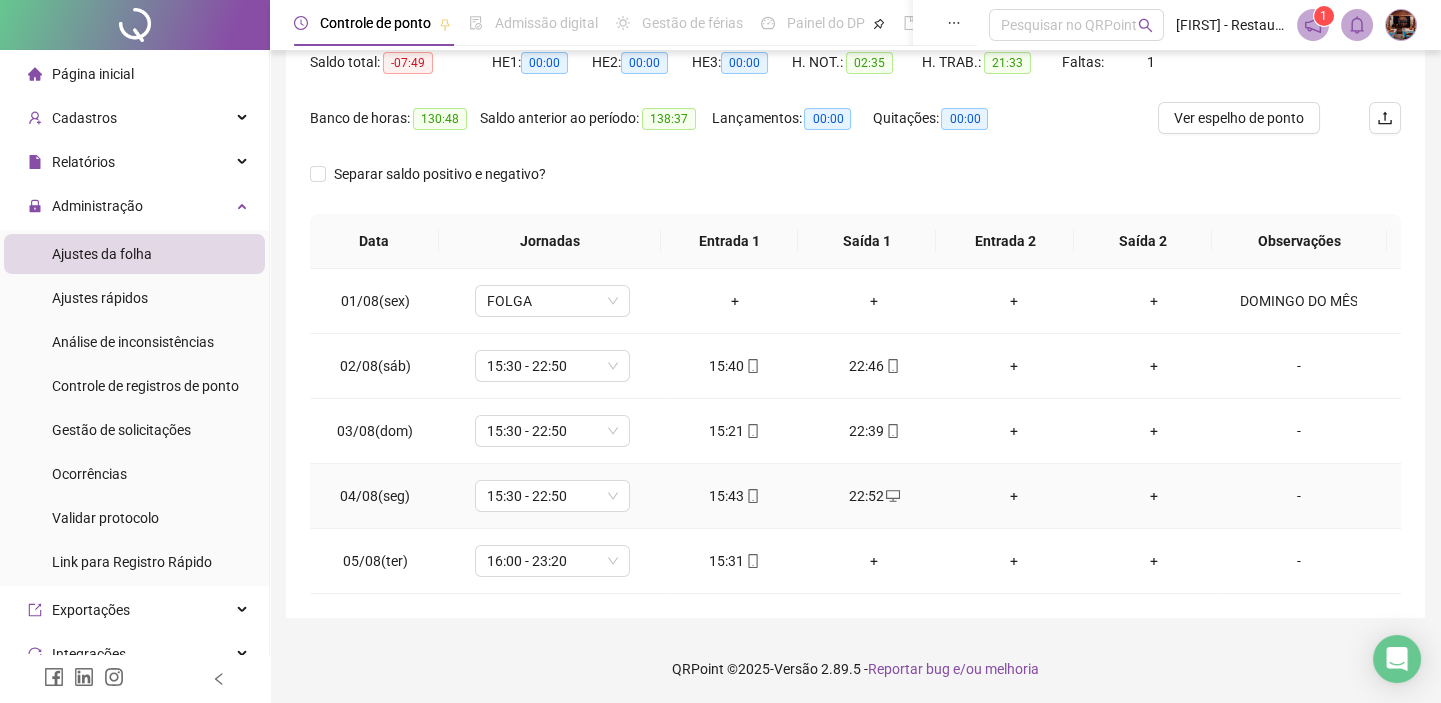 click 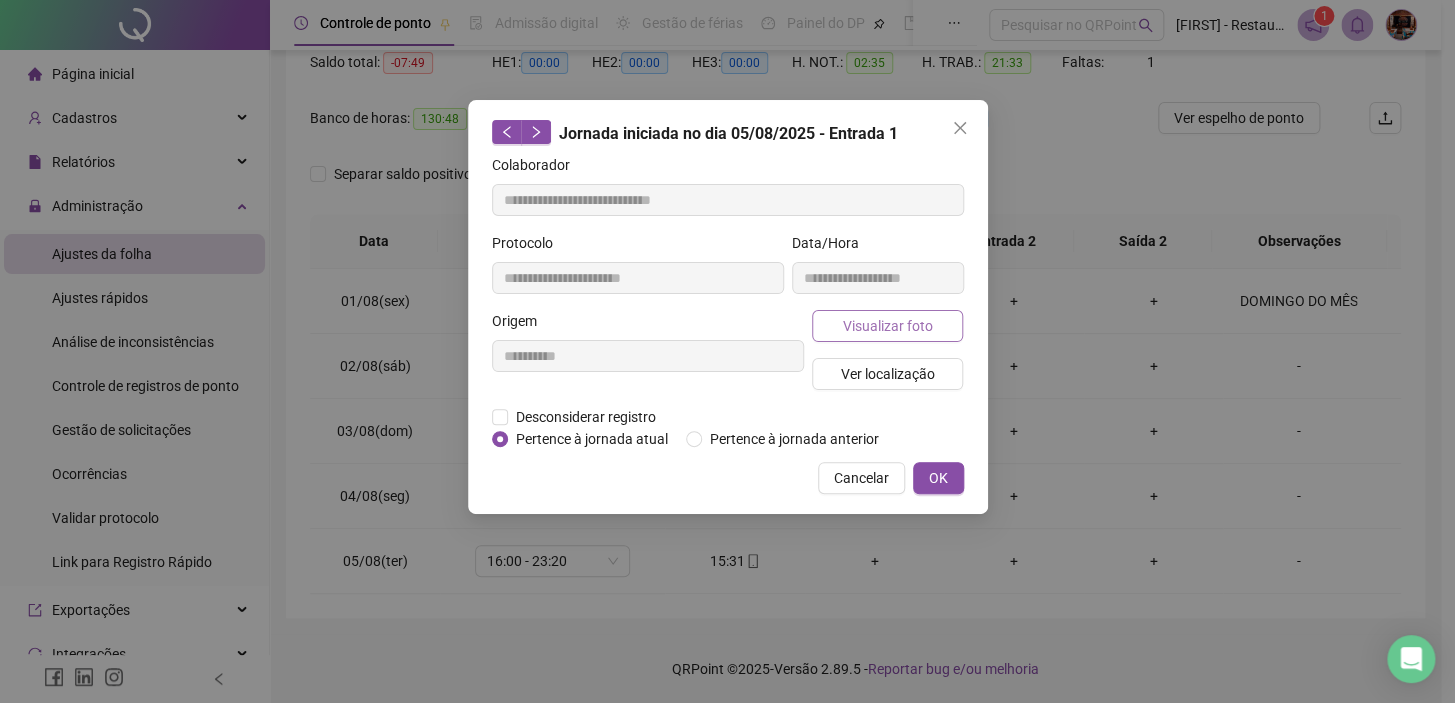type on "**********" 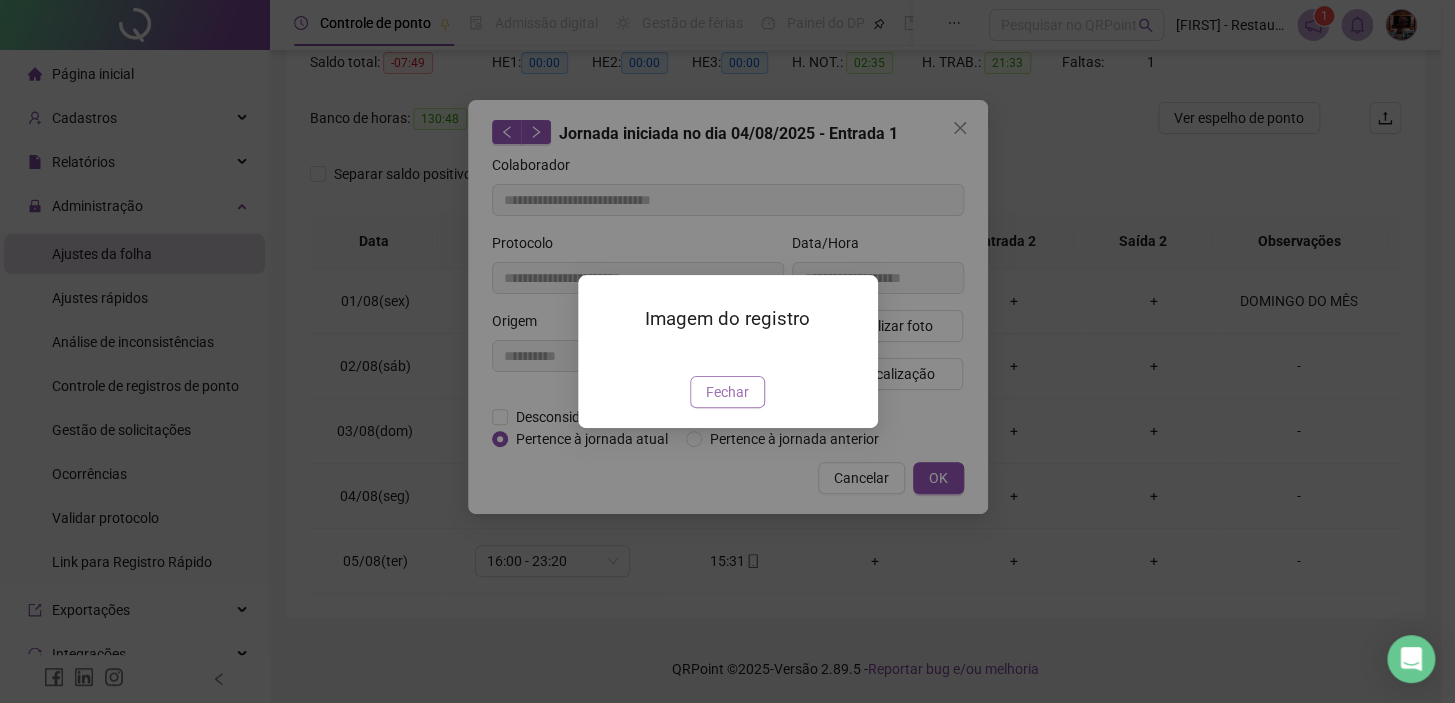 click on "Fechar" at bounding box center (727, 392) 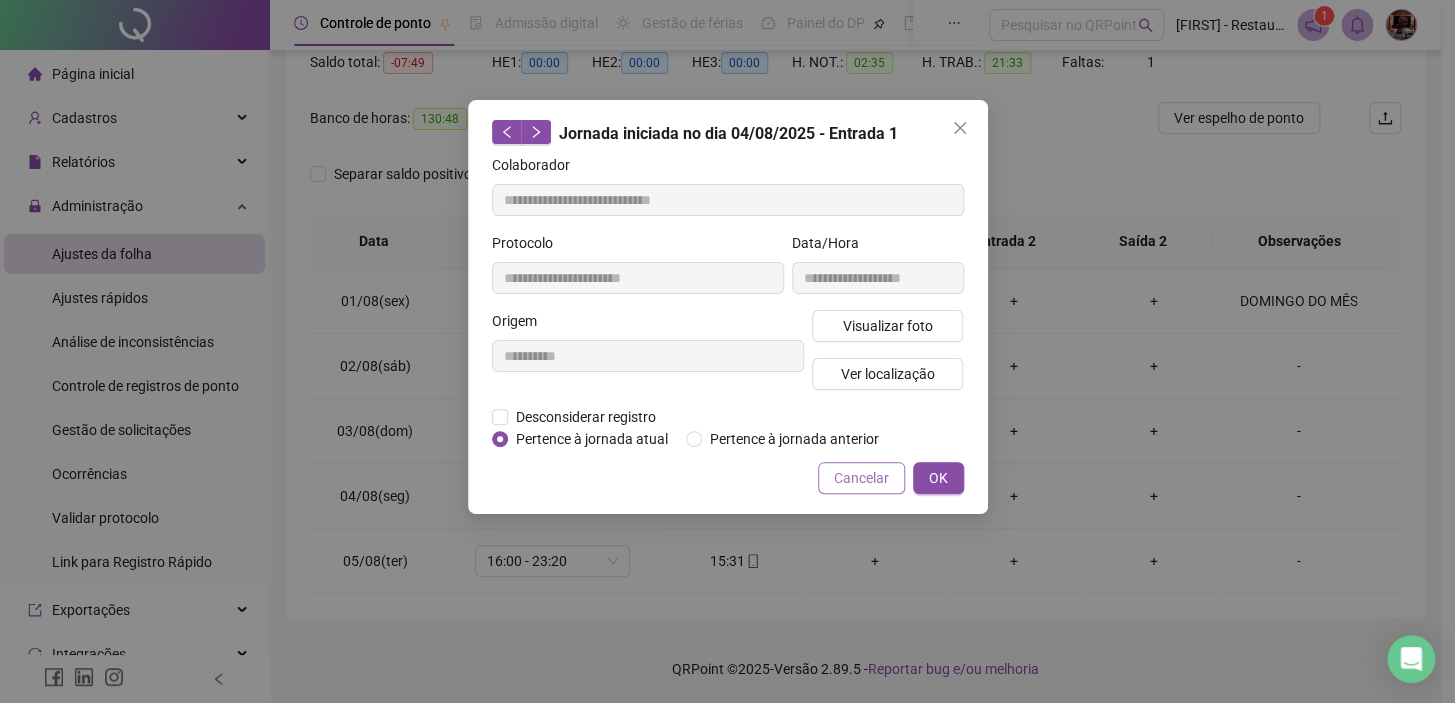 click on "Cancelar" at bounding box center (861, 478) 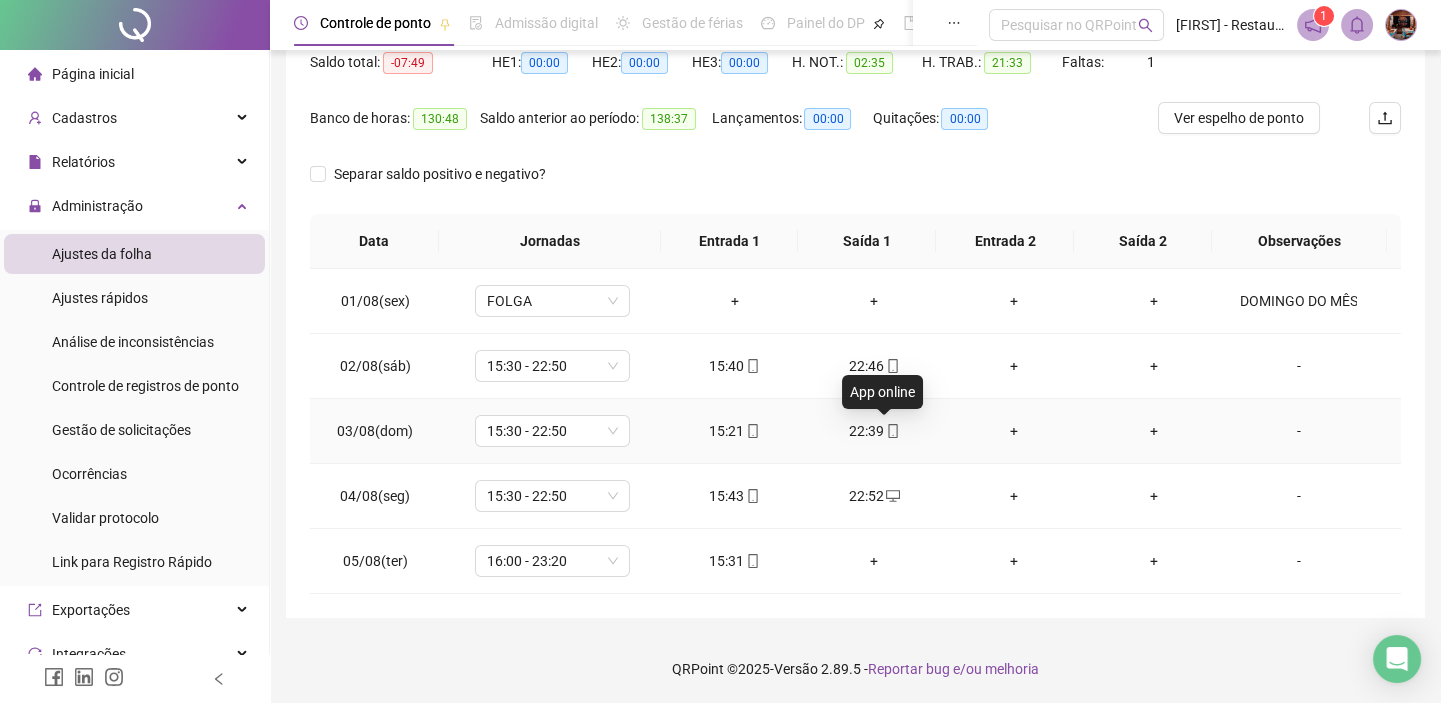 click 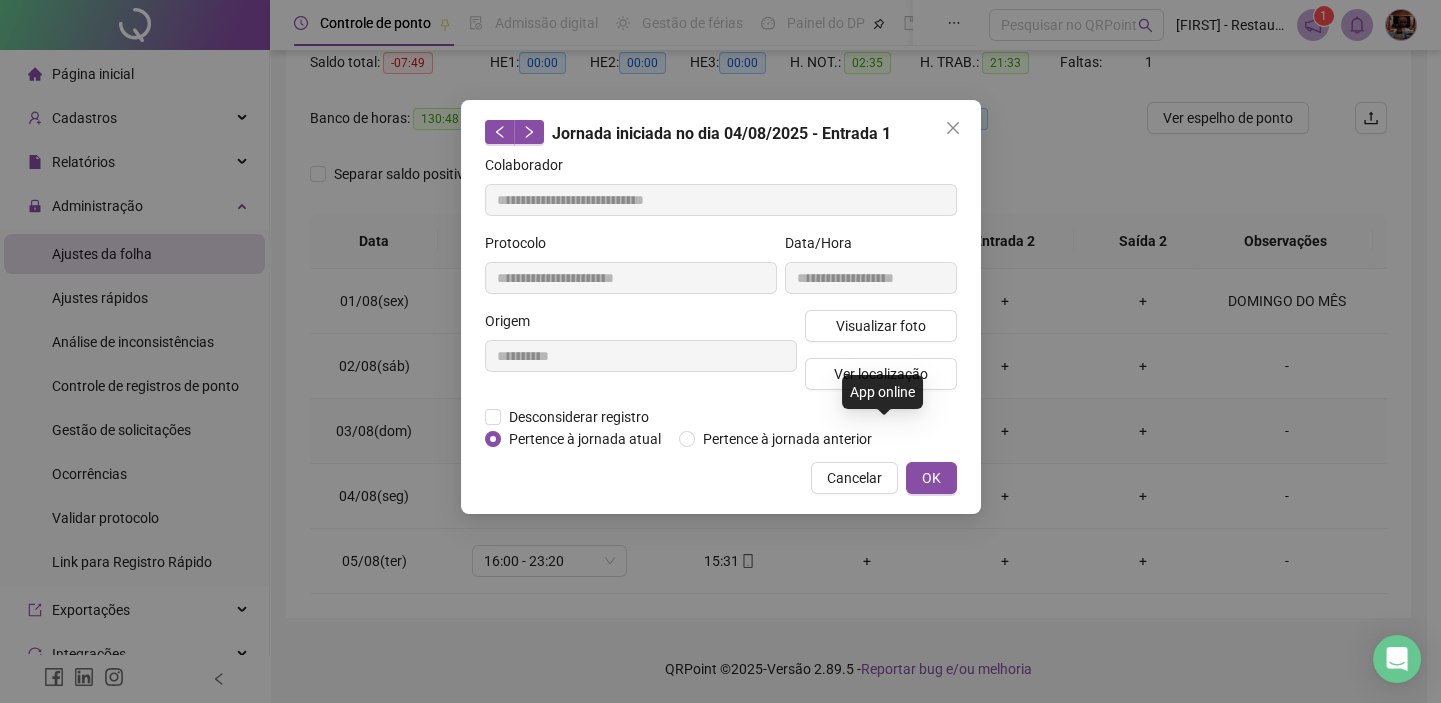 type on "**********" 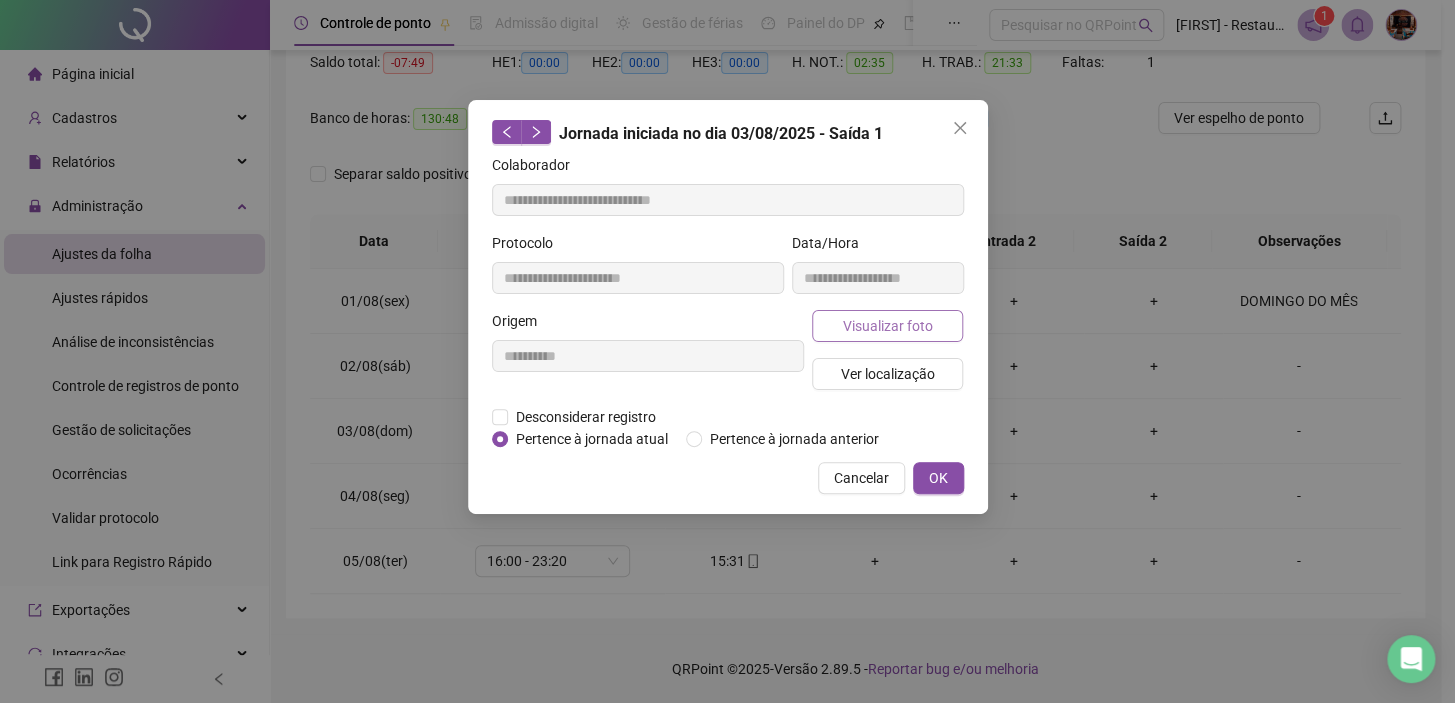 click on "Visualizar foto" at bounding box center (887, 326) 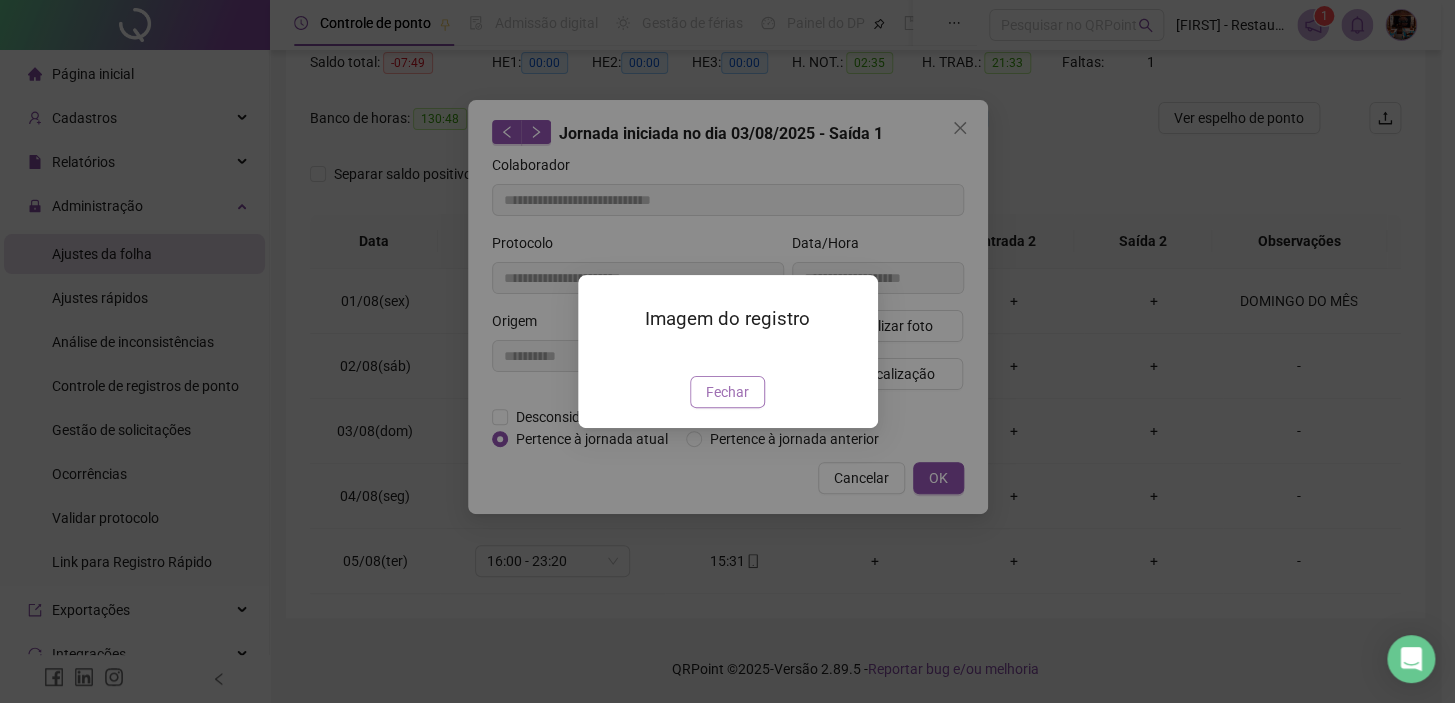 click on "Fechar" at bounding box center [727, 392] 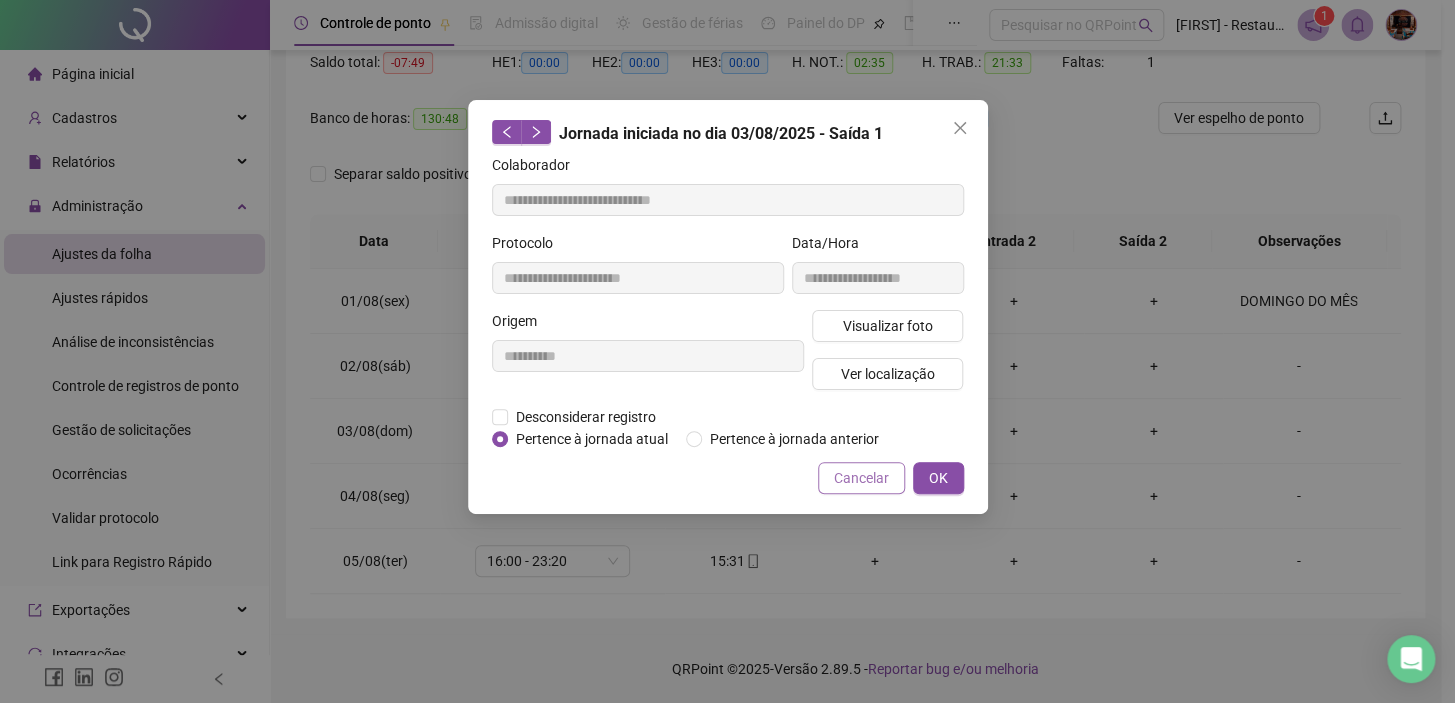 click on "Cancelar" at bounding box center [861, 478] 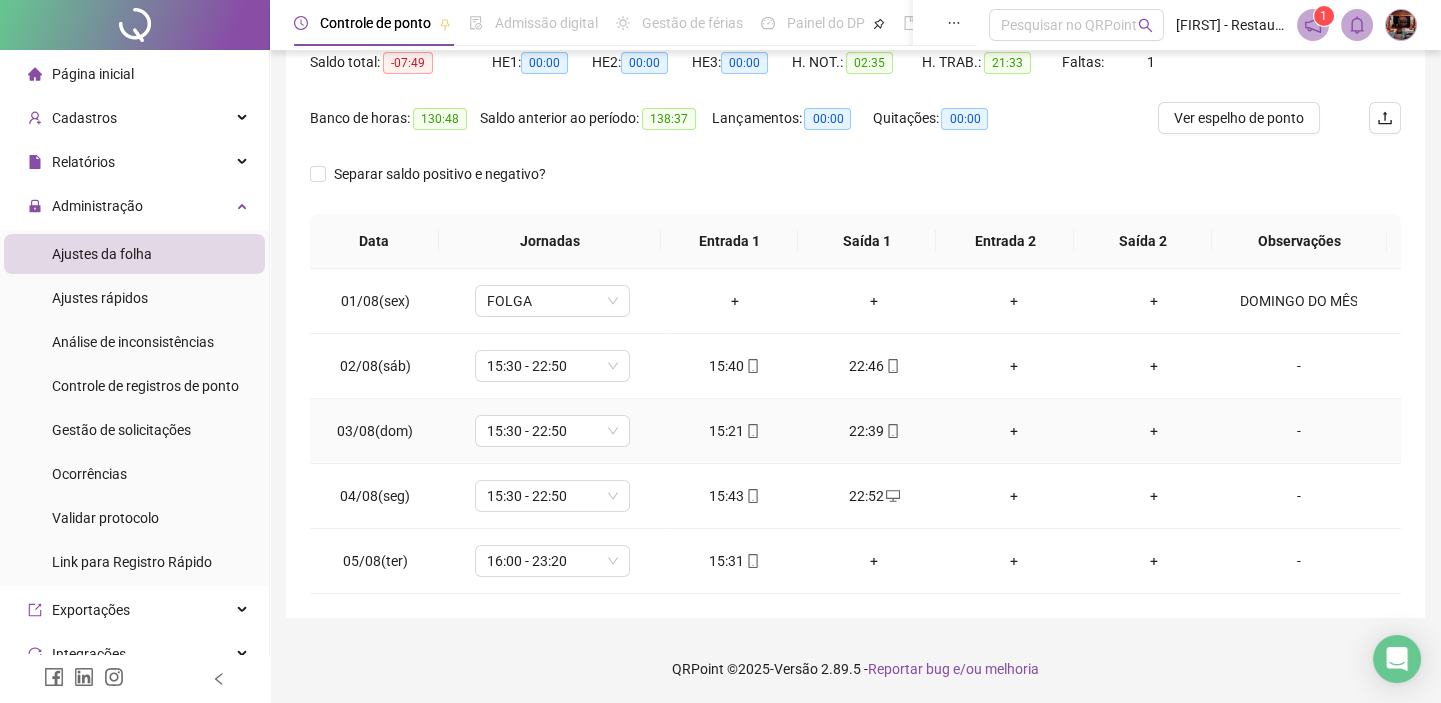 click 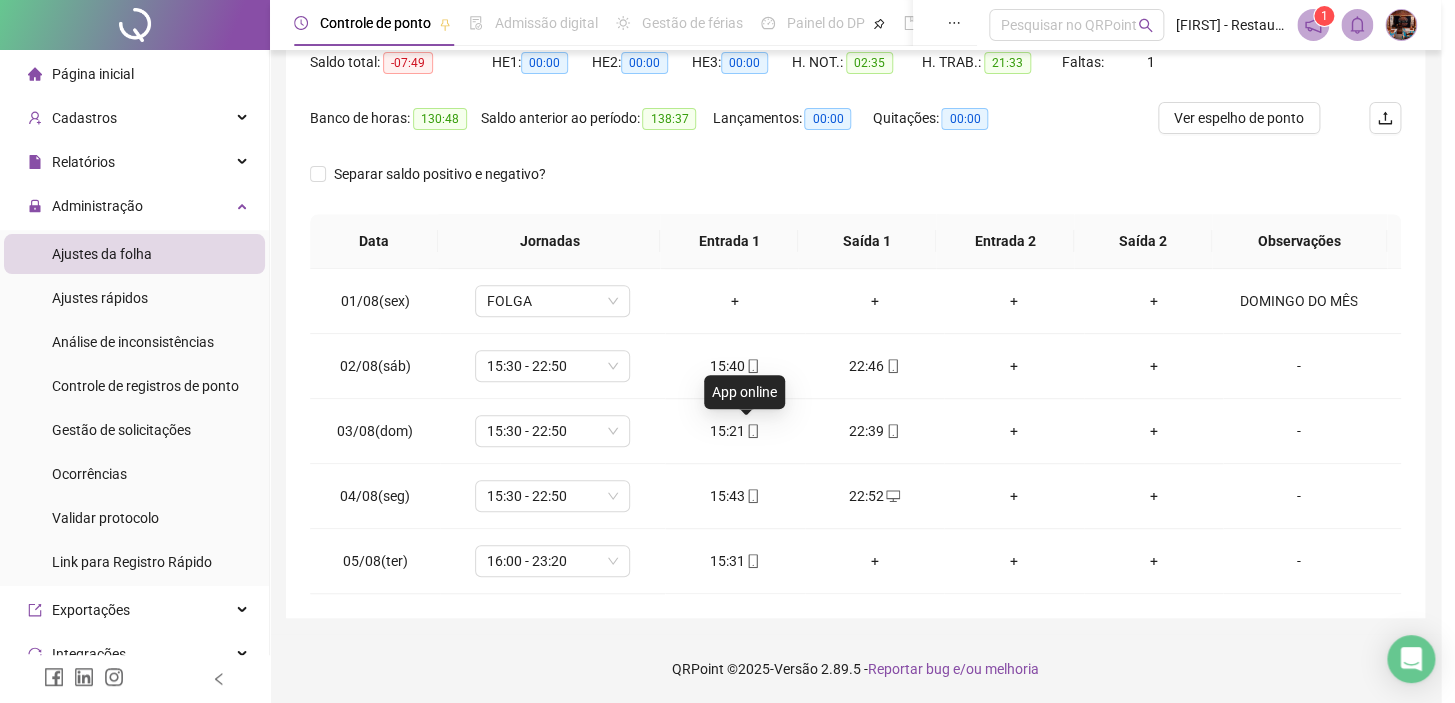 type on "**********" 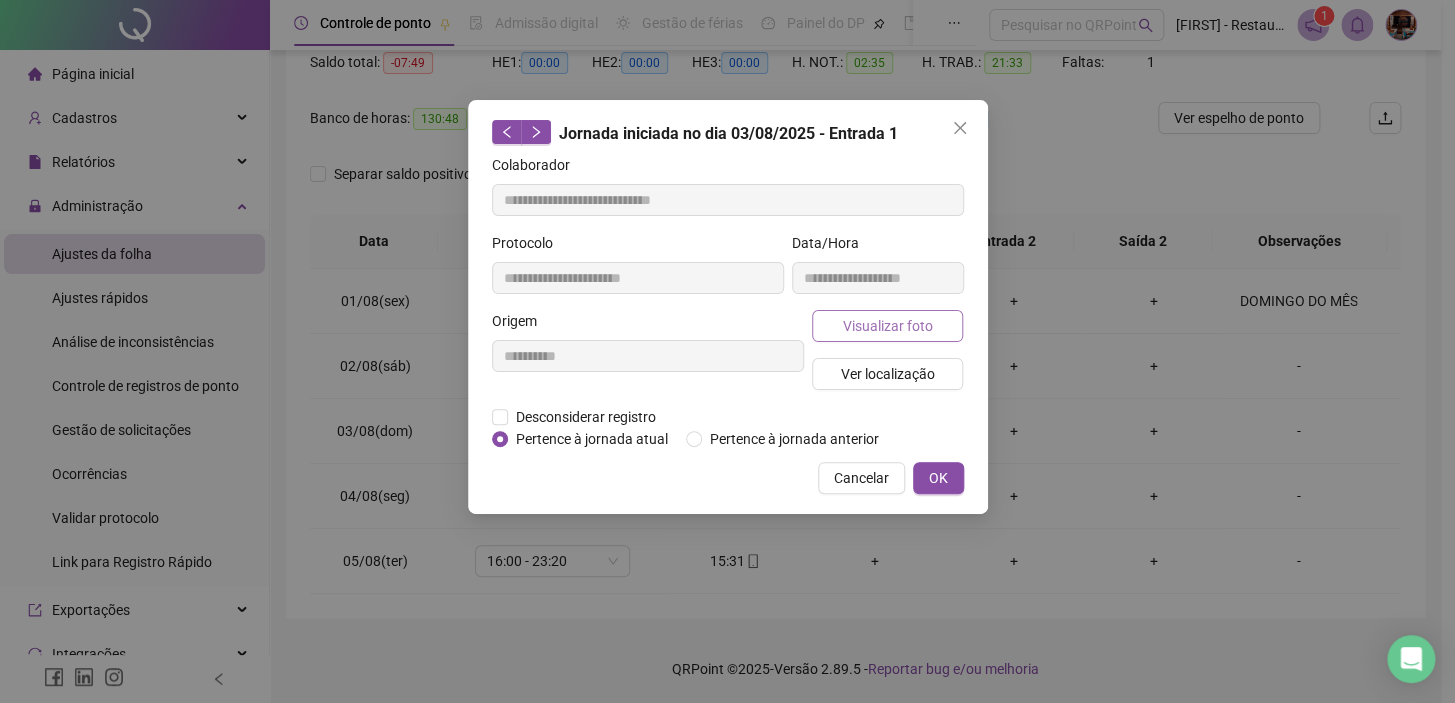 click on "Visualizar foto" at bounding box center [887, 326] 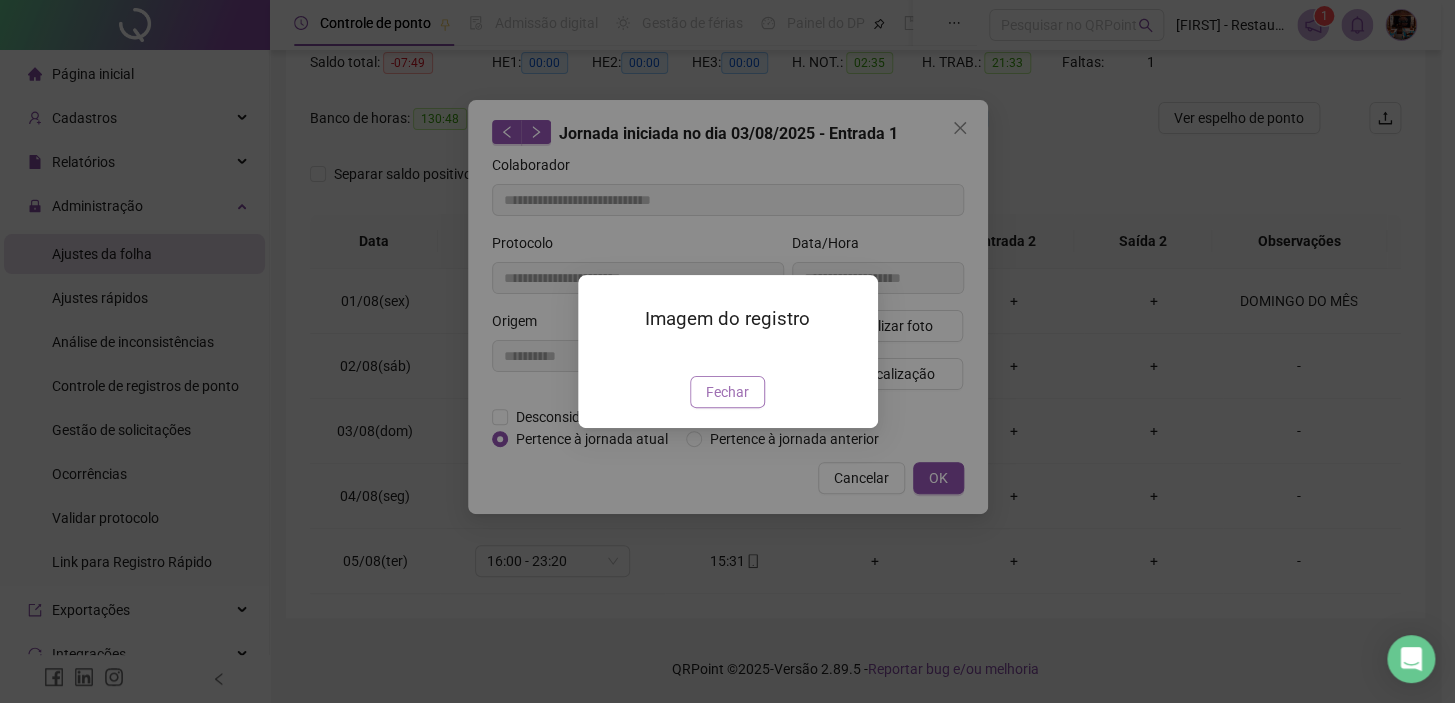 click at bounding box center (728, 353) 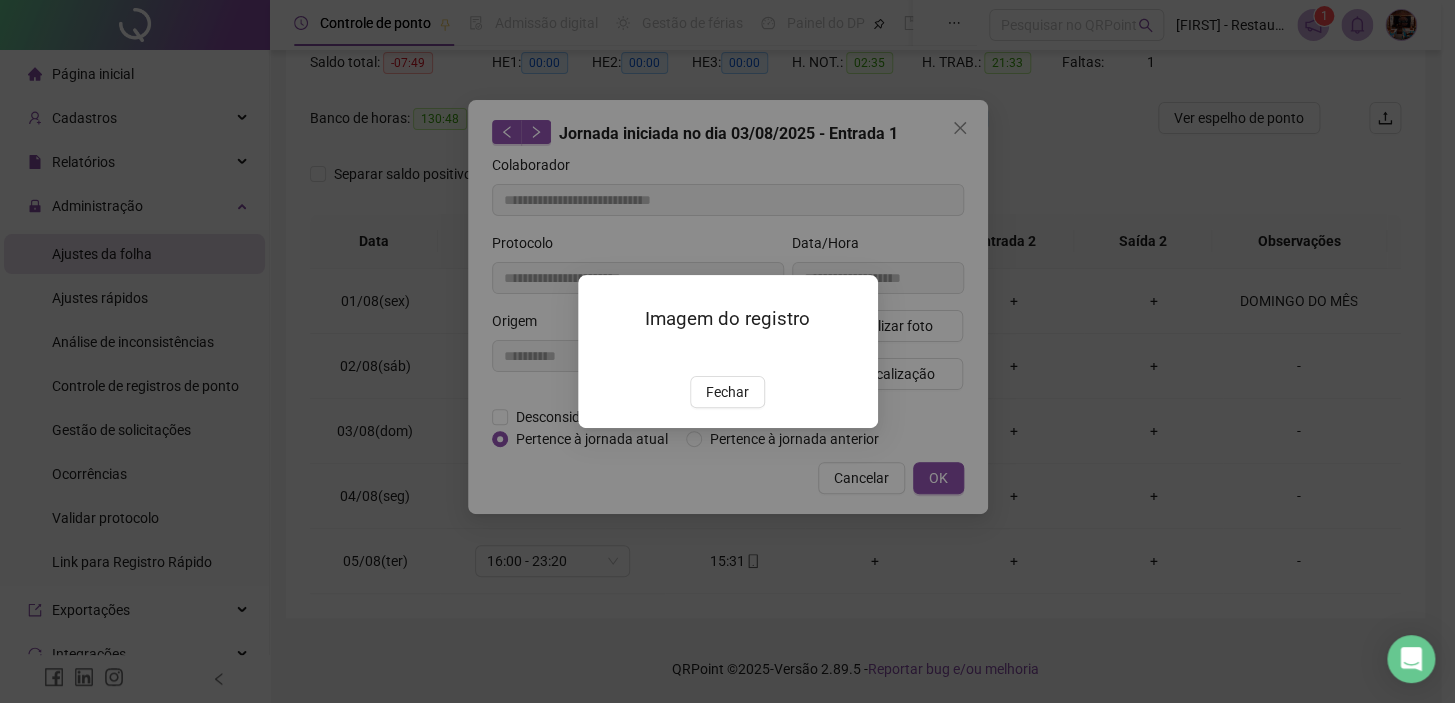 click at bounding box center [602, 355] 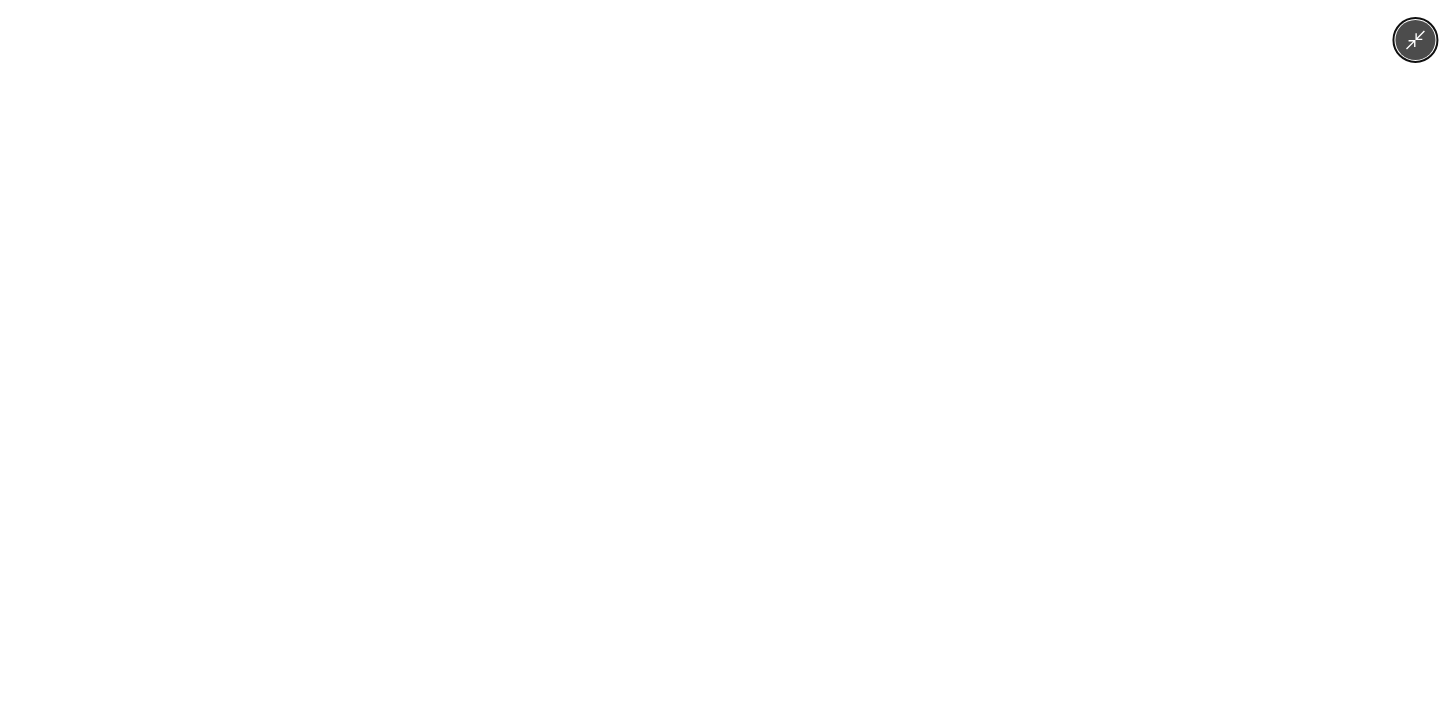 type 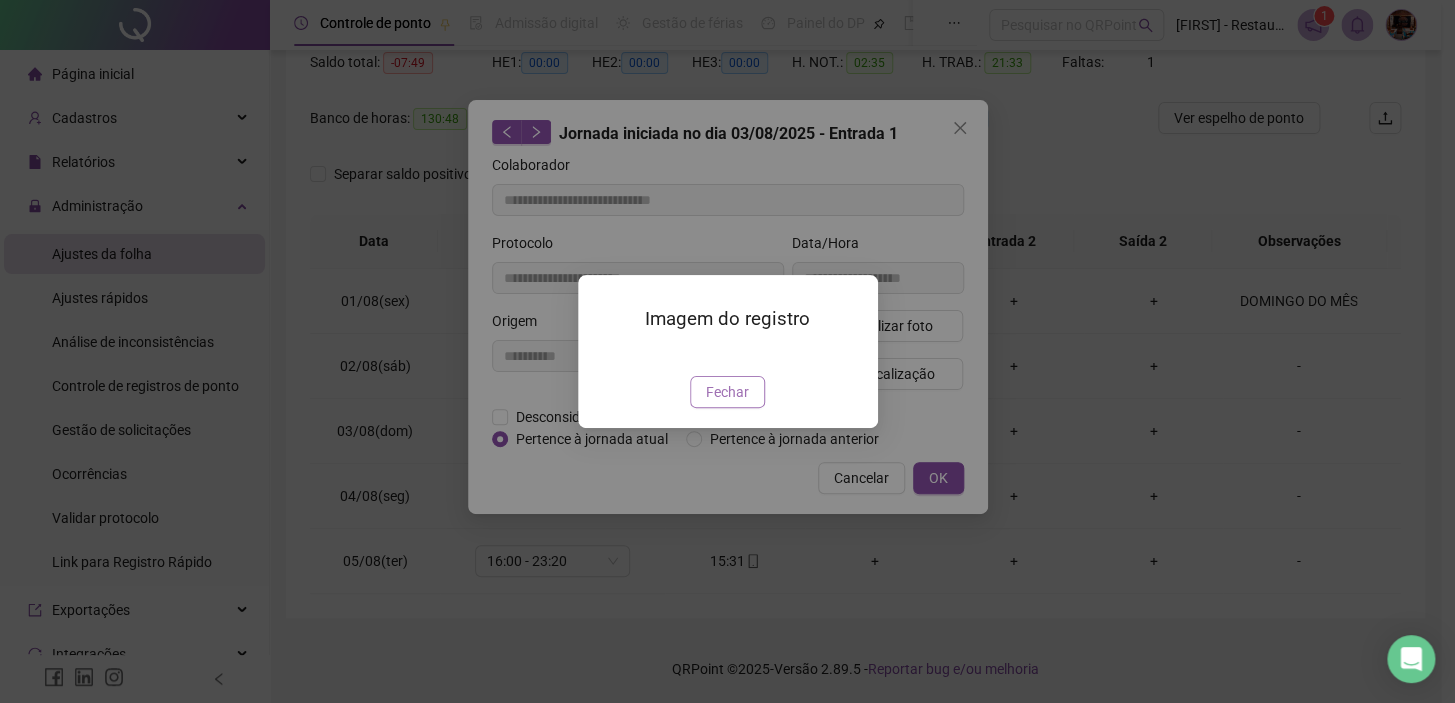 click on "Fechar" at bounding box center [727, 392] 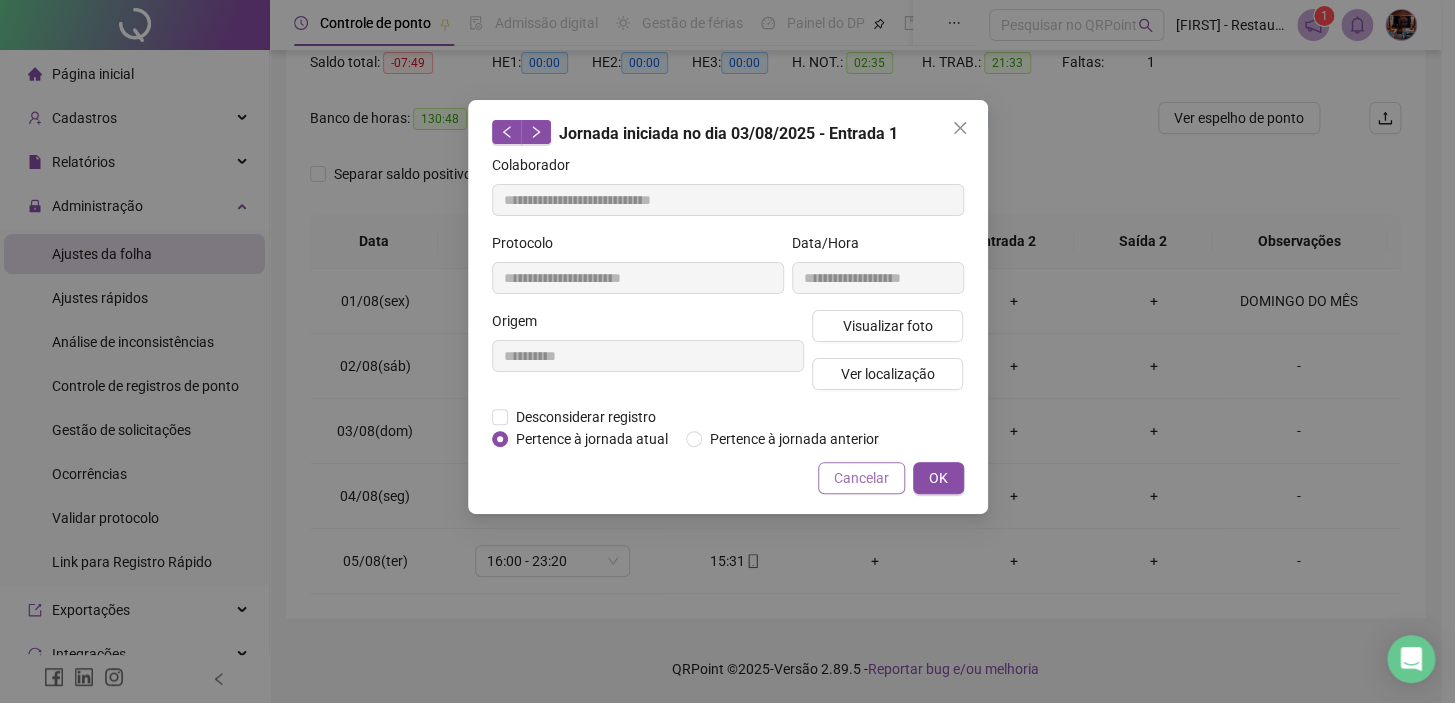 click on "Cancelar" at bounding box center [861, 478] 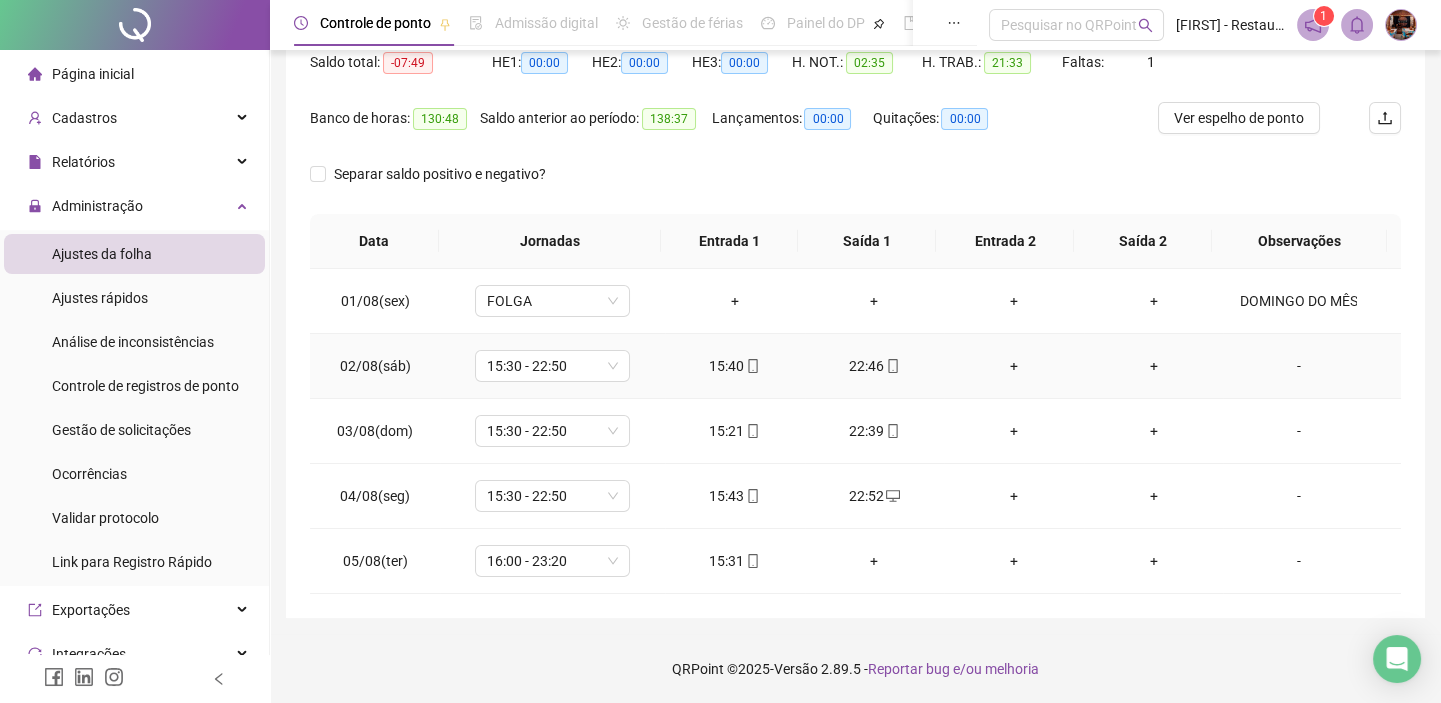 click 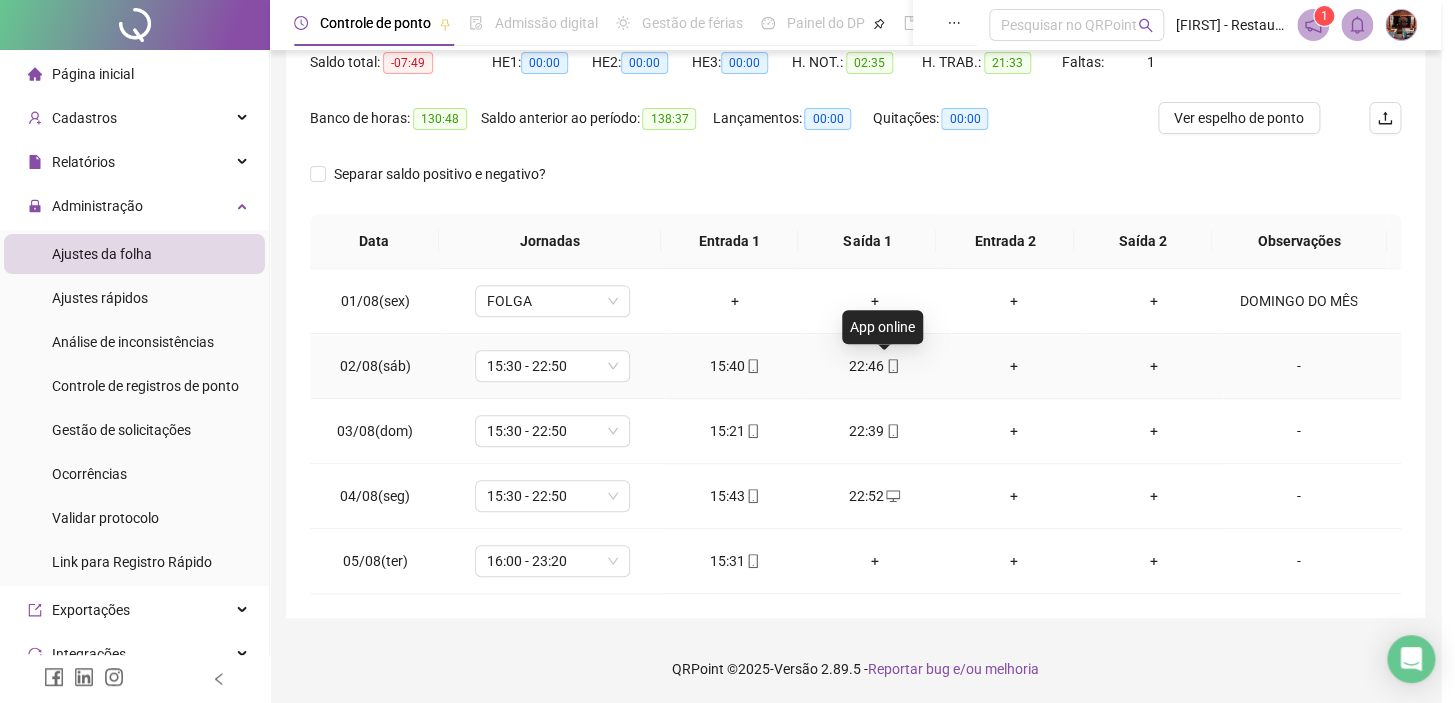 type on "**********" 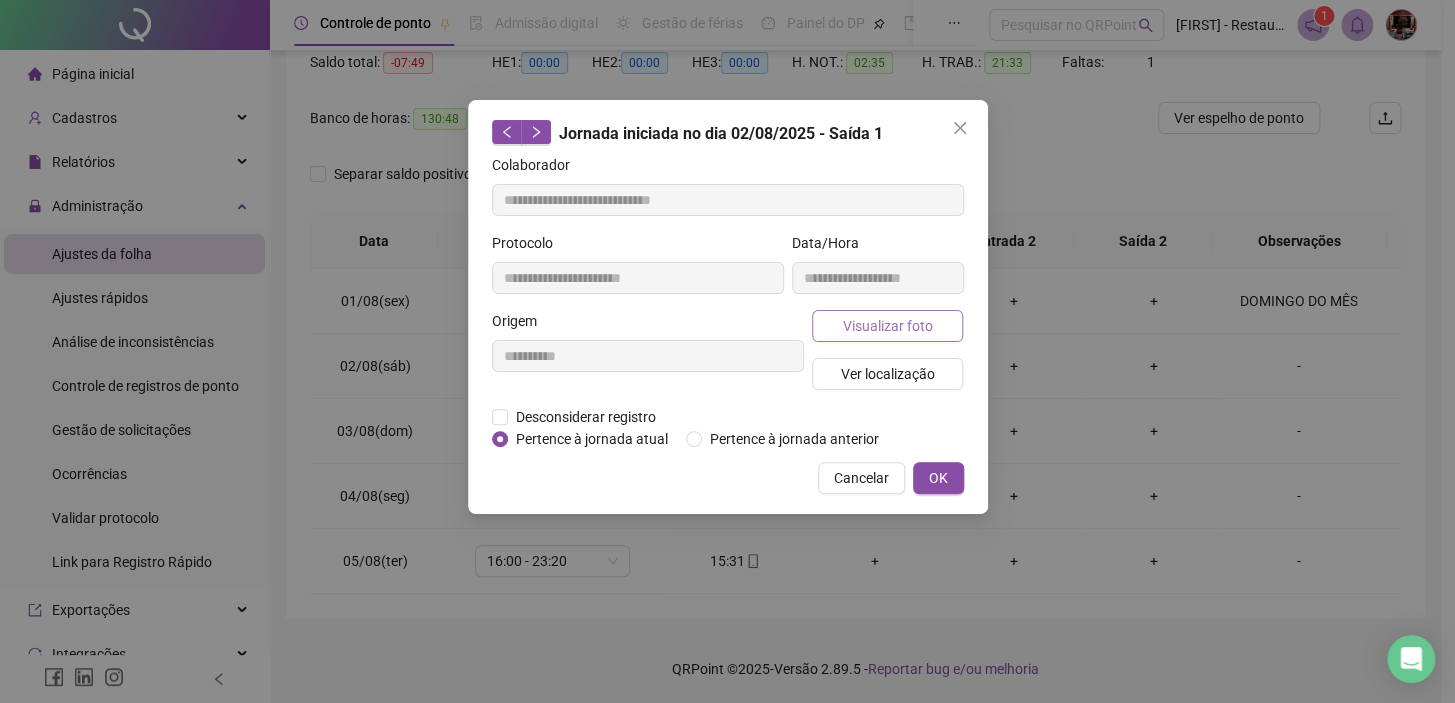 click on "Visualizar foto" at bounding box center (888, 326) 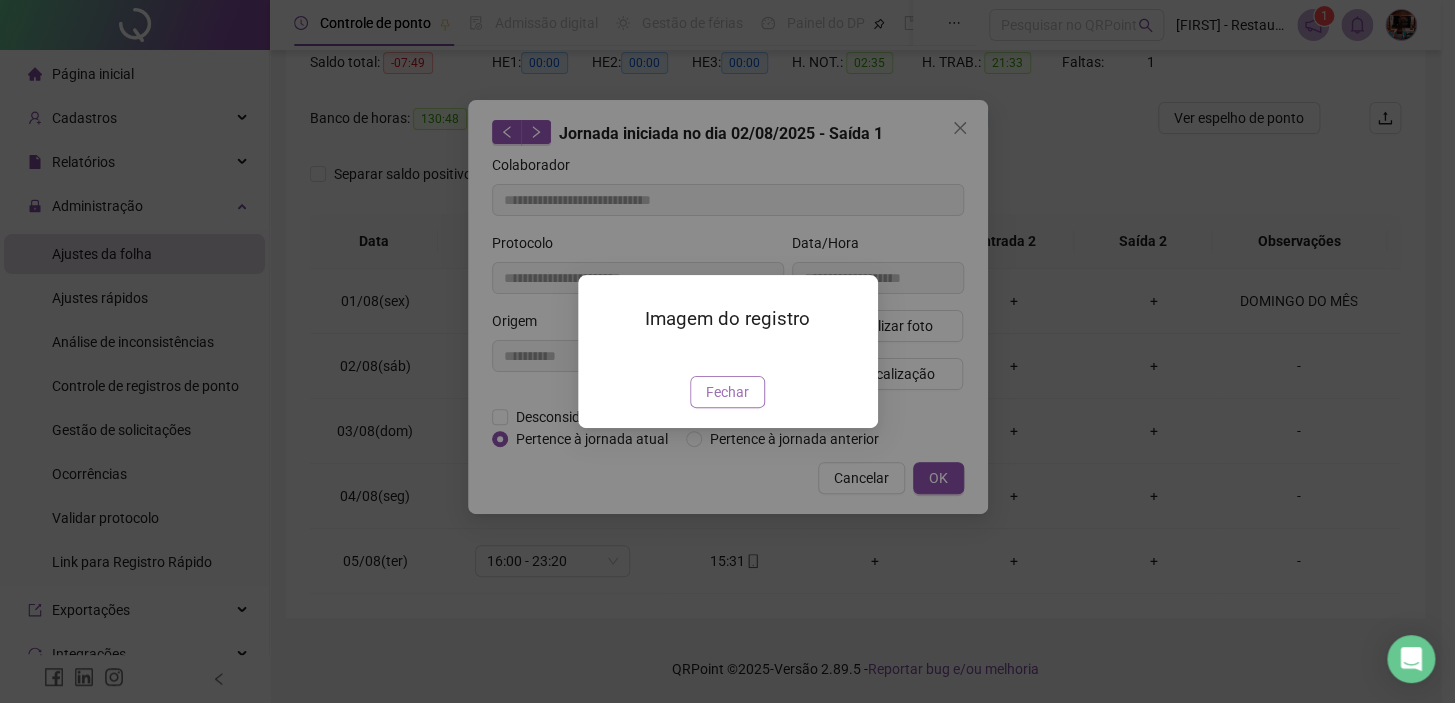 click on "Fechar" at bounding box center [727, 392] 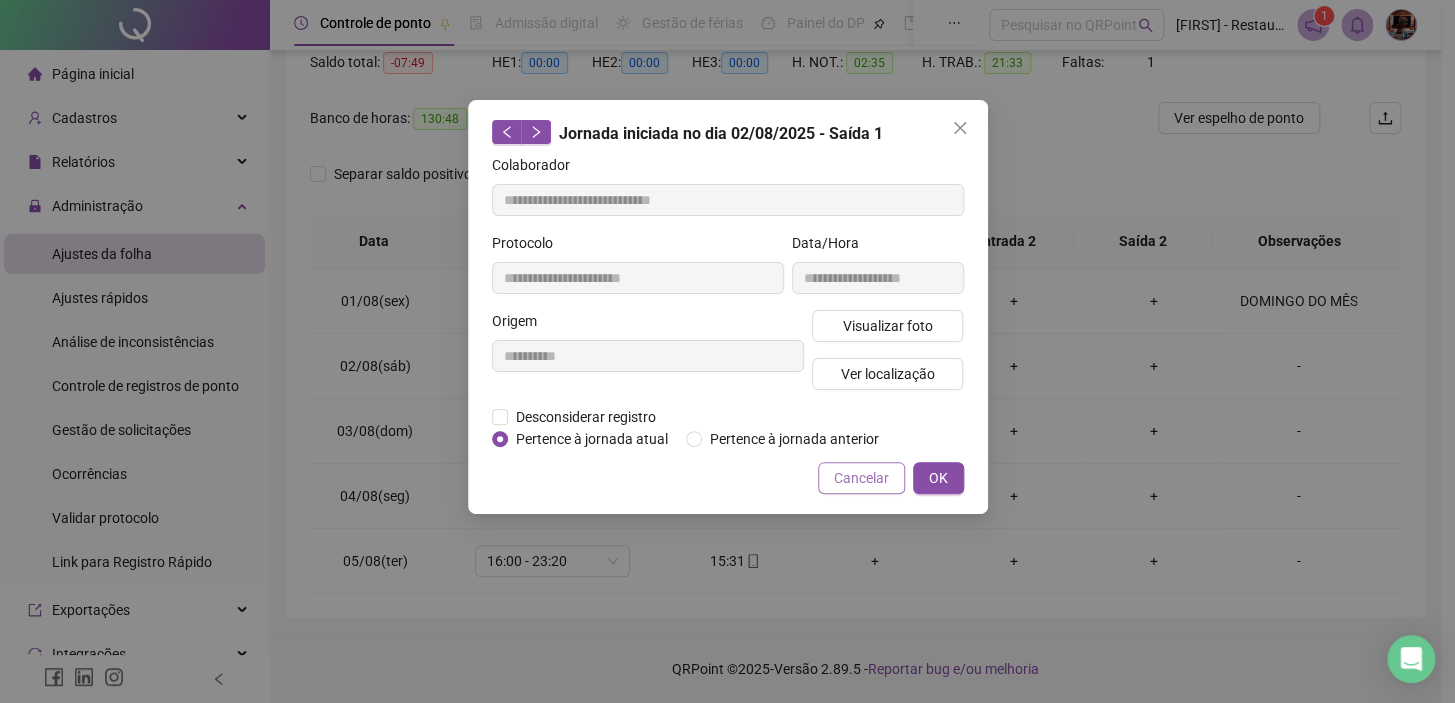 click on "Cancelar" at bounding box center (861, 478) 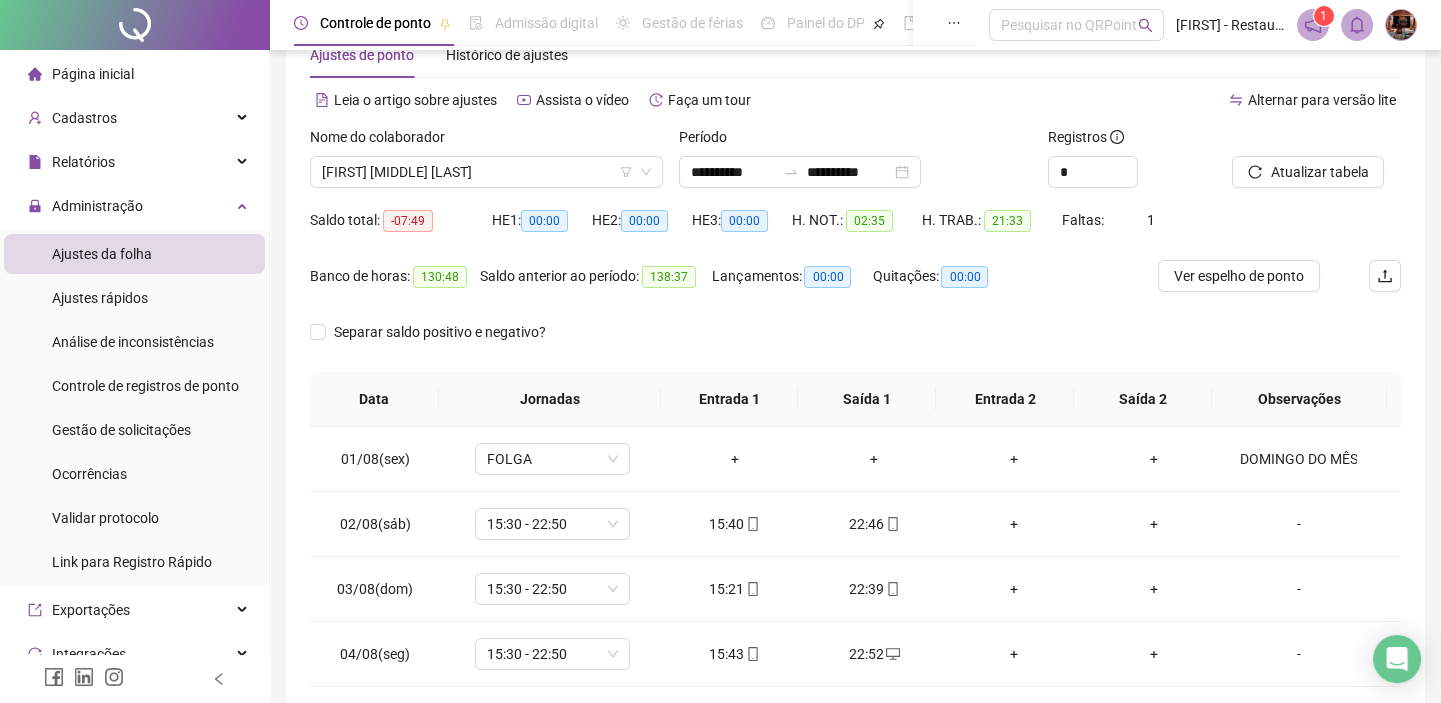 scroll, scrollTop: 0, scrollLeft: 0, axis: both 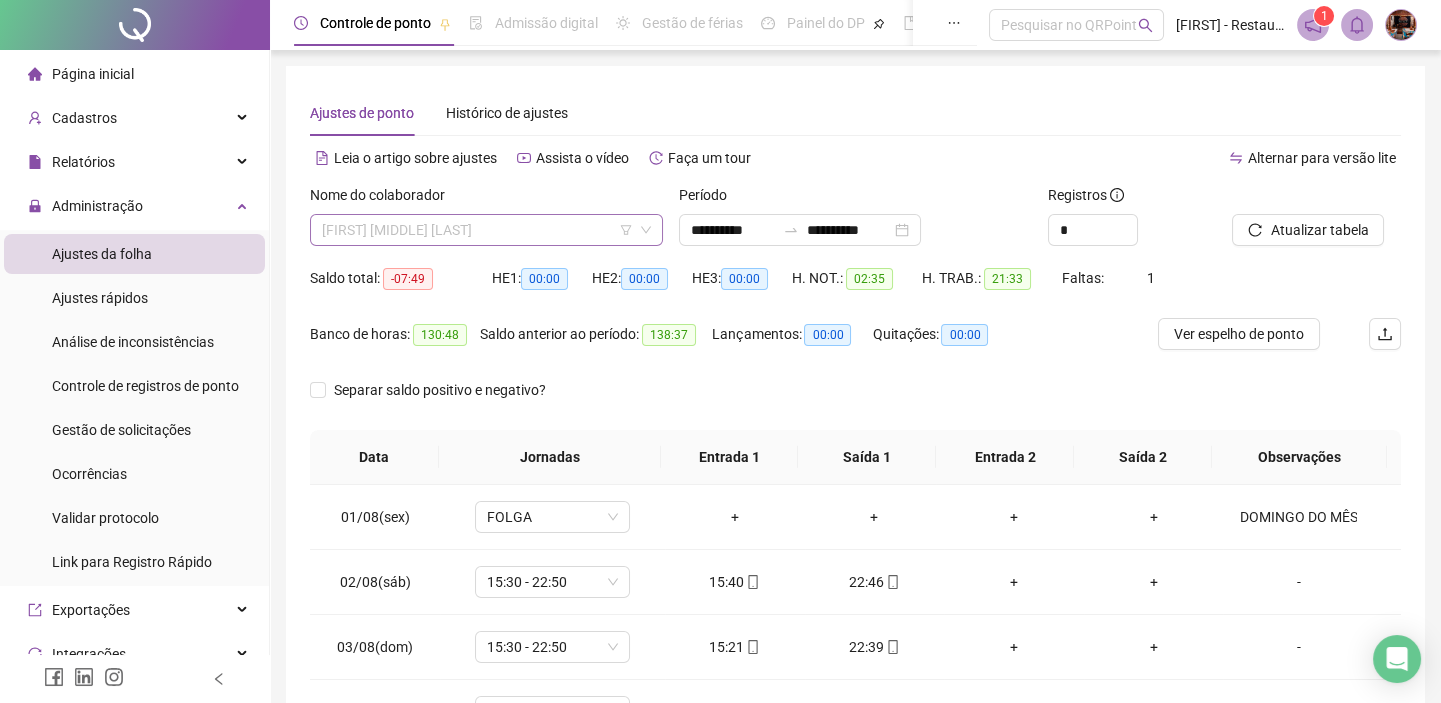 click on "[FIRST] [MIDDLE] [LAST]" at bounding box center [486, 230] 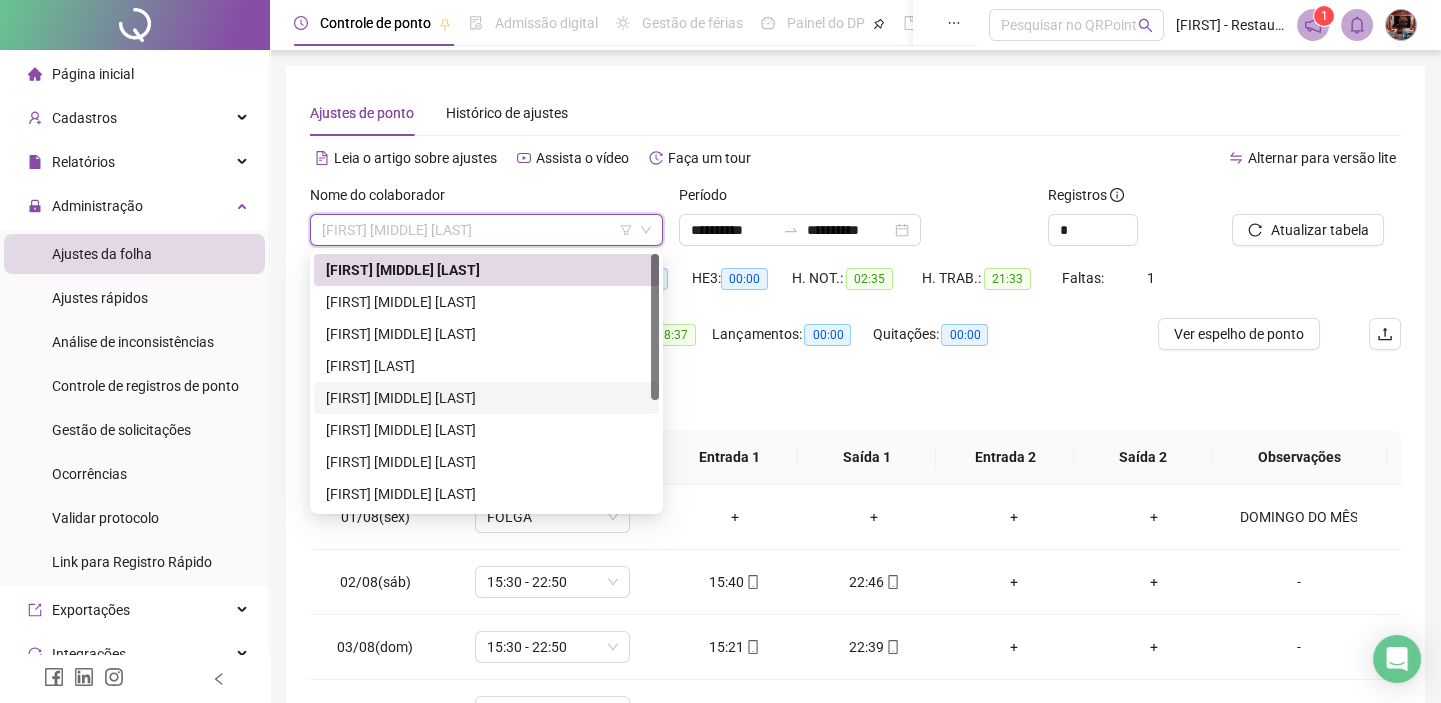 click on "[FIRST] [MIDDLE] [LAST]" at bounding box center (486, 398) 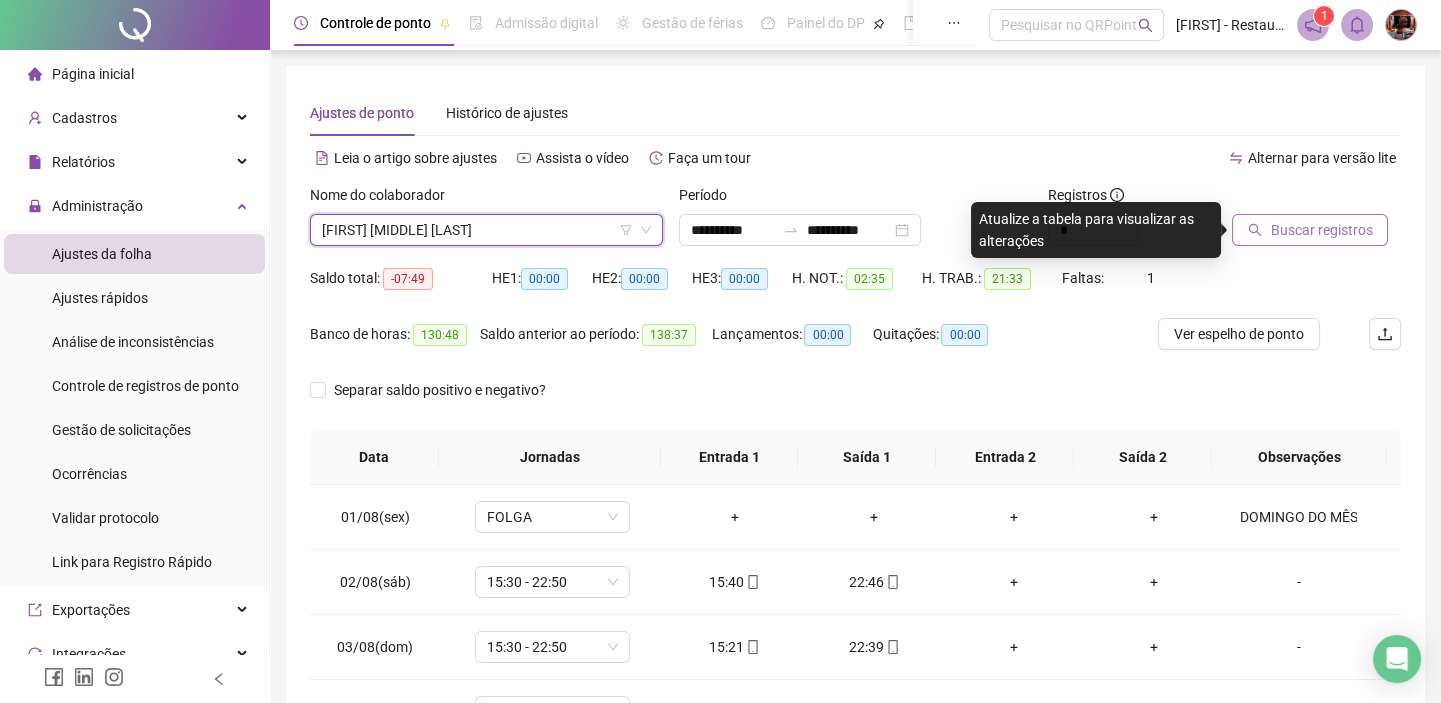 click on "Buscar registros" at bounding box center (1321, 230) 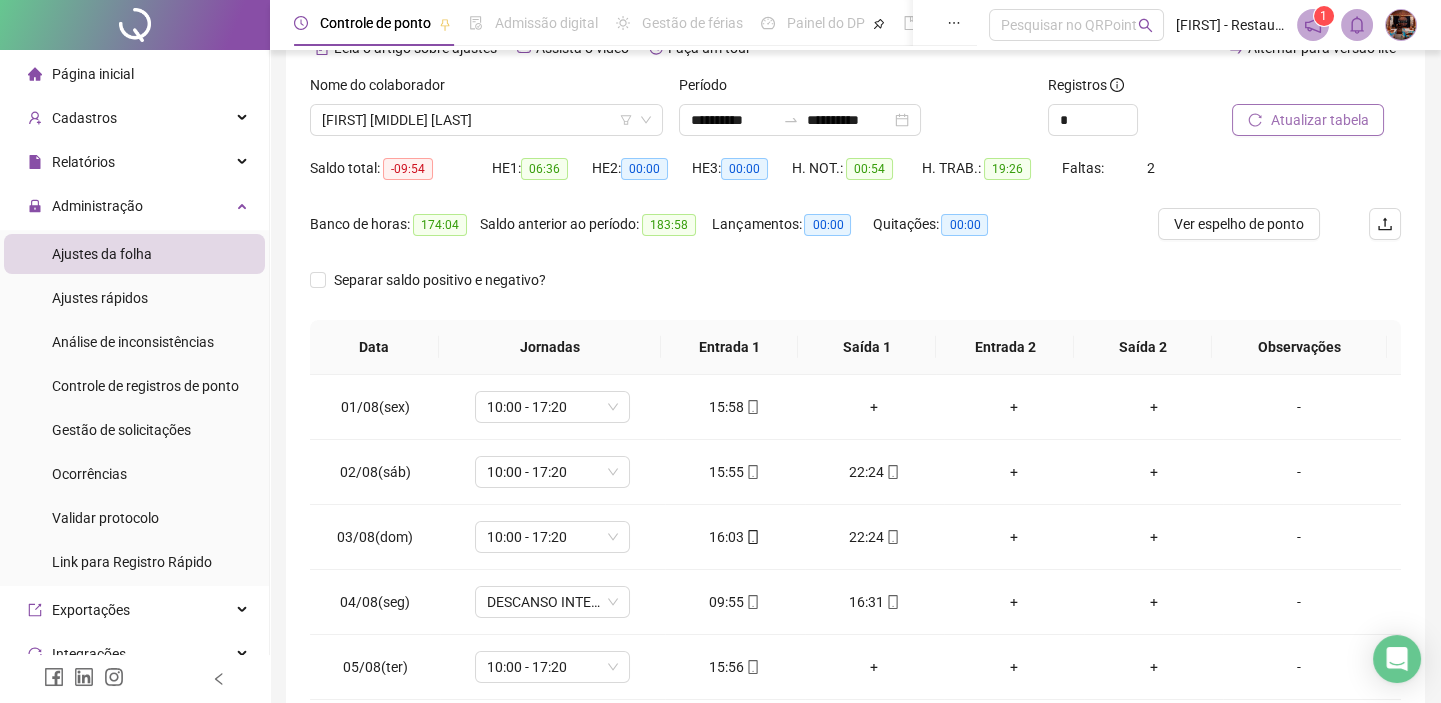 scroll, scrollTop: 216, scrollLeft: 0, axis: vertical 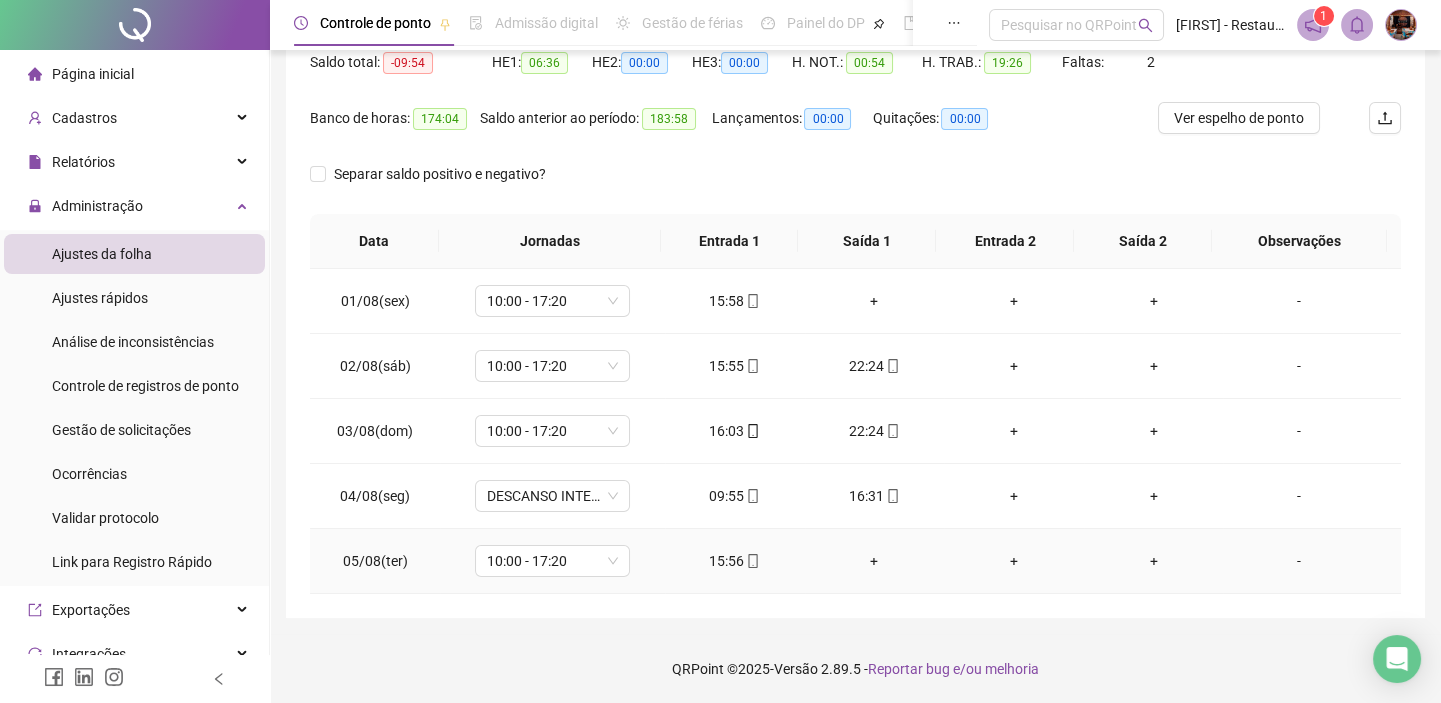 click at bounding box center [752, 561] 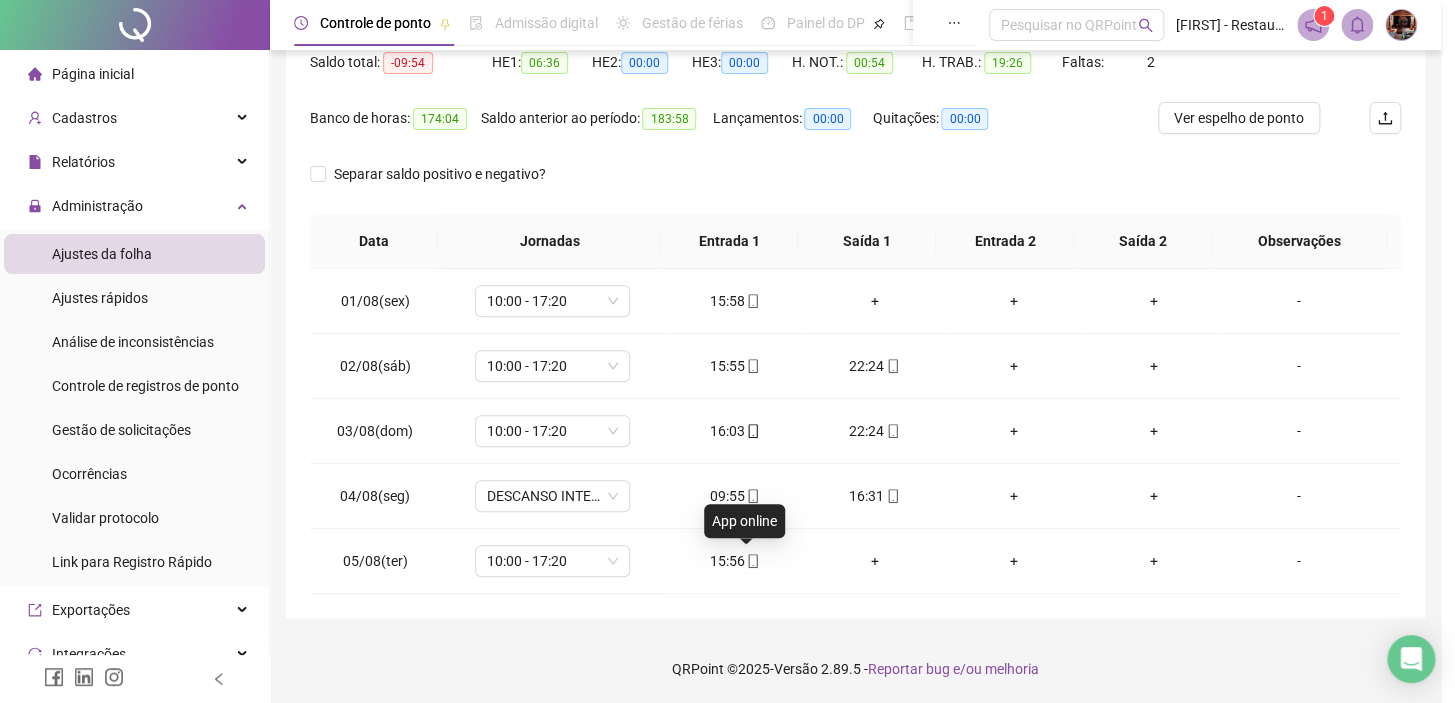 type on "**********" 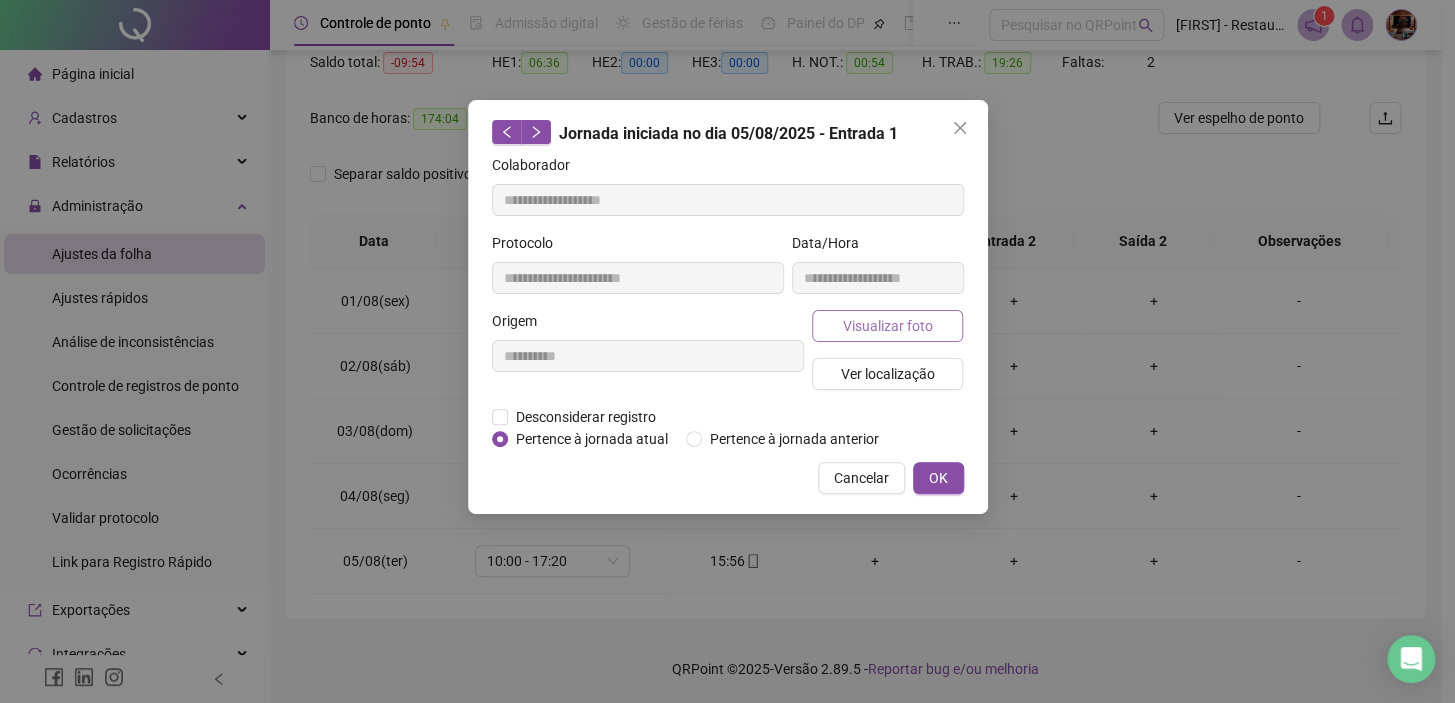 click on "Visualizar foto" at bounding box center [887, 326] 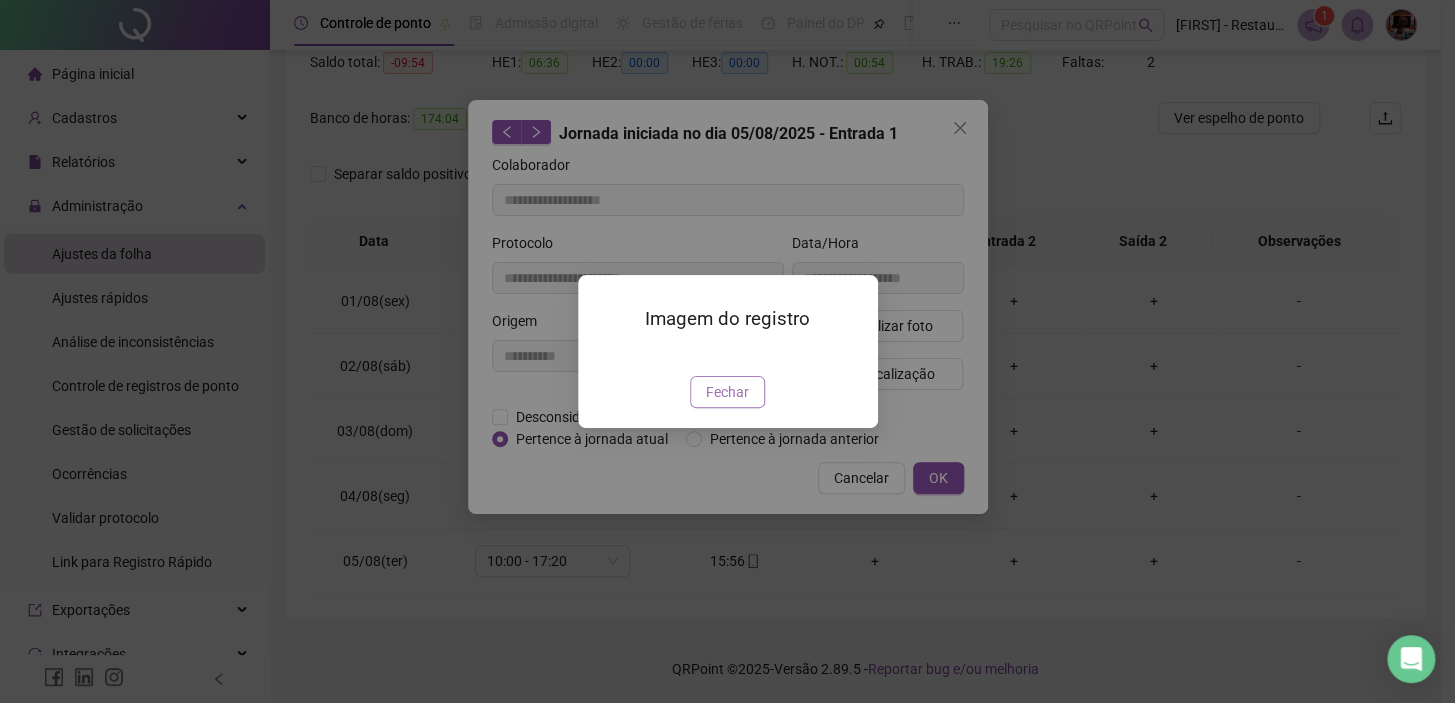 click on "Fechar" at bounding box center (727, 392) 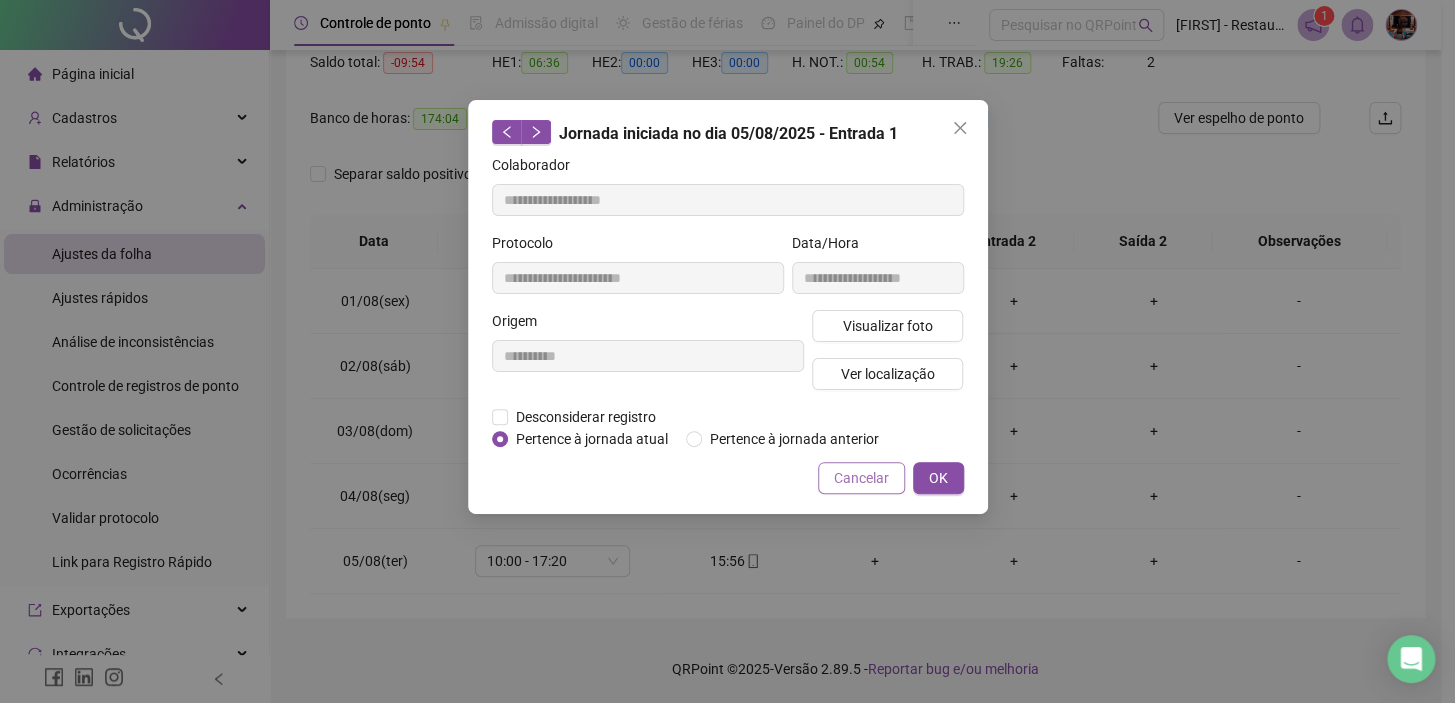 click on "Cancelar" at bounding box center [861, 478] 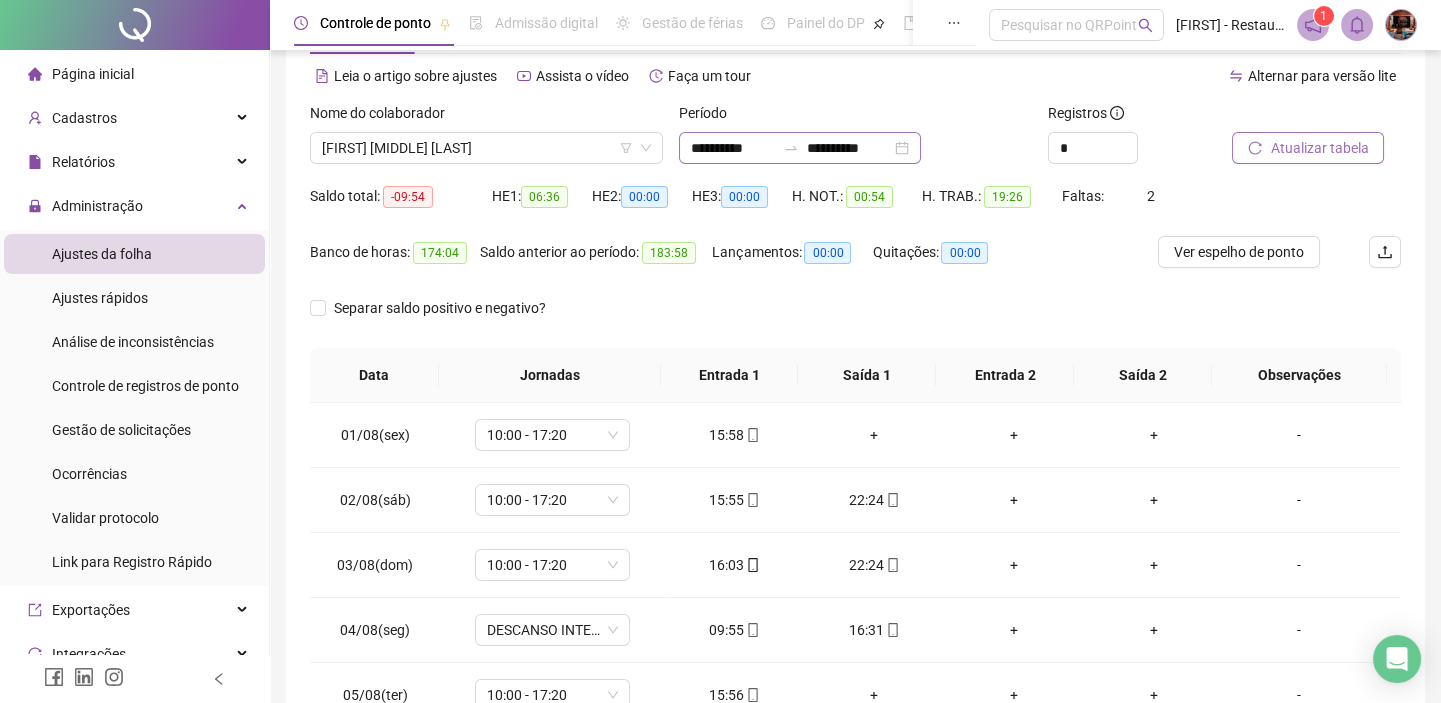 scroll, scrollTop: 0, scrollLeft: 0, axis: both 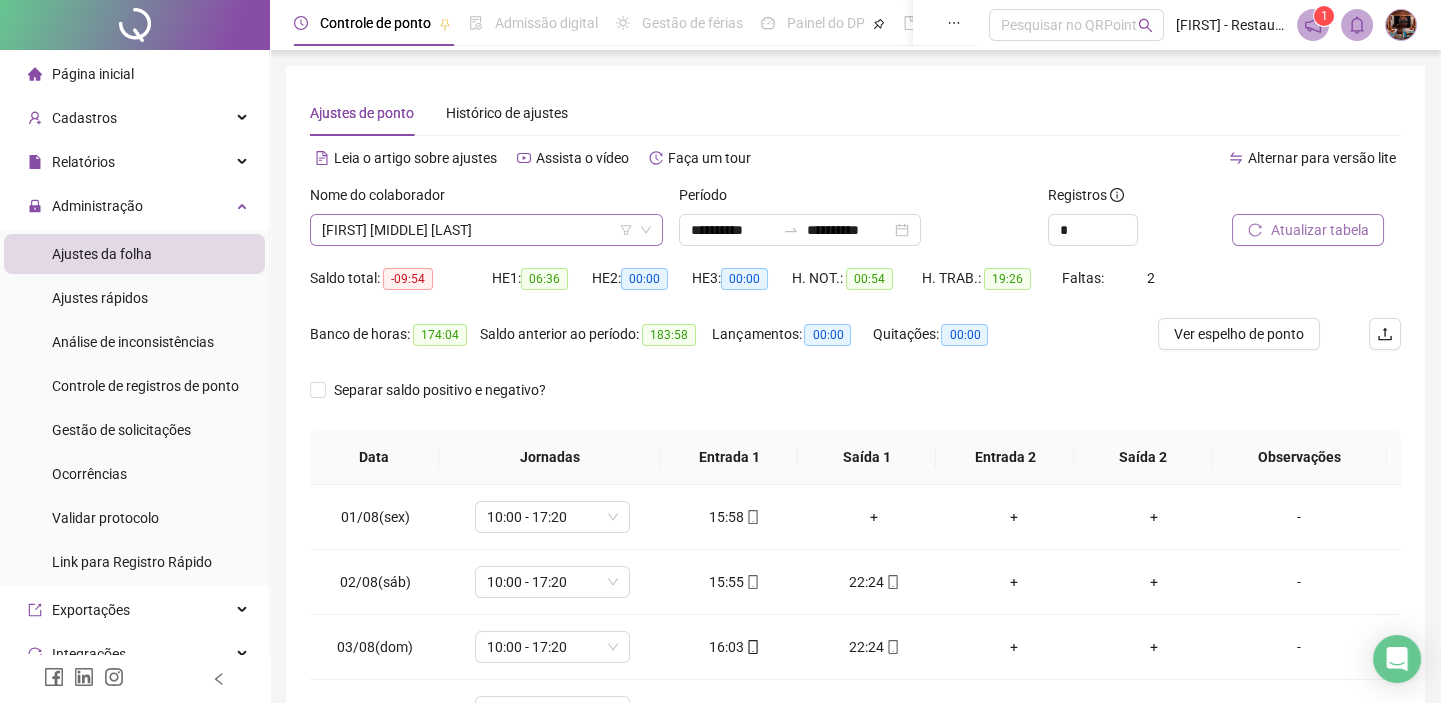 click on "[FIRST] [MIDDLE] [LAST]" at bounding box center (486, 230) 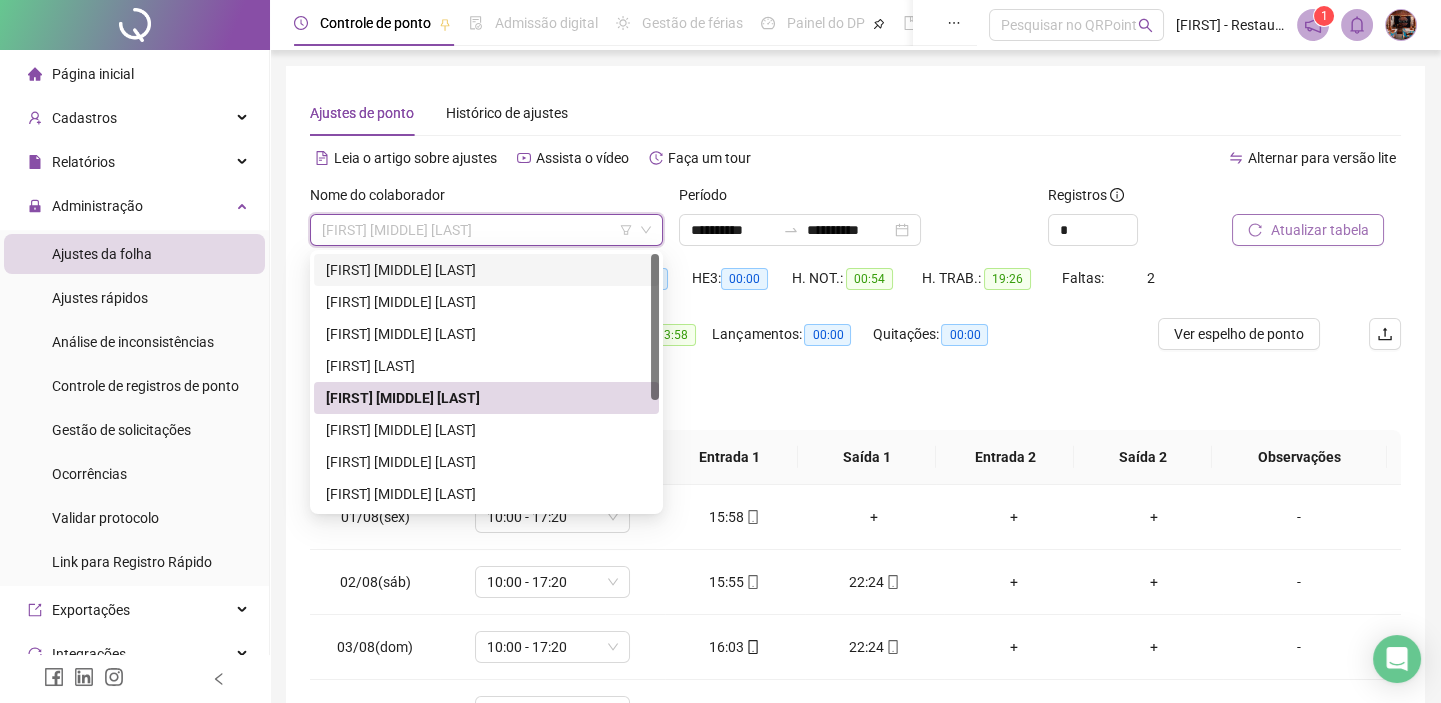 click on "Ajustes de ponto Histórico de ajustes" at bounding box center [855, 113] 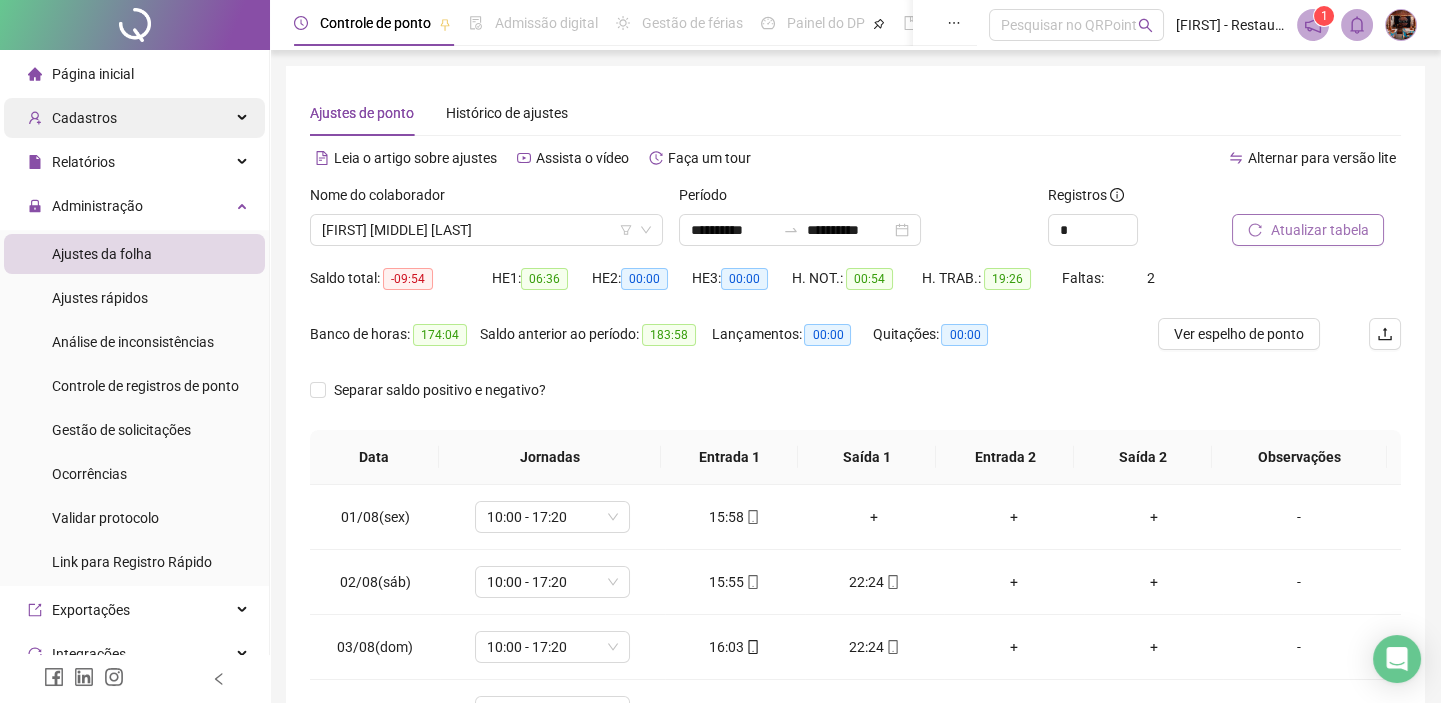 click on "Cadastros" at bounding box center [134, 118] 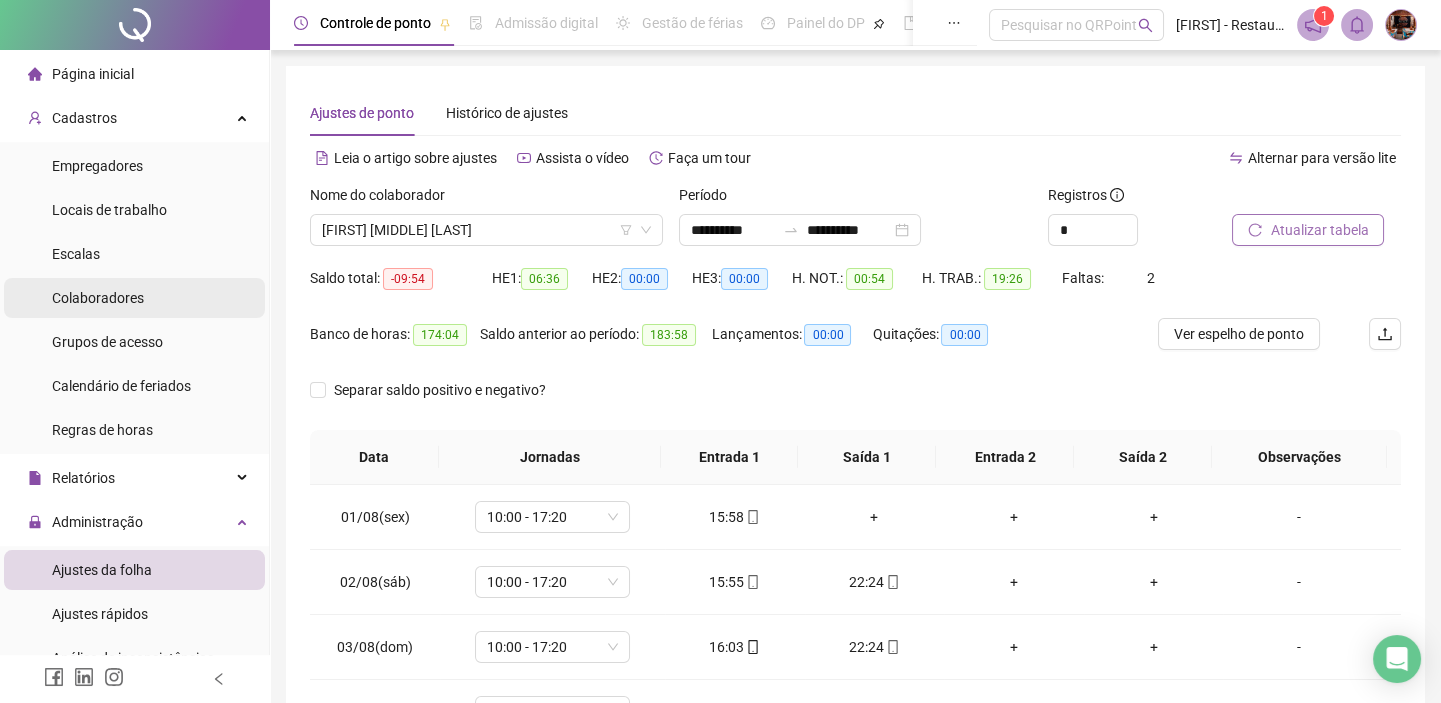 click on "Colaboradores" at bounding box center [134, 298] 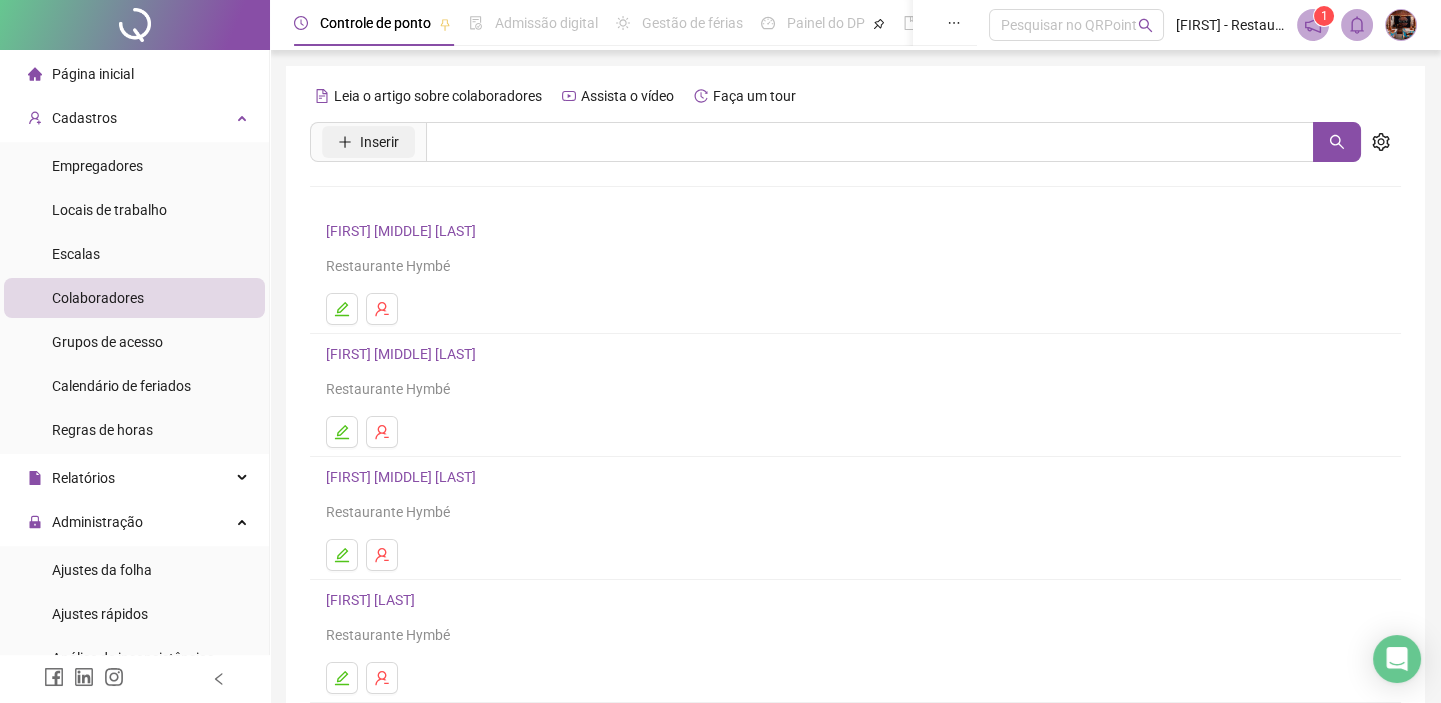click on "Inserir" at bounding box center (368, 142) 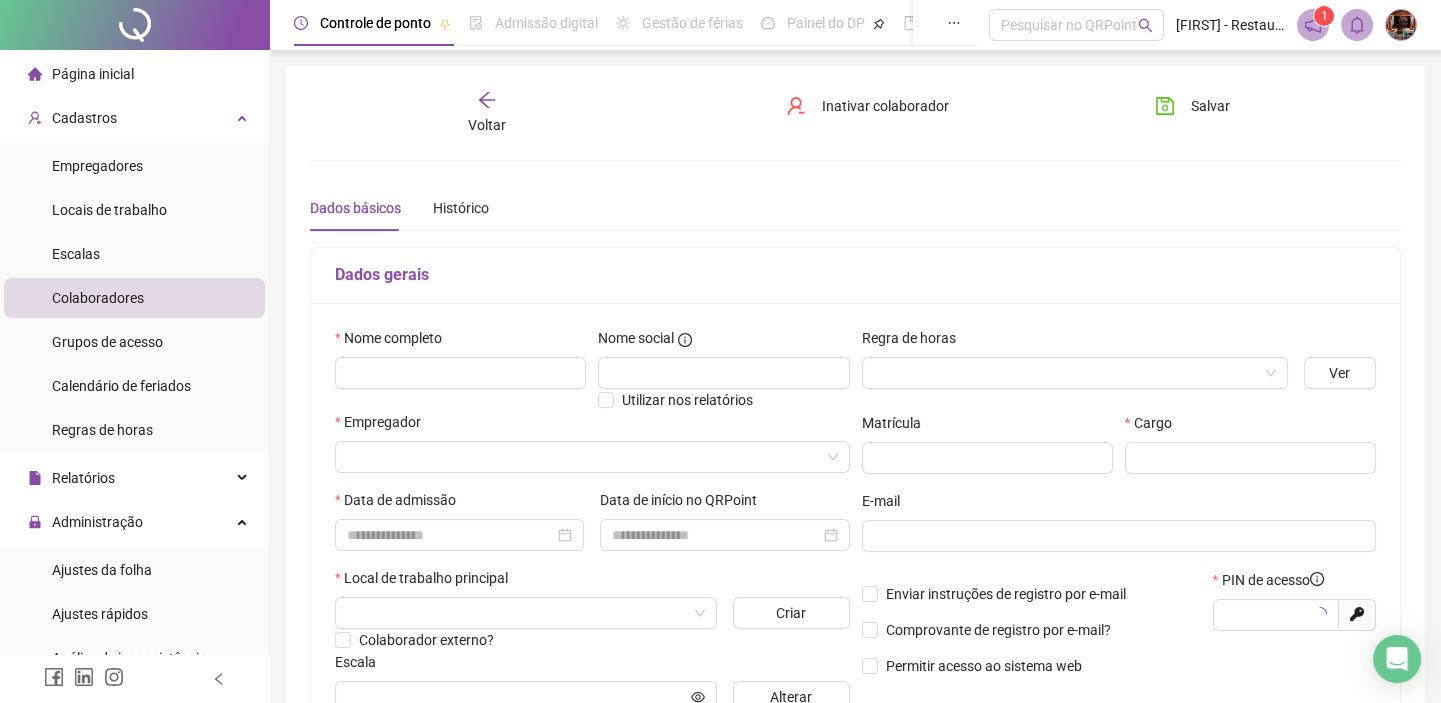 type on "*****" 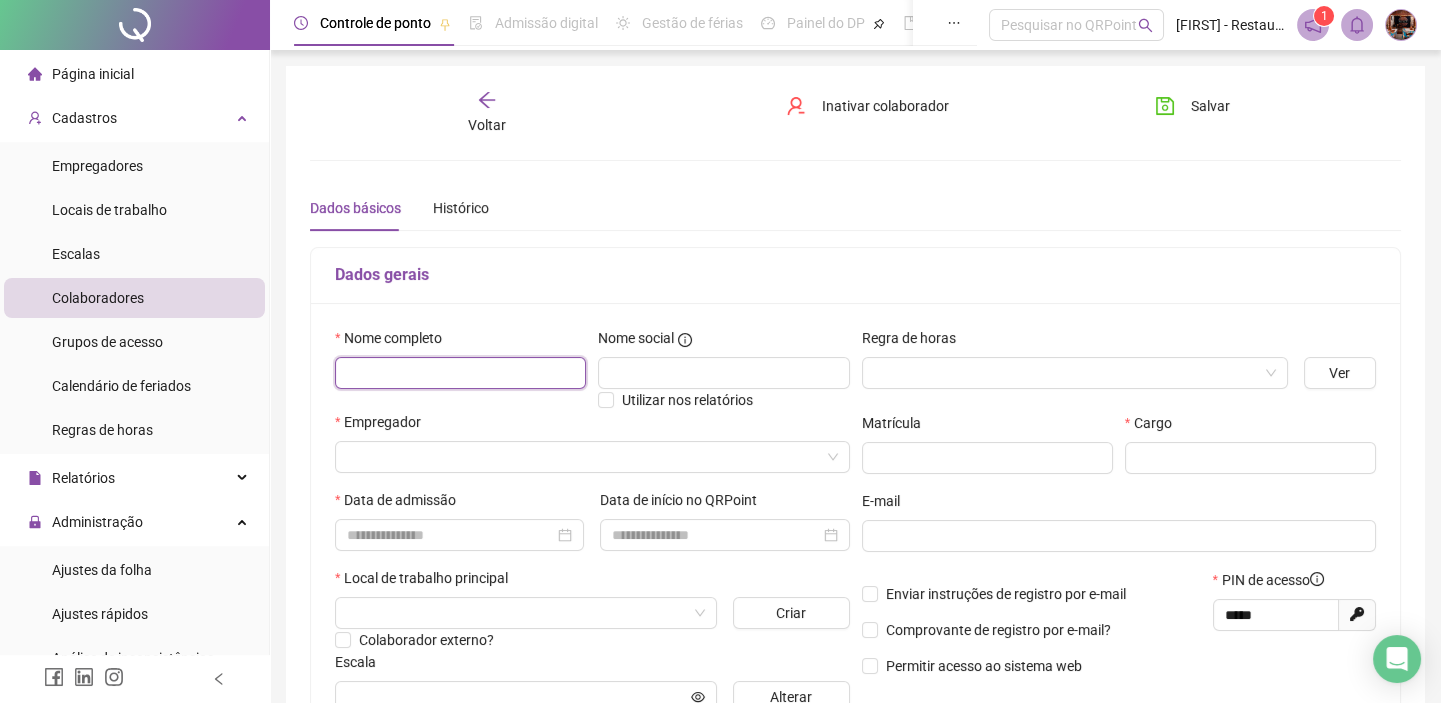click at bounding box center [460, 373] 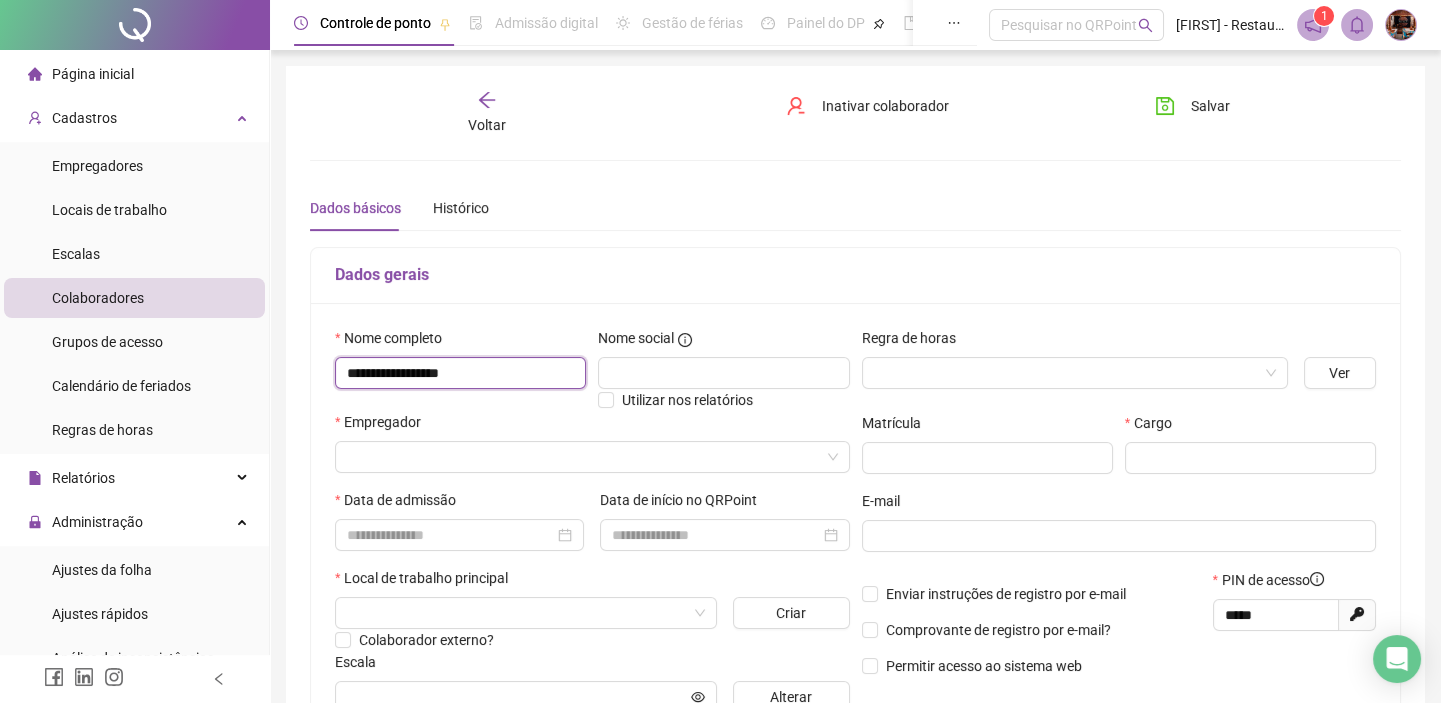 type on "**********" 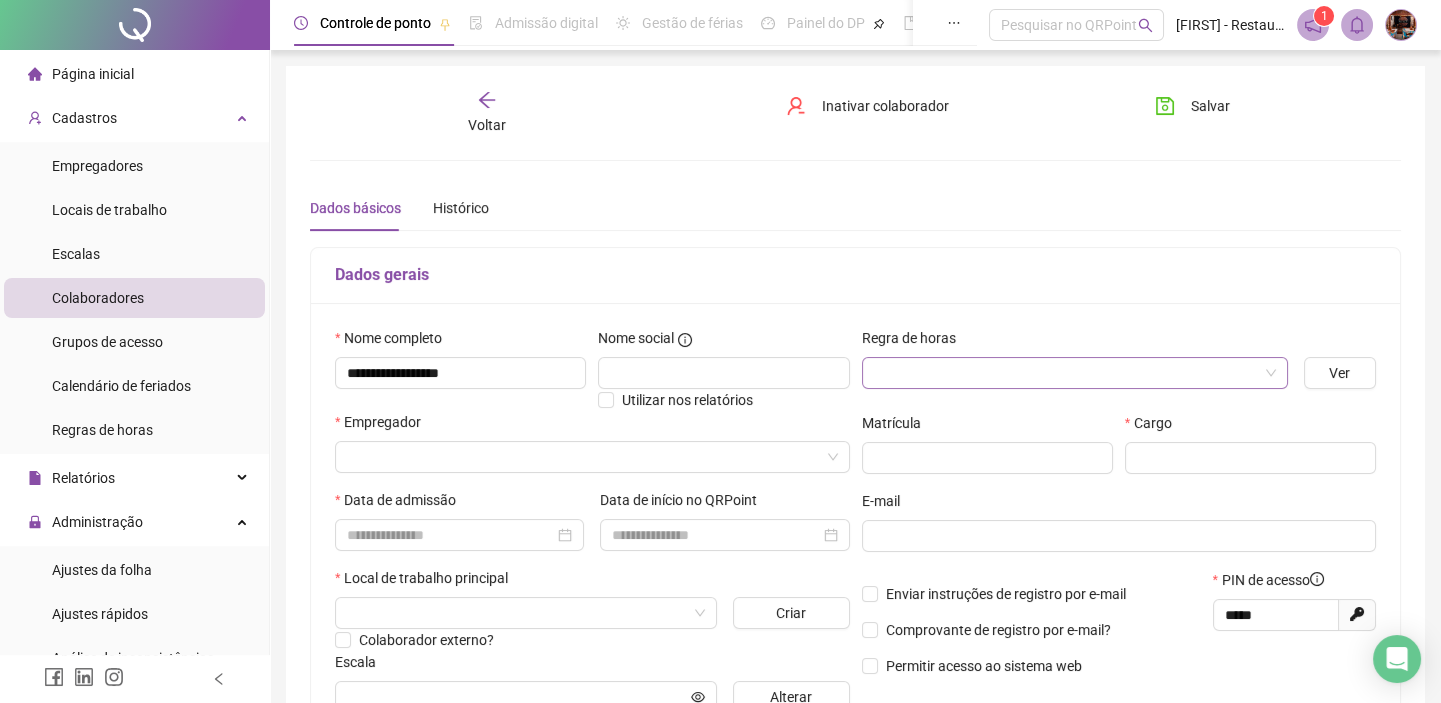 click at bounding box center (1066, 373) 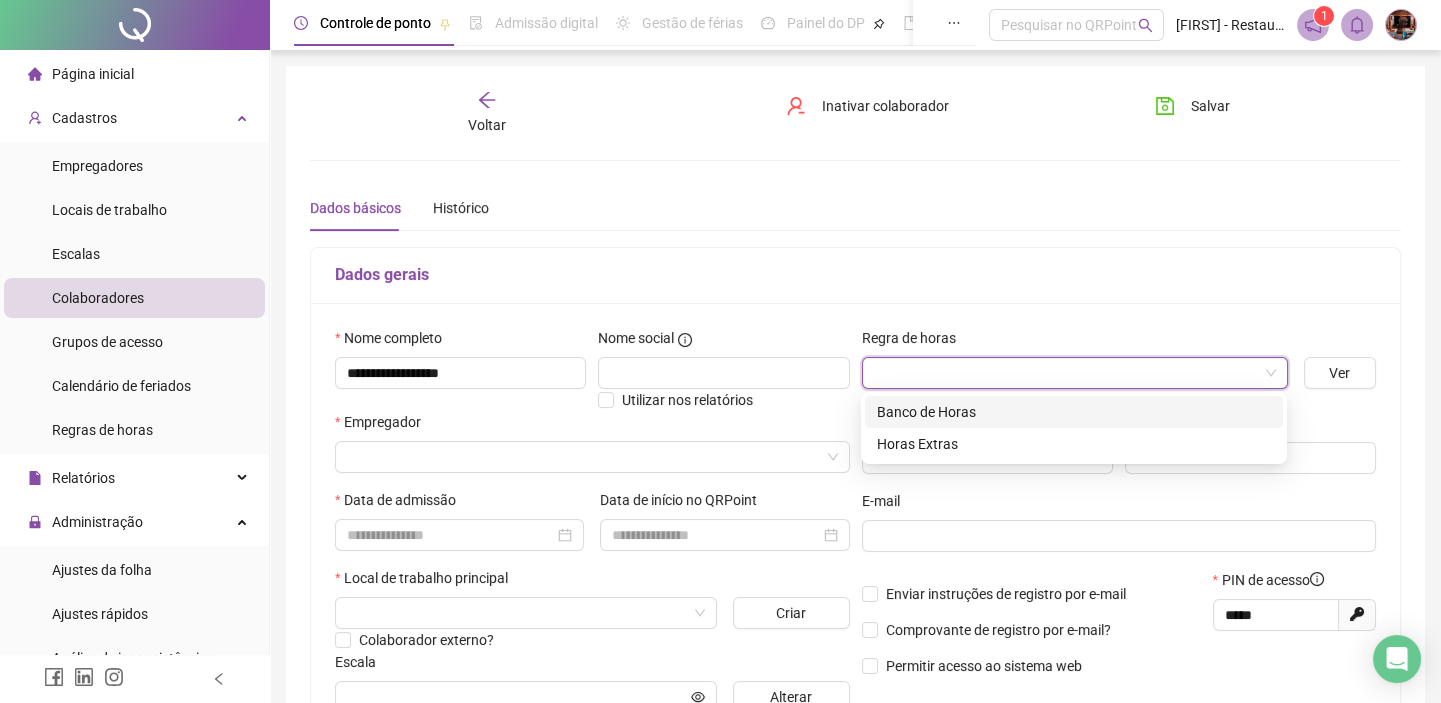 click on "Banco de Horas" at bounding box center (1074, 412) 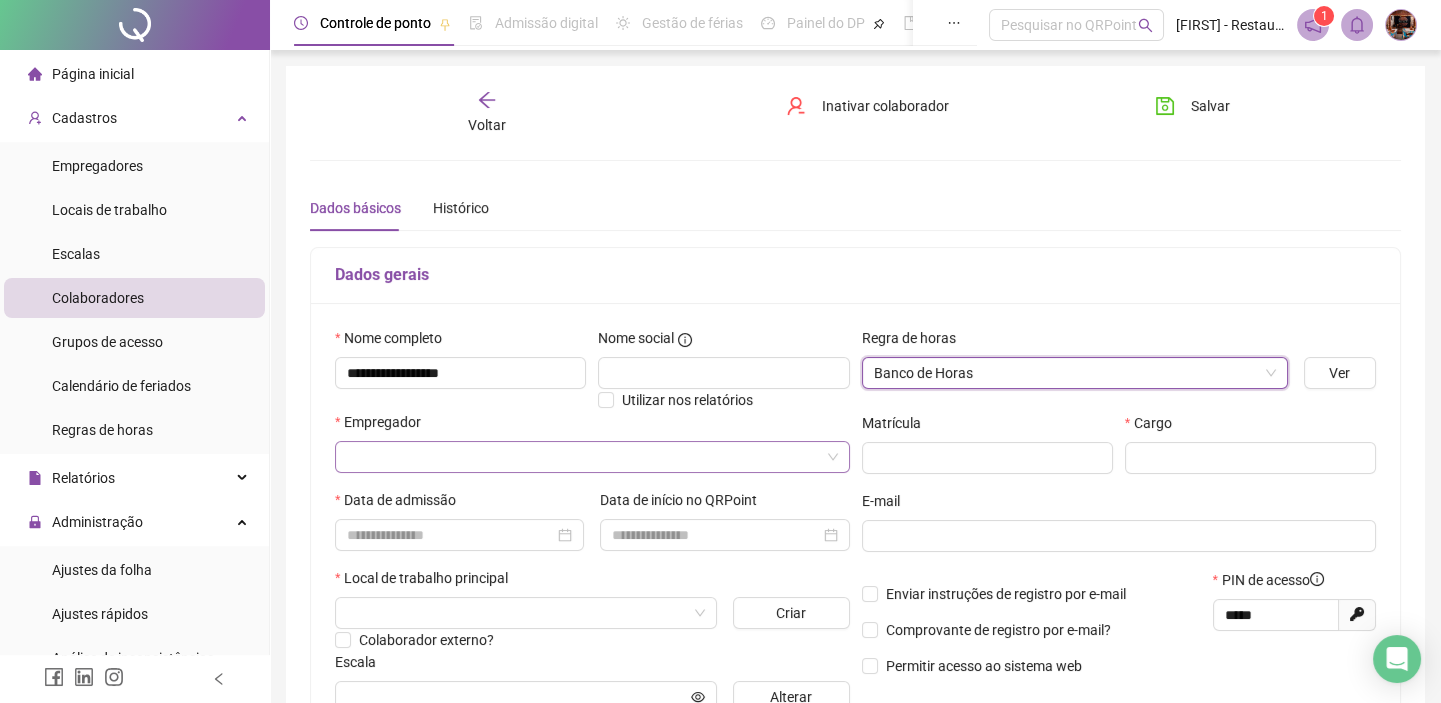 click at bounding box center [583, 457] 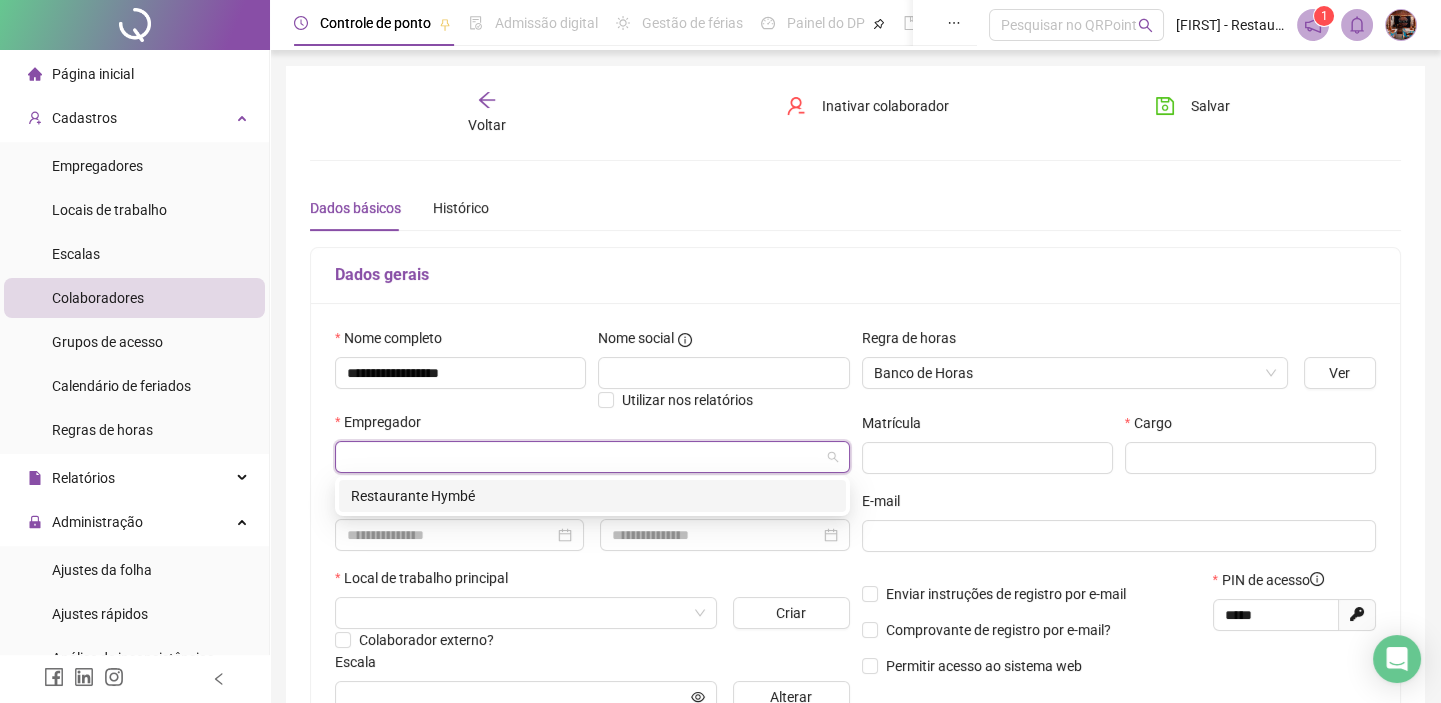 click on "Restaurante Hymbé" at bounding box center [592, 496] 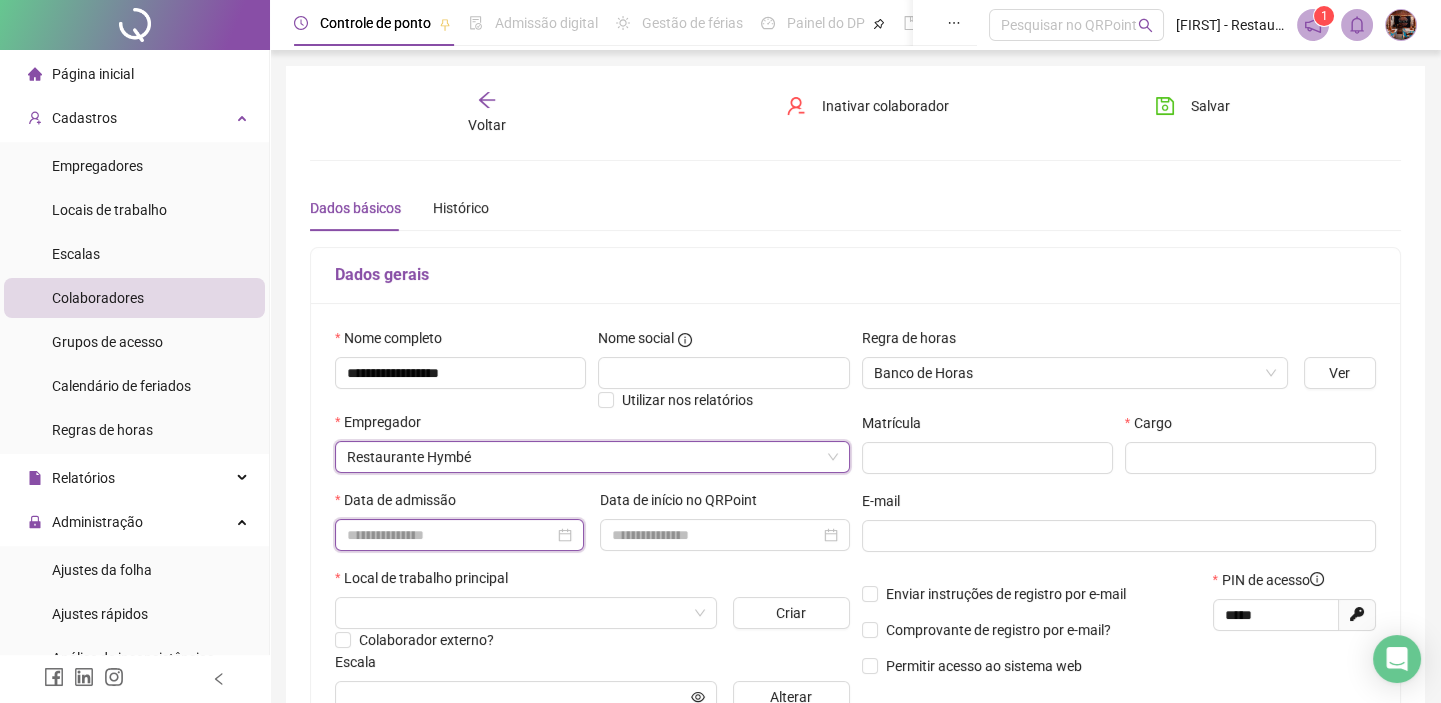 click at bounding box center (450, 535) 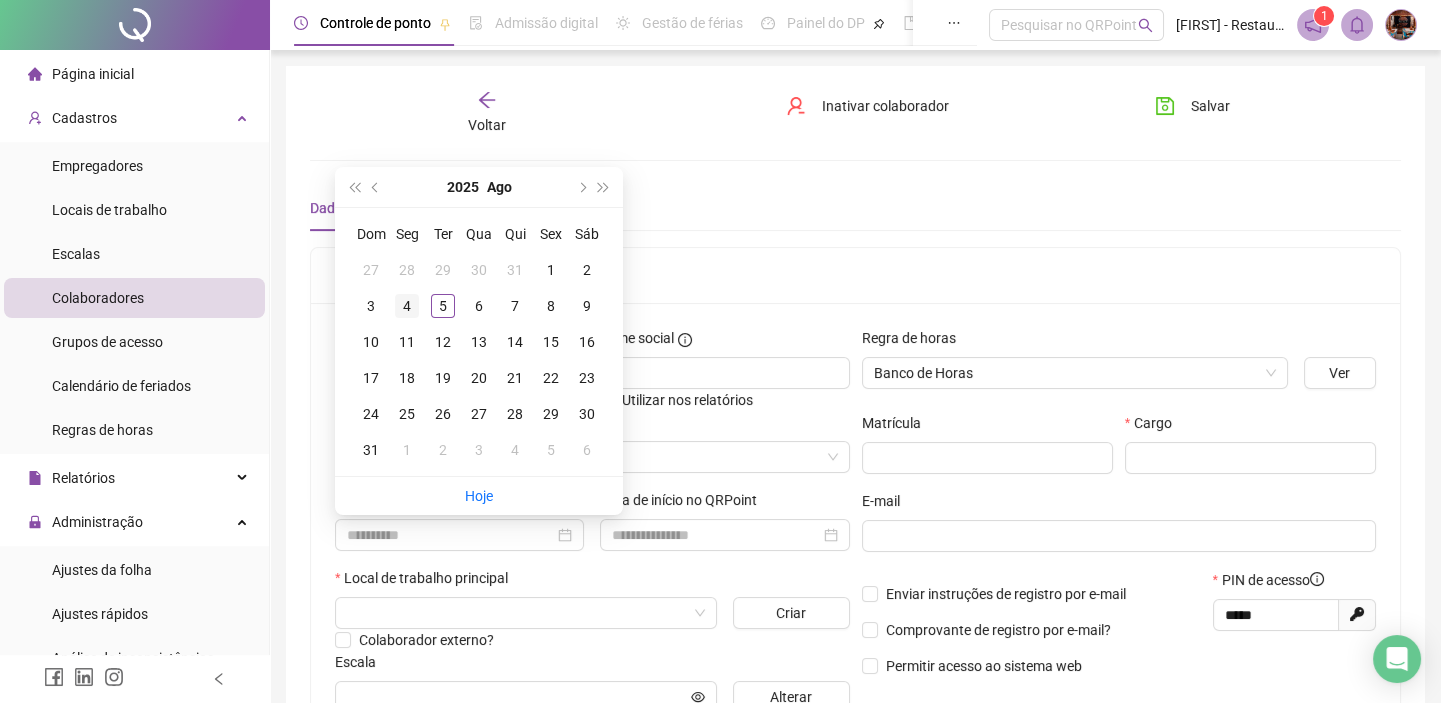 click on "4" at bounding box center [407, 306] 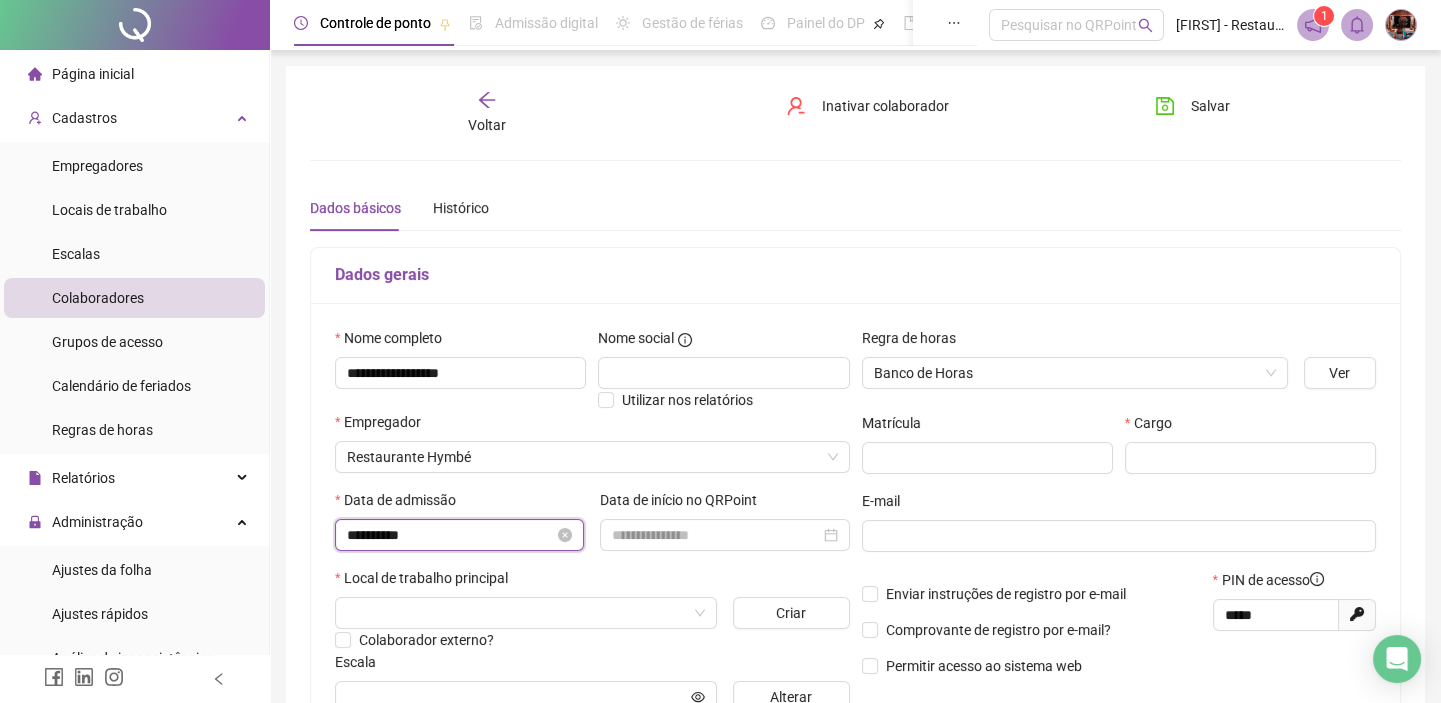 click on "**********" at bounding box center [450, 535] 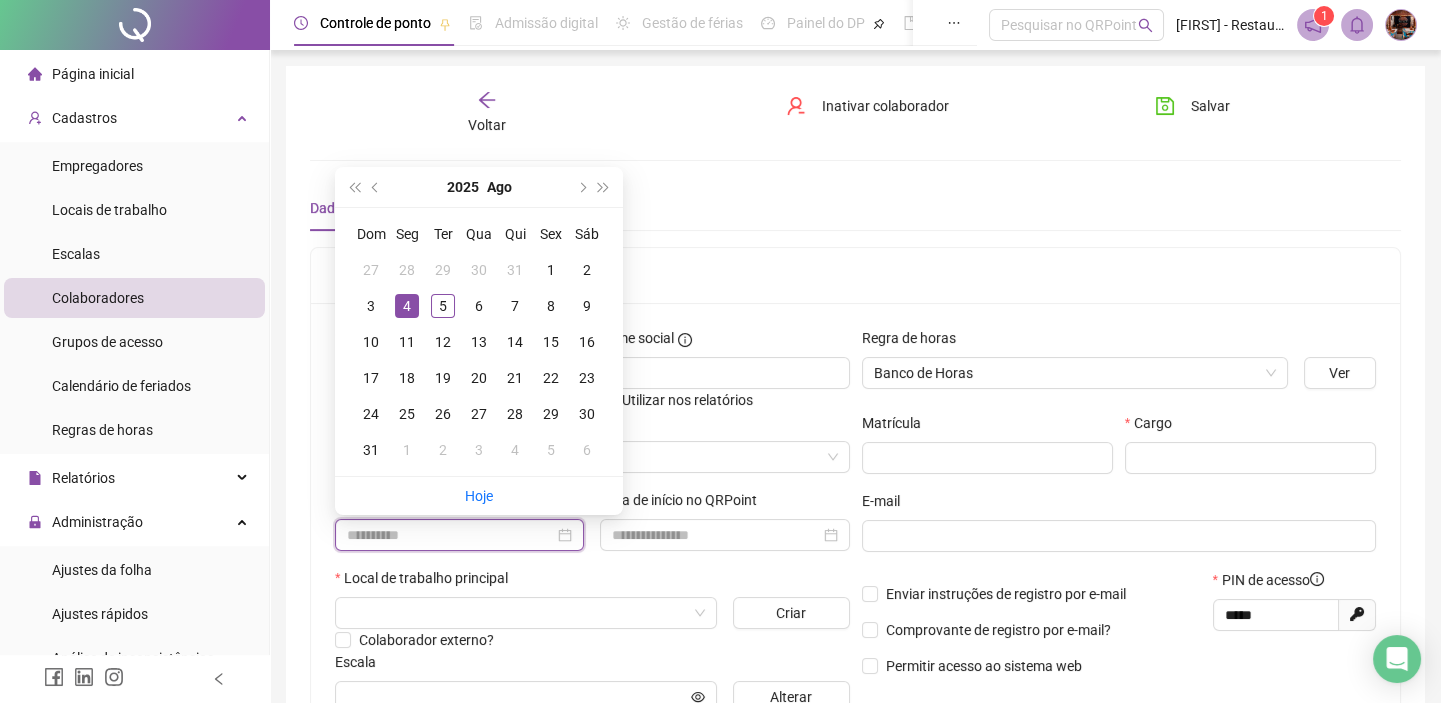 type on "**********" 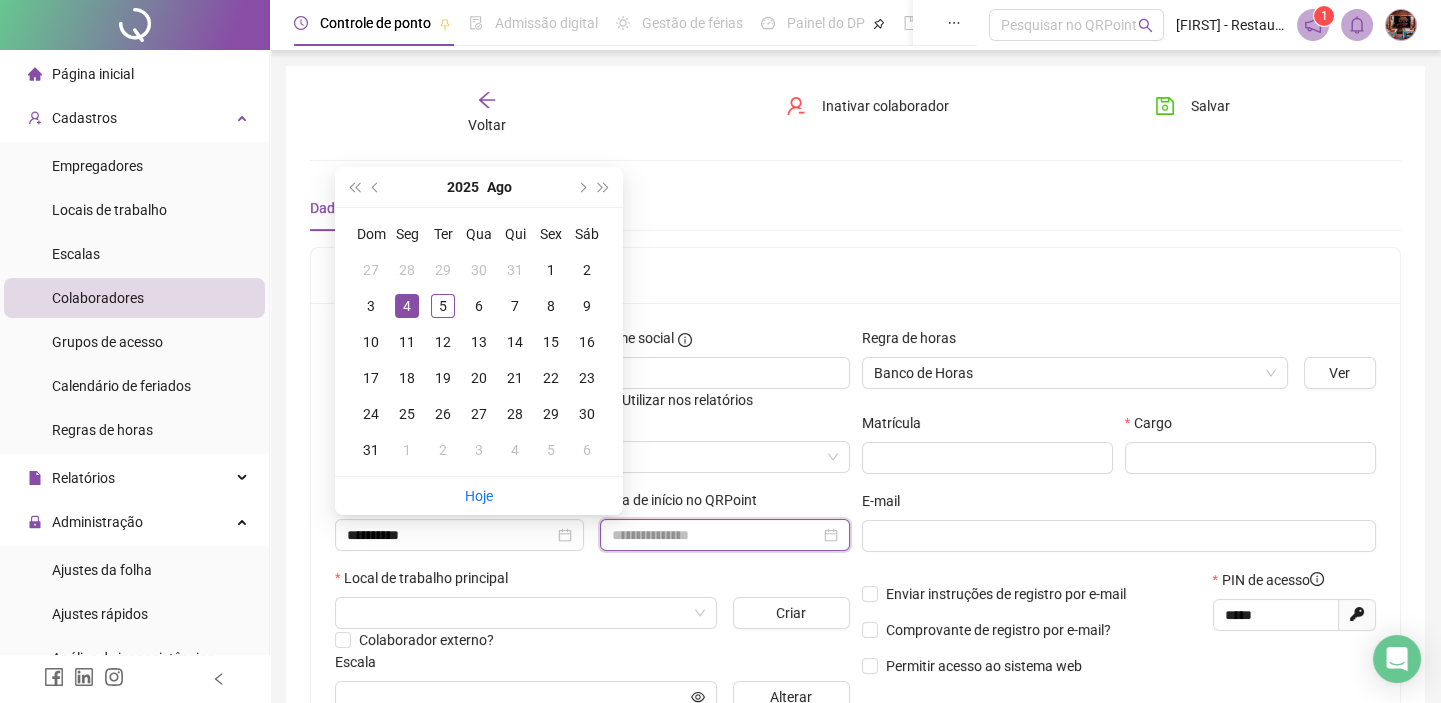 click at bounding box center (715, 535) 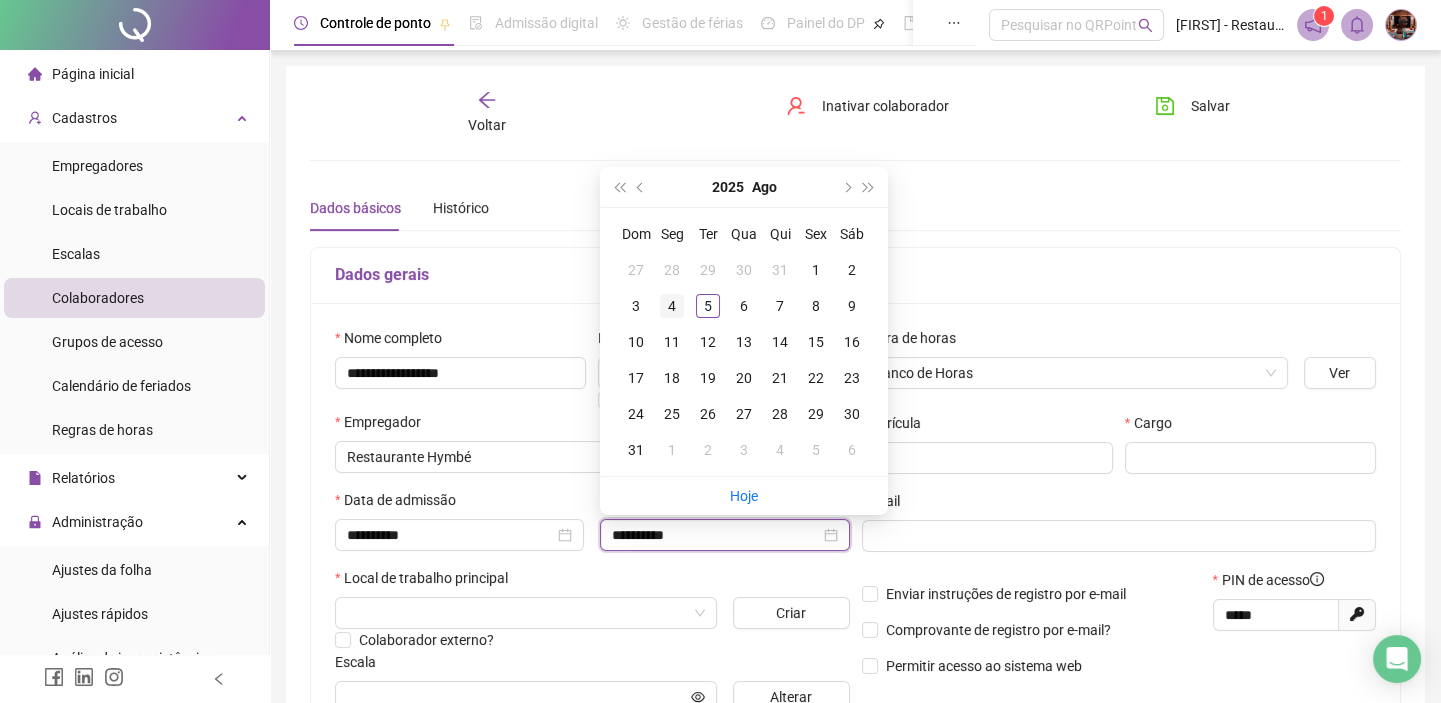 type on "**********" 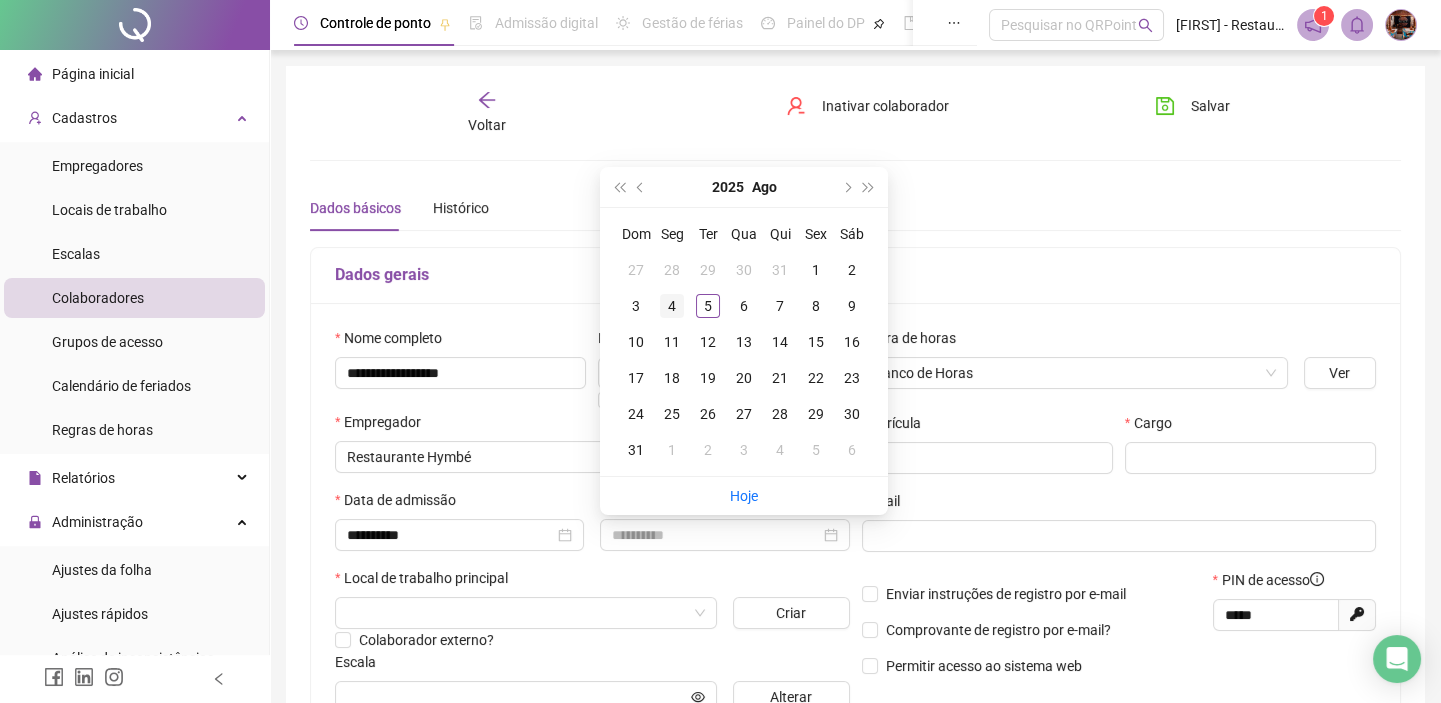 click on "4" at bounding box center (672, 306) 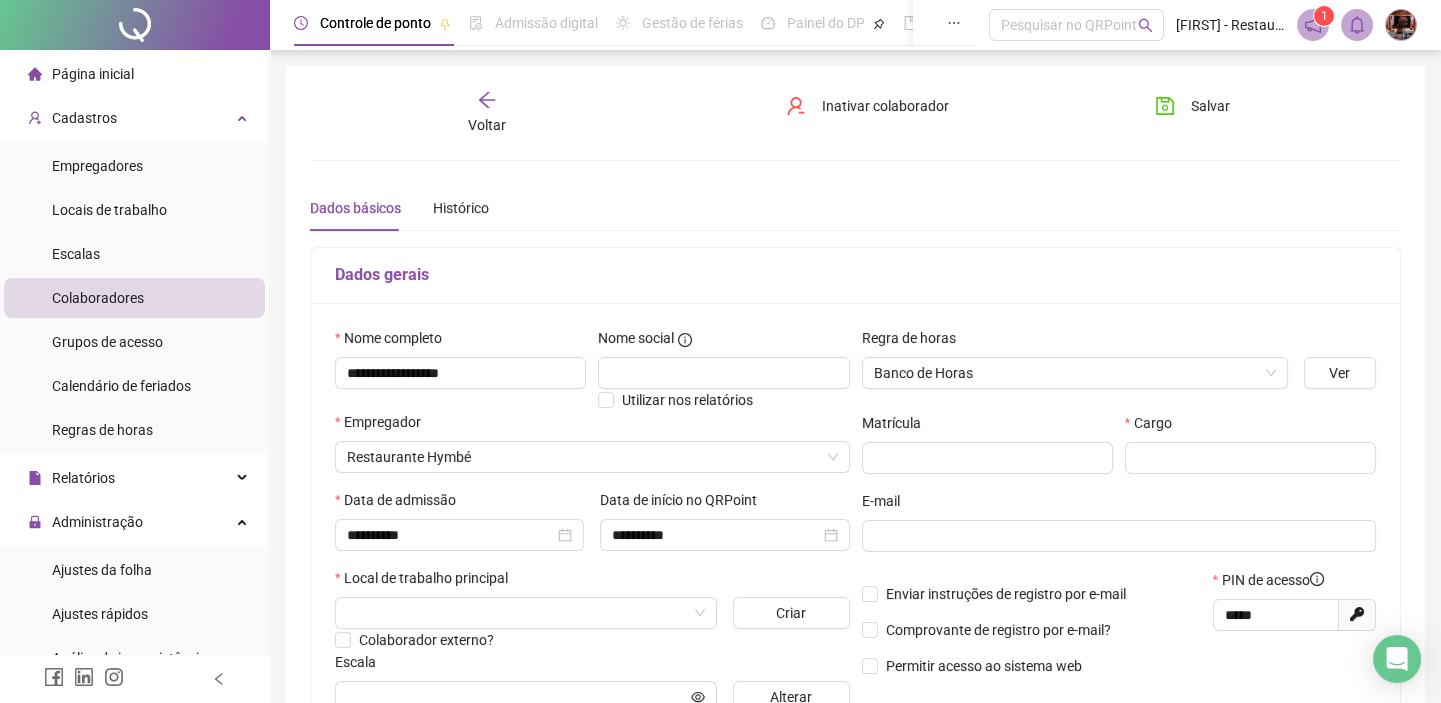 click on "Dados gerais" at bounding box center [855, 276] 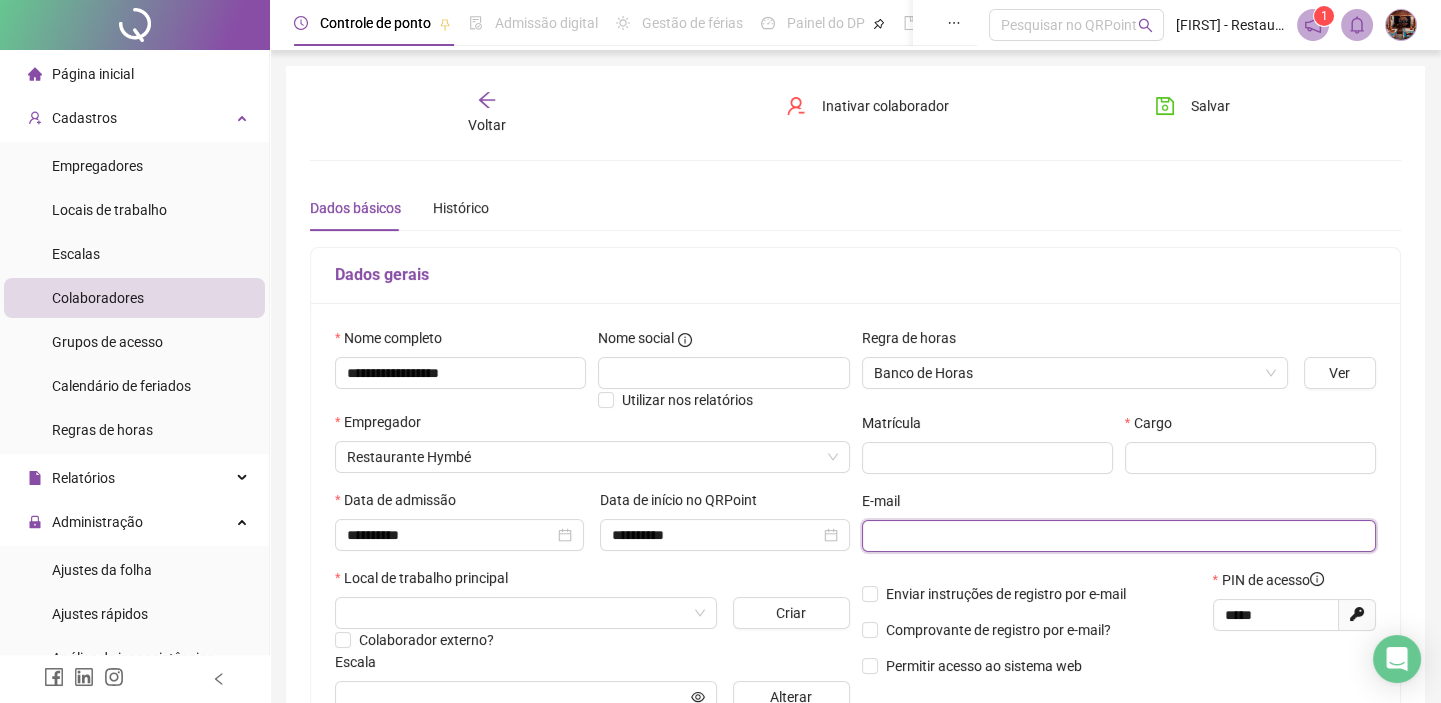 click at bounding box center [1117, 536] 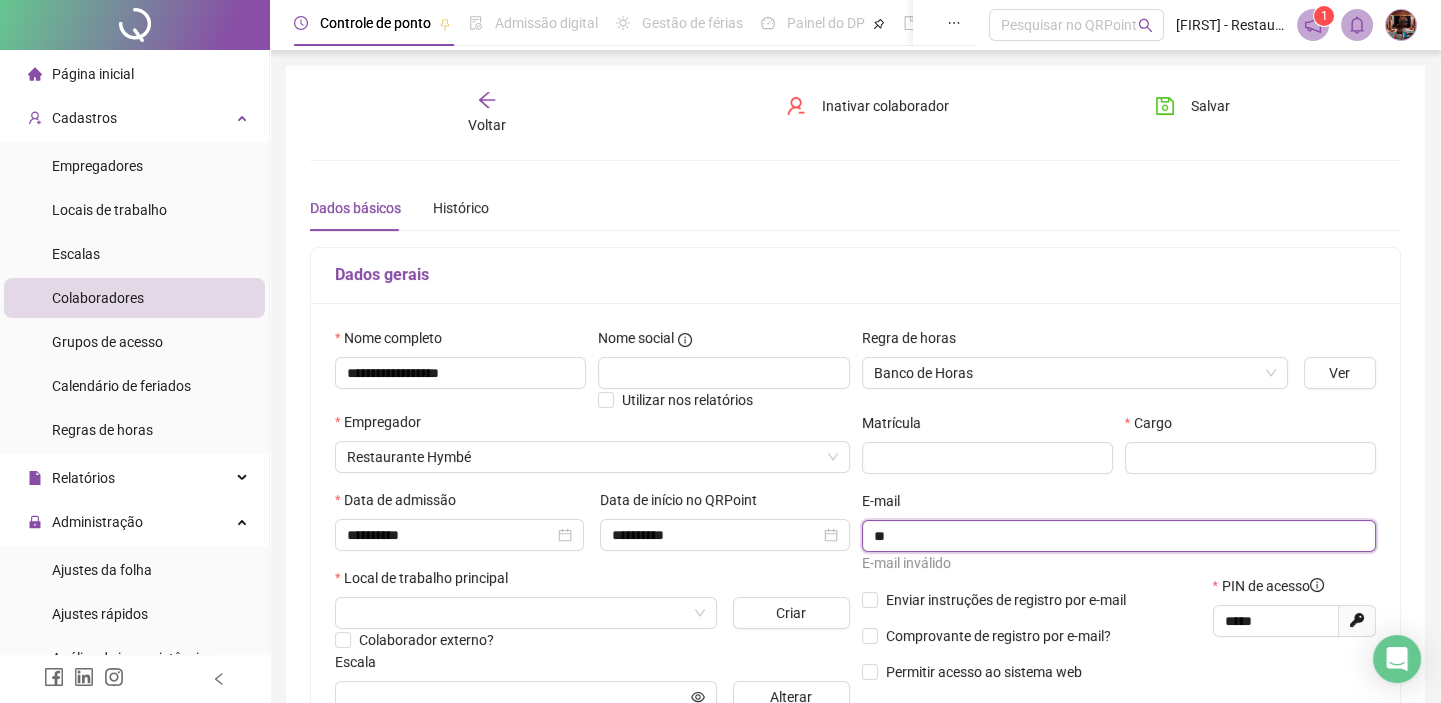 type on "*" 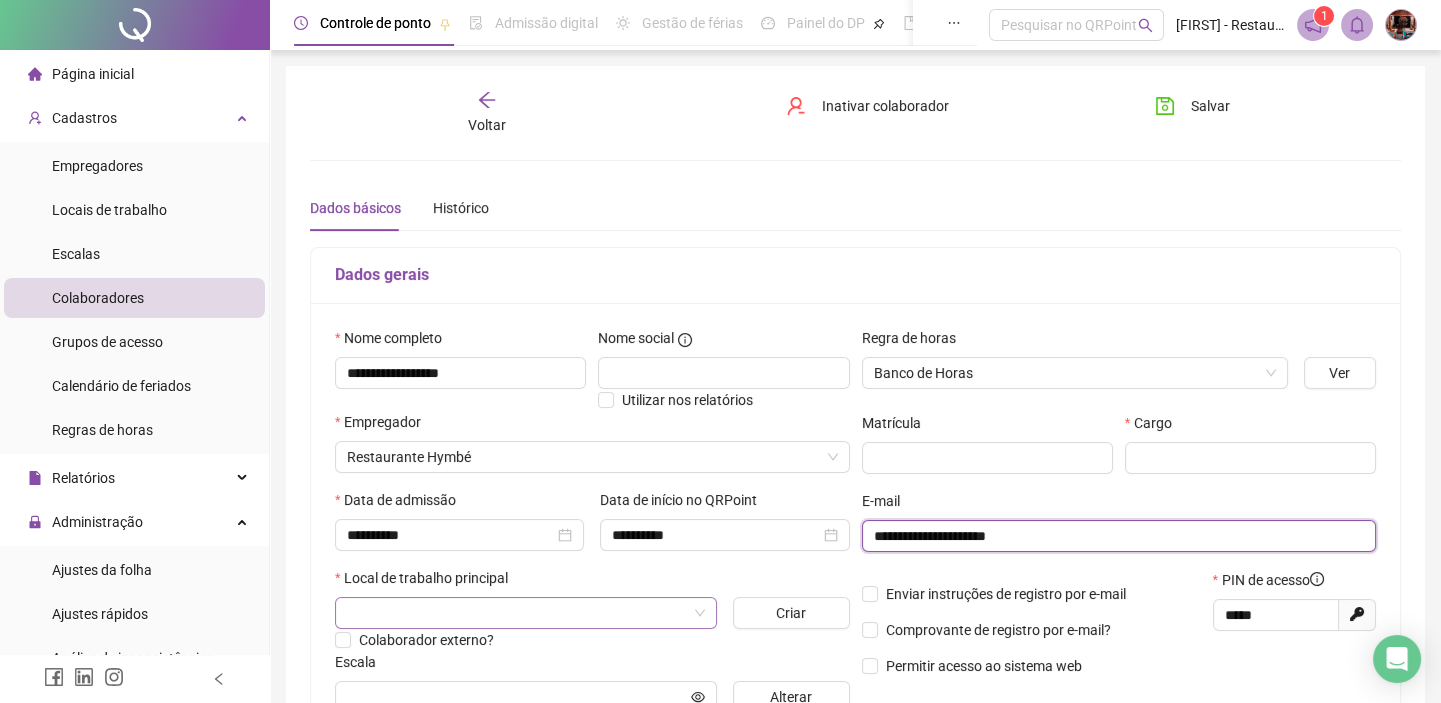type on "**********" 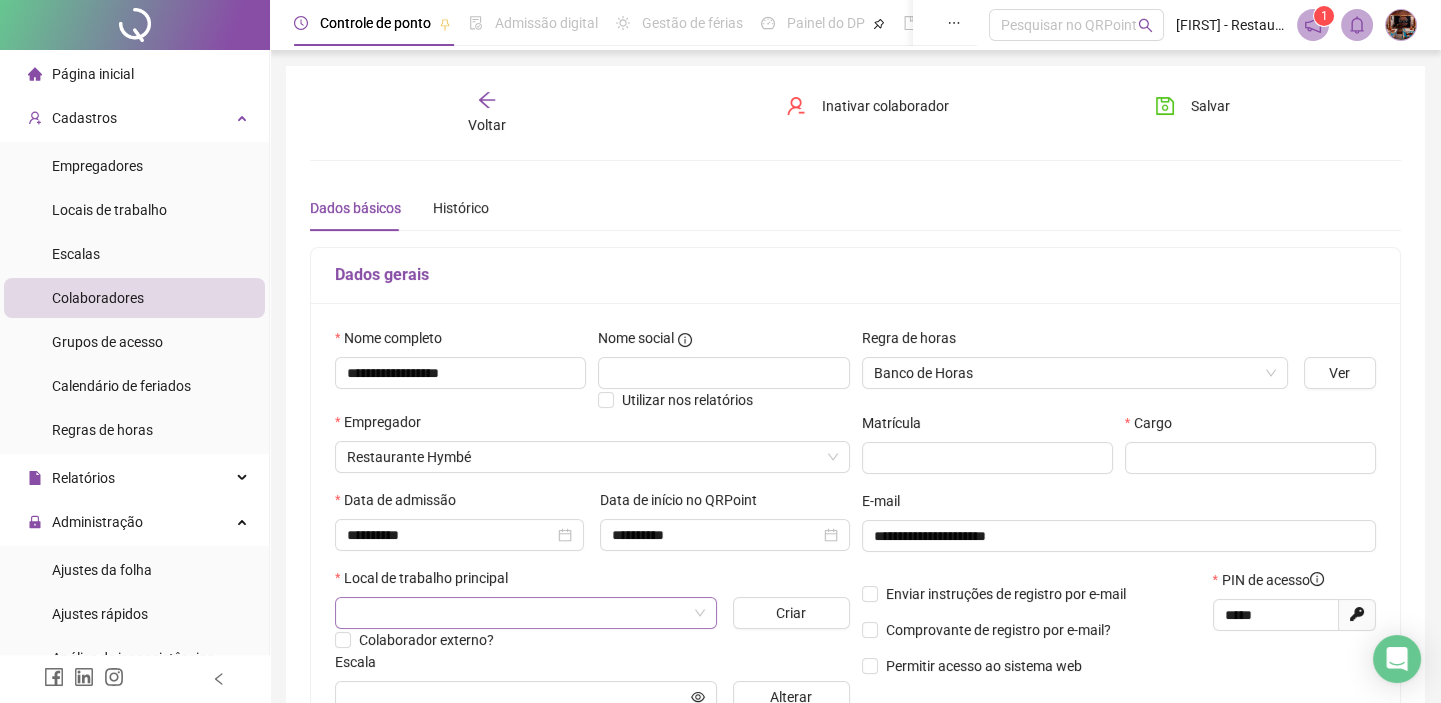 click at bounding box center (517, 613) 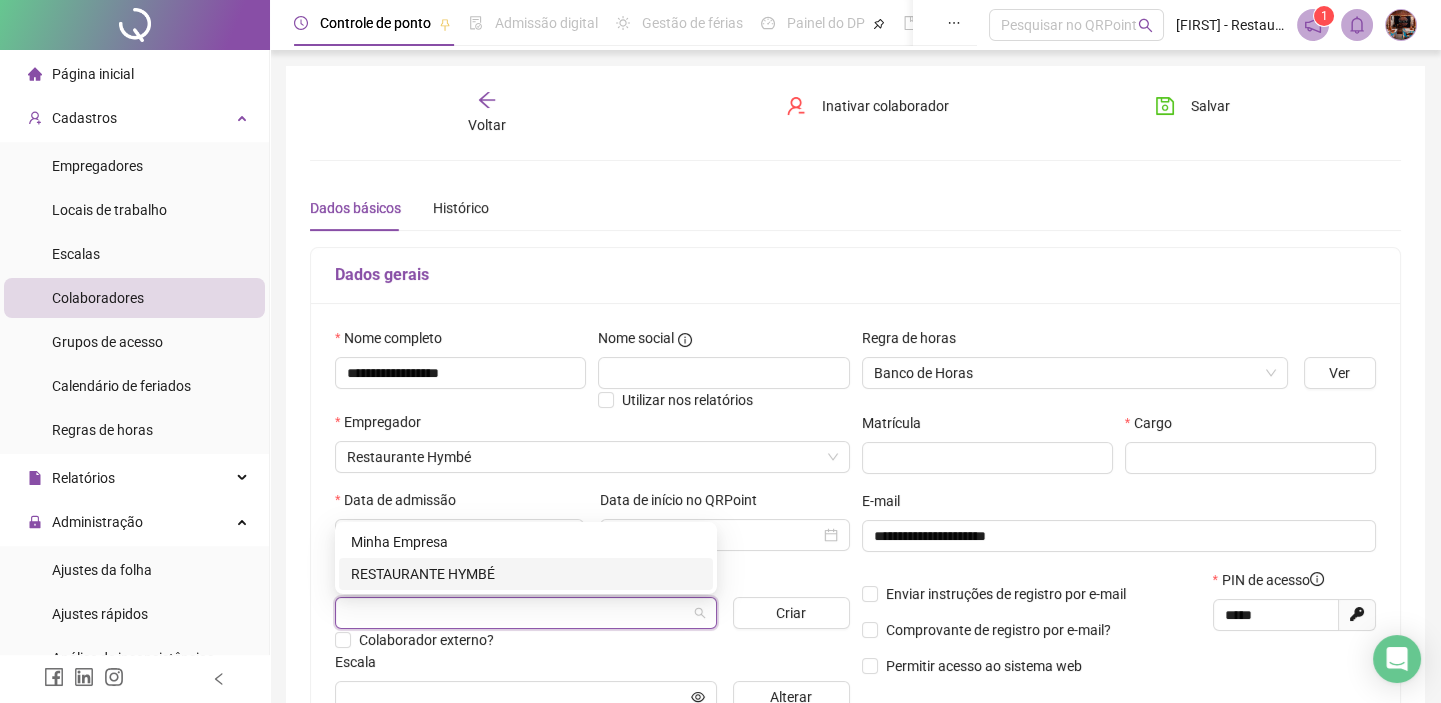 click on "RESTAURANTE HYMBÉ" at bounding box center (526, 574) 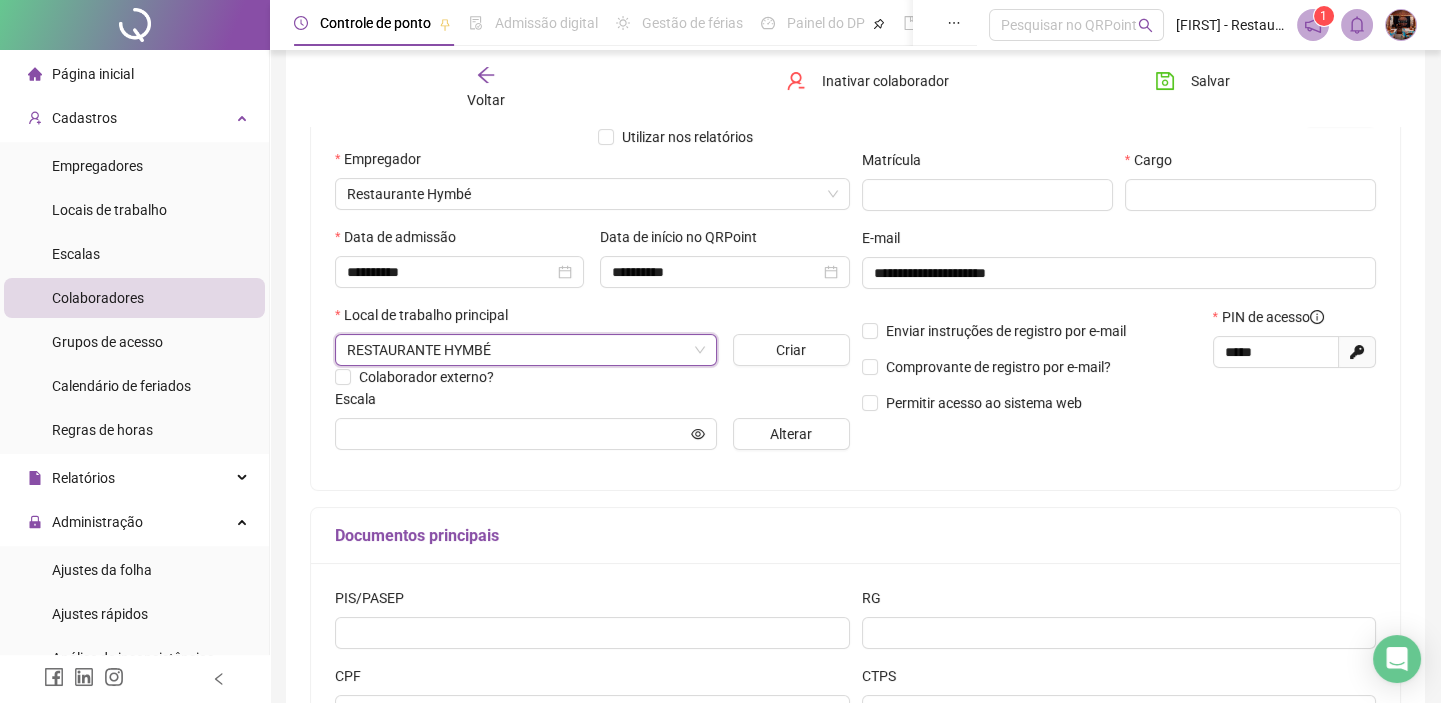 scroll, scrollTop: 272, scrollLeft: 0, axis: vertical 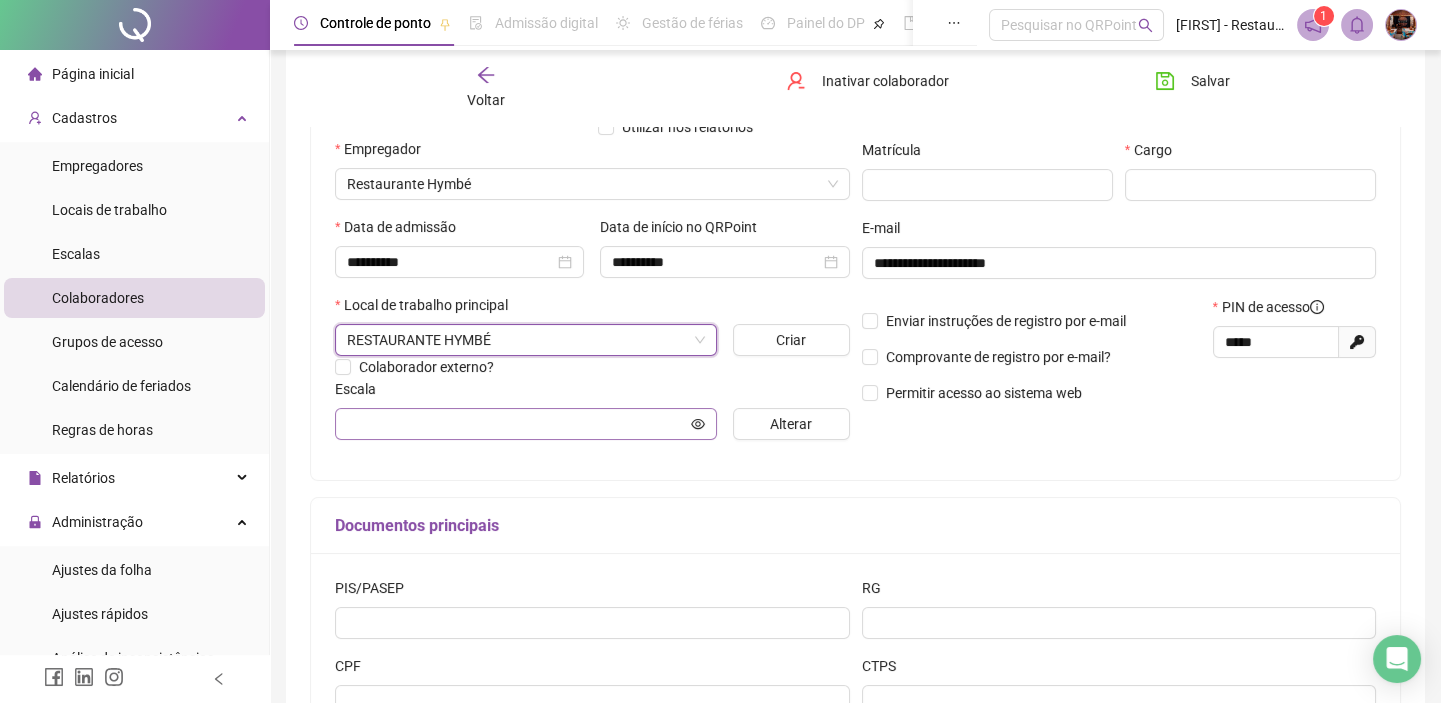 click at bounding box center (526, 424) 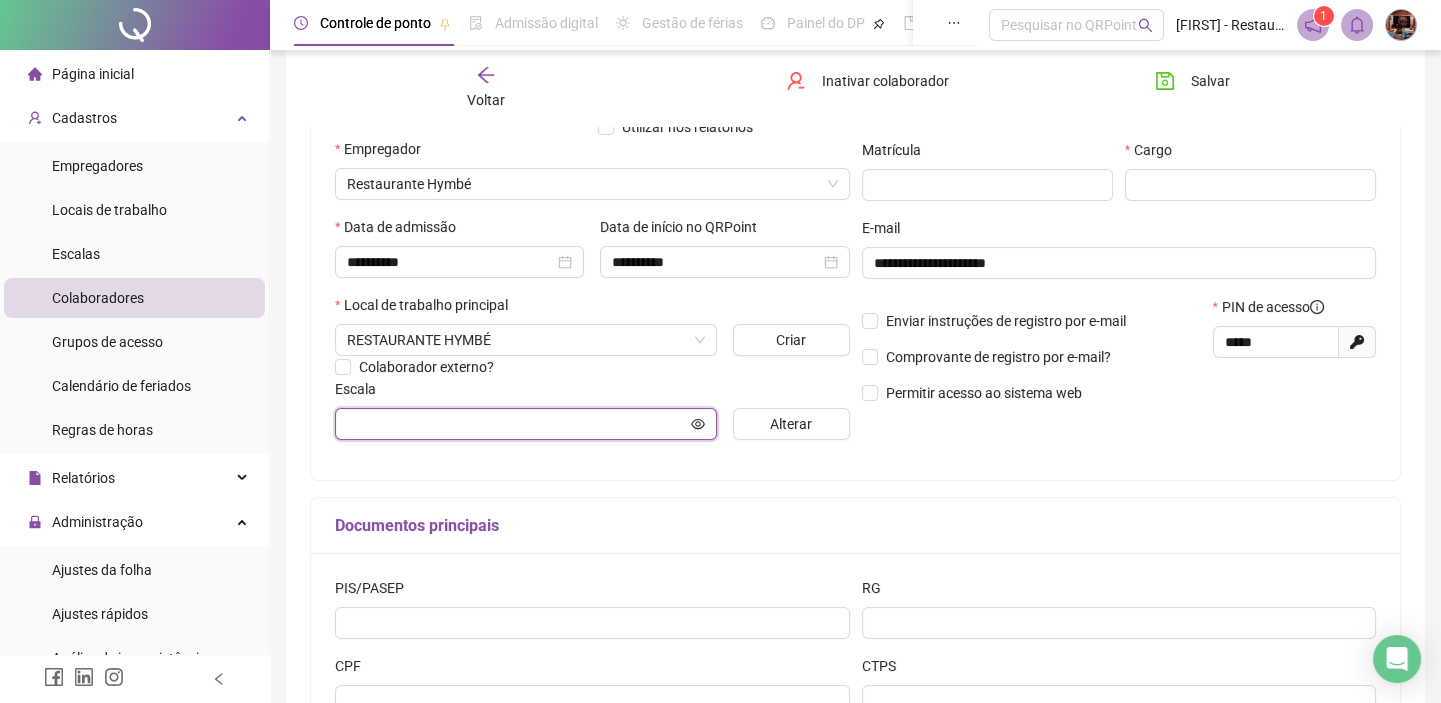 click 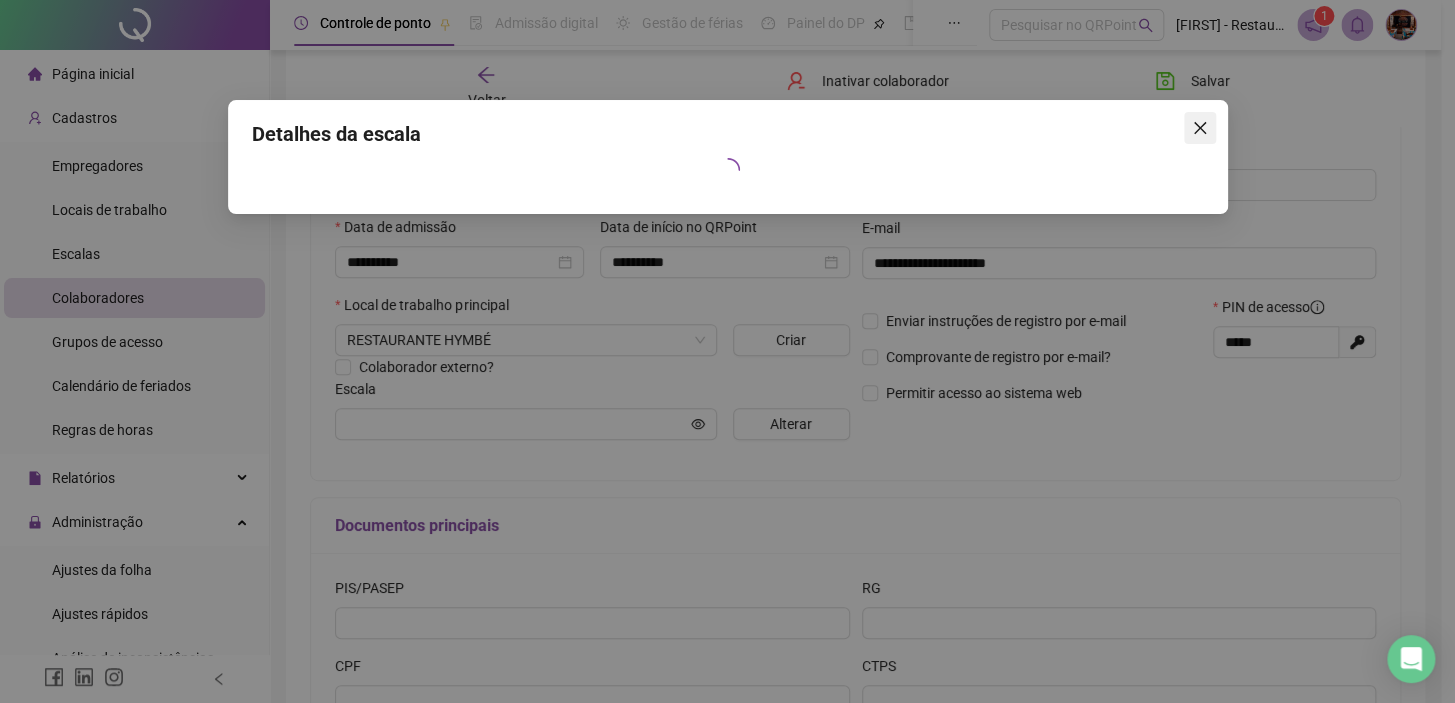 click 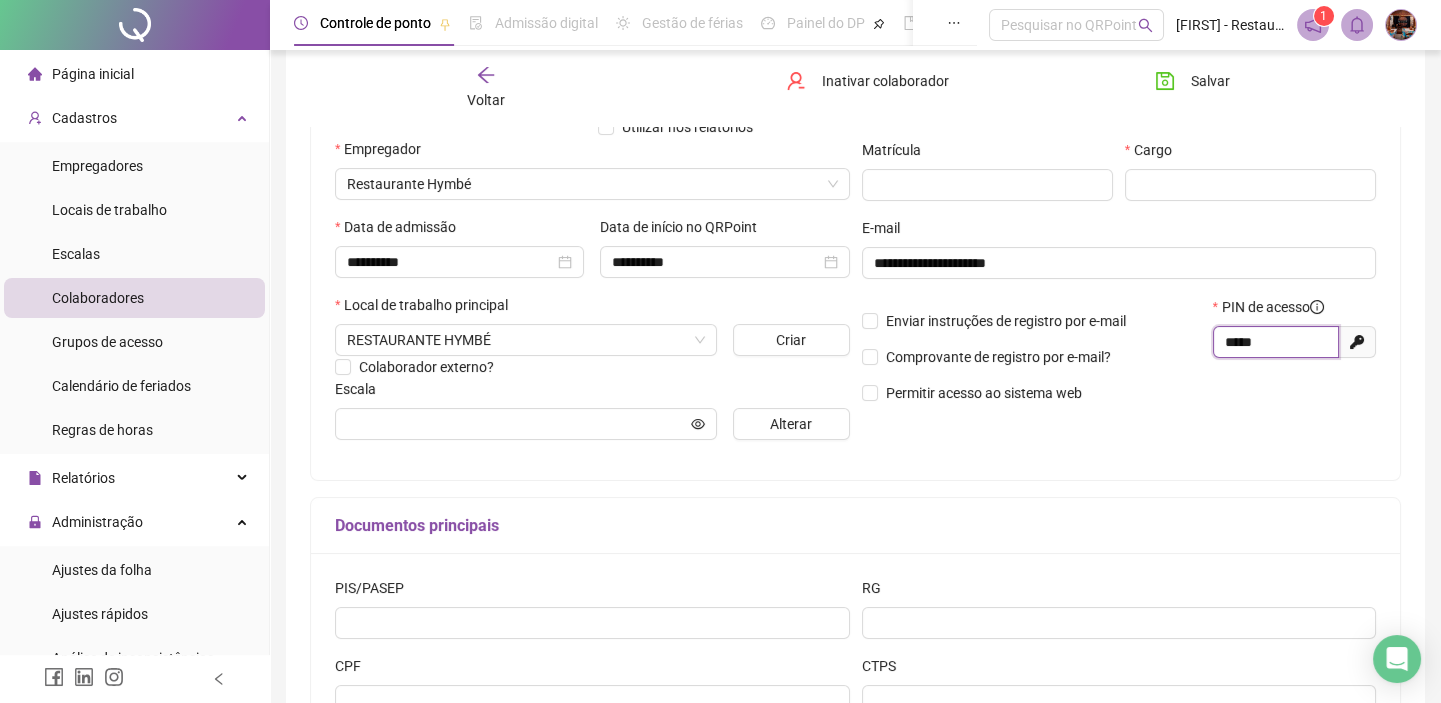click on "*****" at bounding box center [1274, 342] 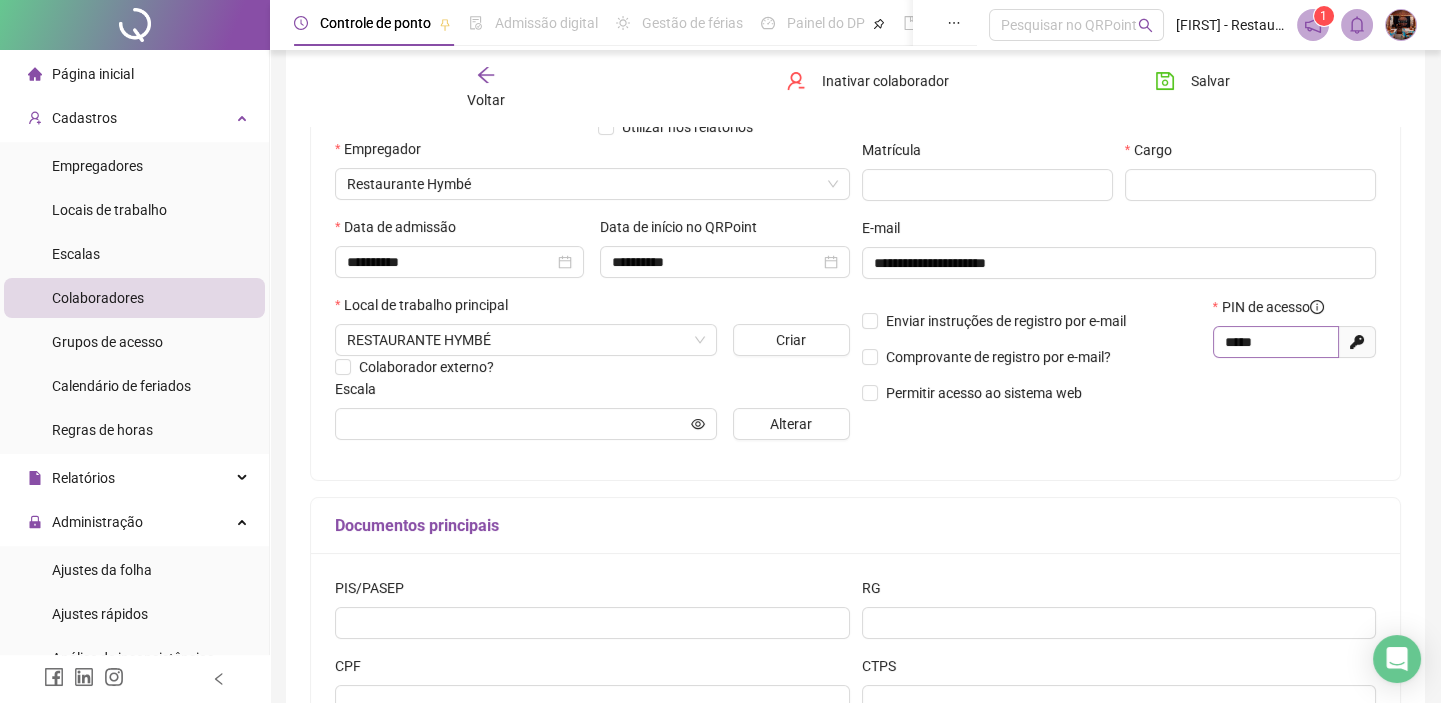 click on "*****" at bounding box center (1276, 342) 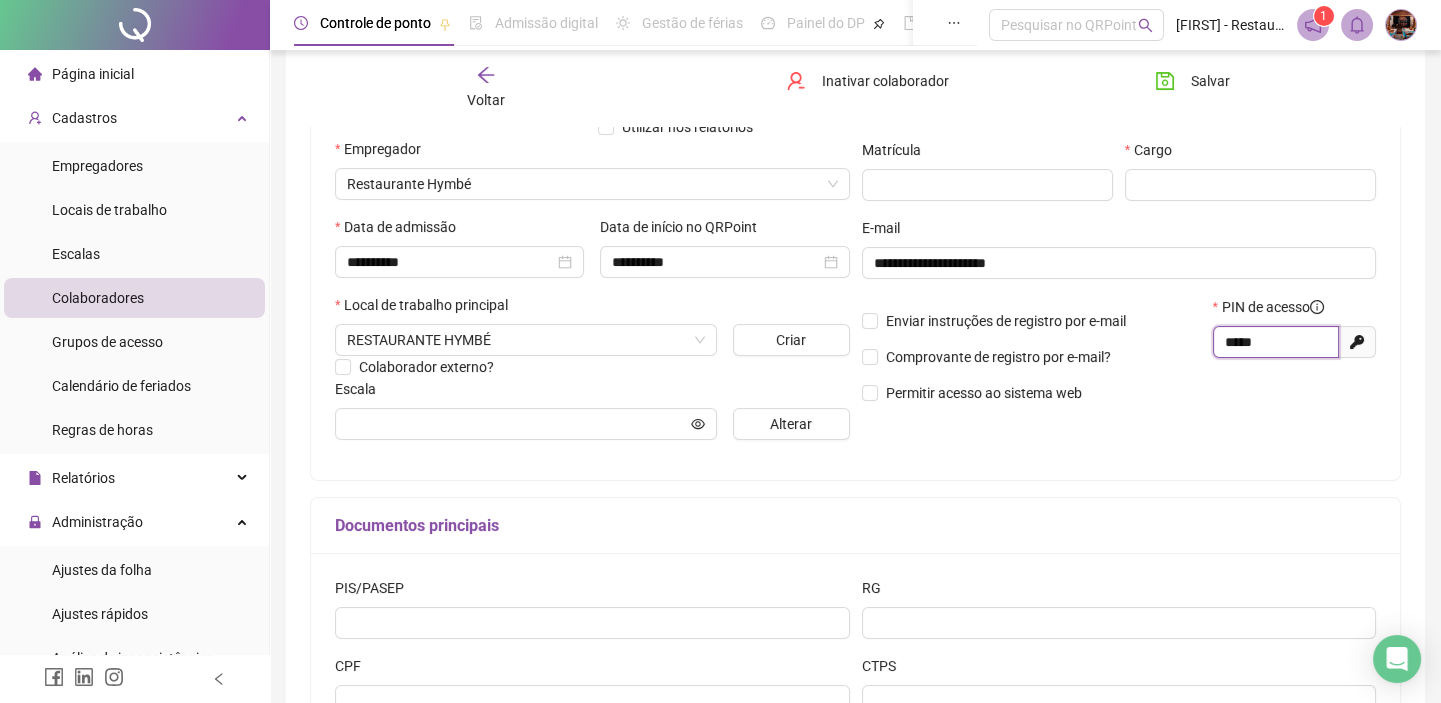 click on "*****" at bounding box center (1274, 342) 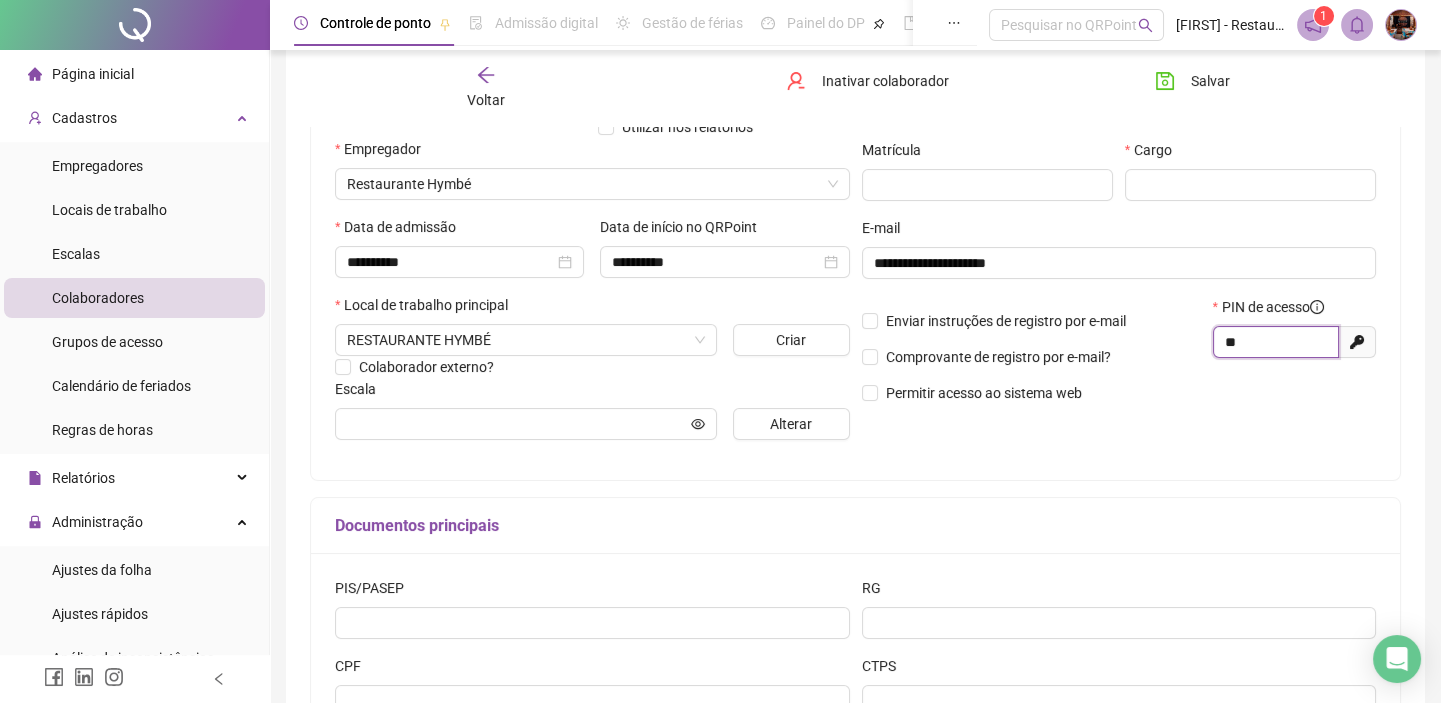 type on "*" 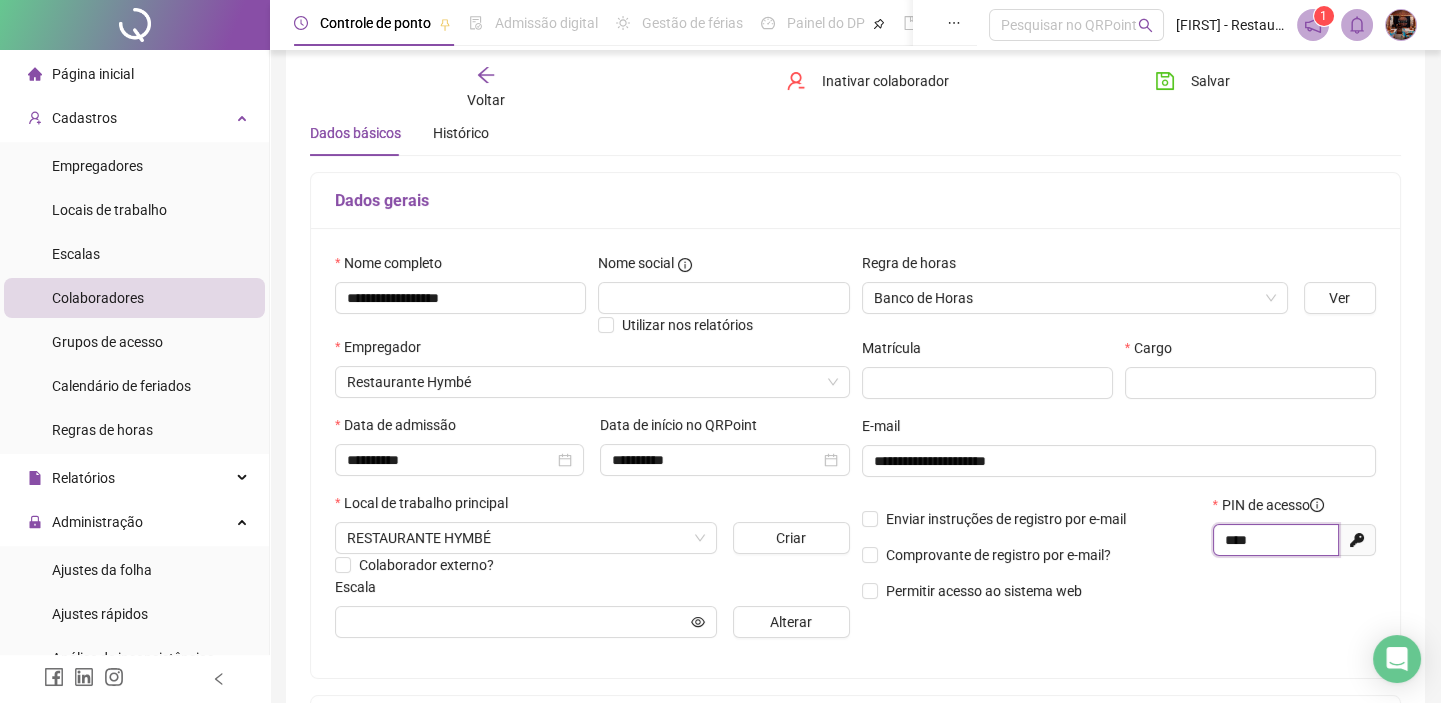scroll, scrollTop: 0, scrollLeft: 0, axis: both 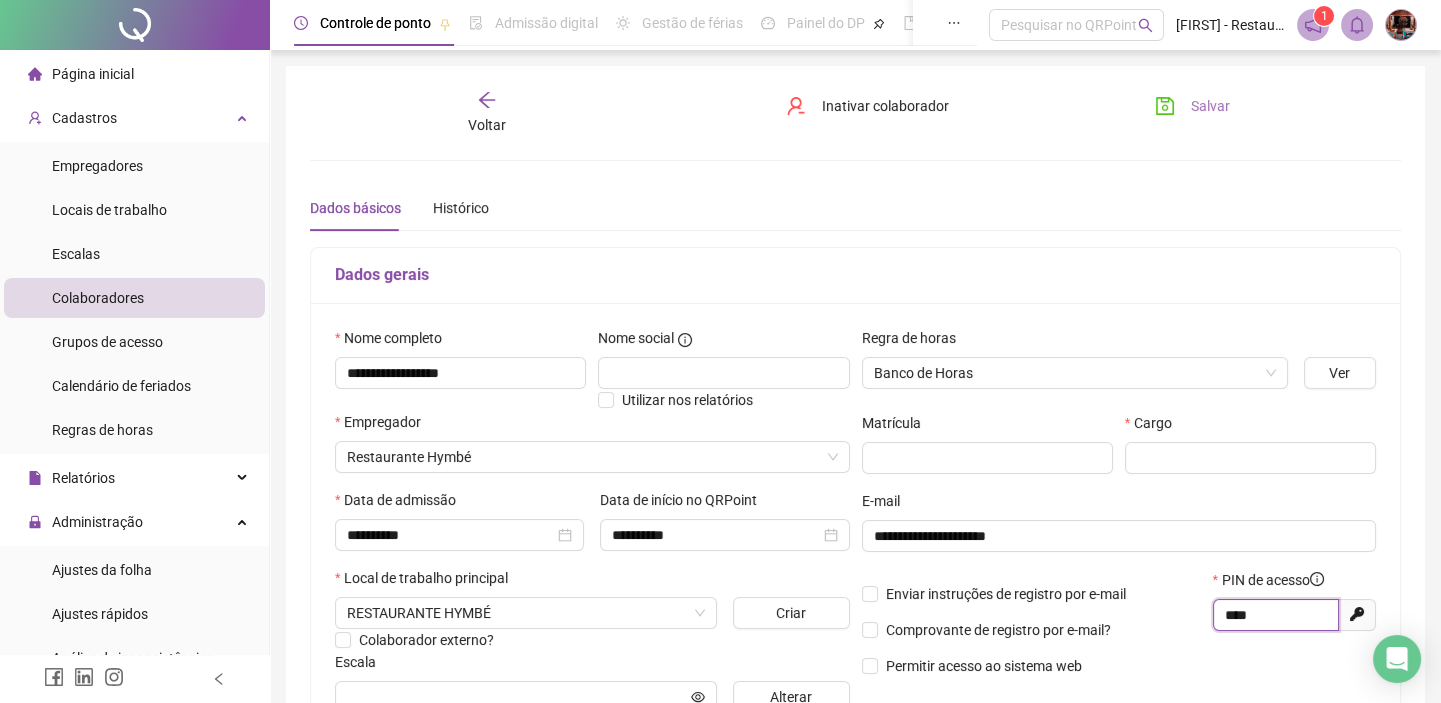 type on "****" 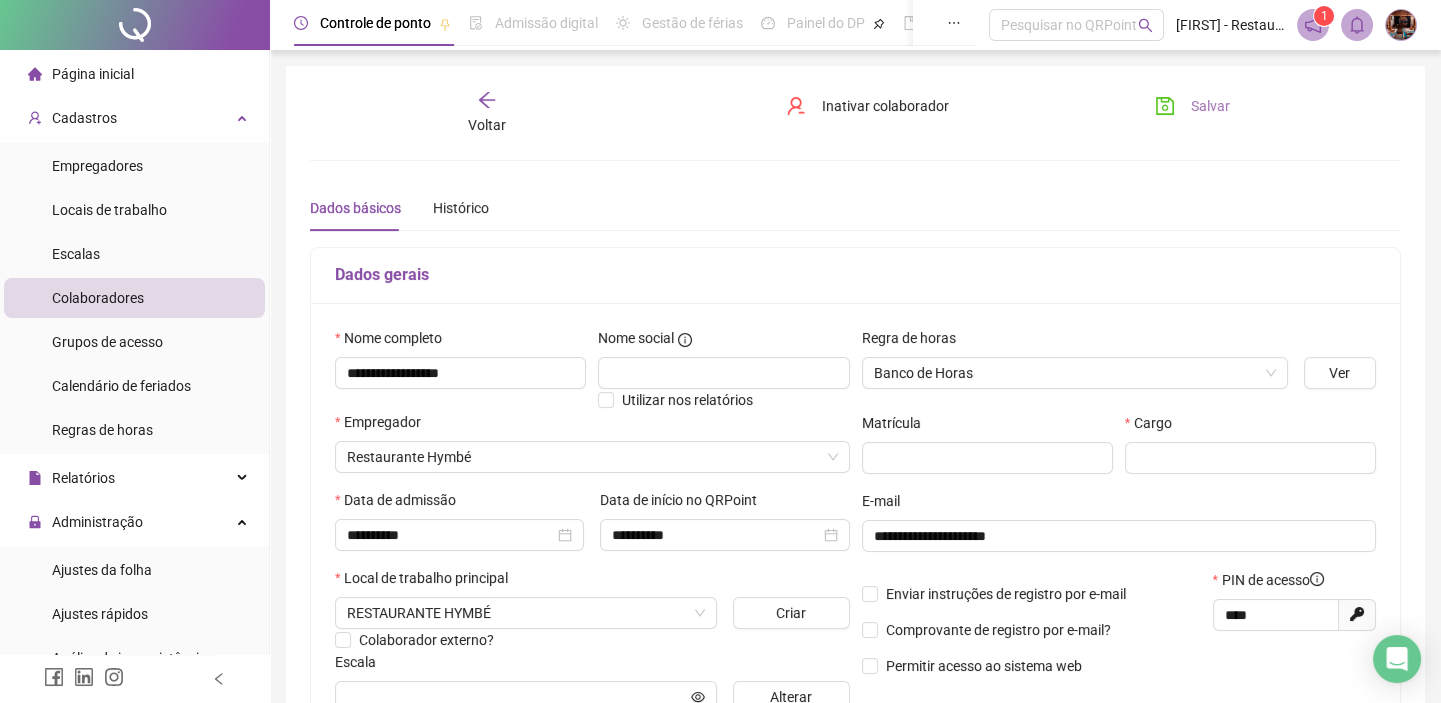 click on "Salvar" at bounding box center [1210, 106] 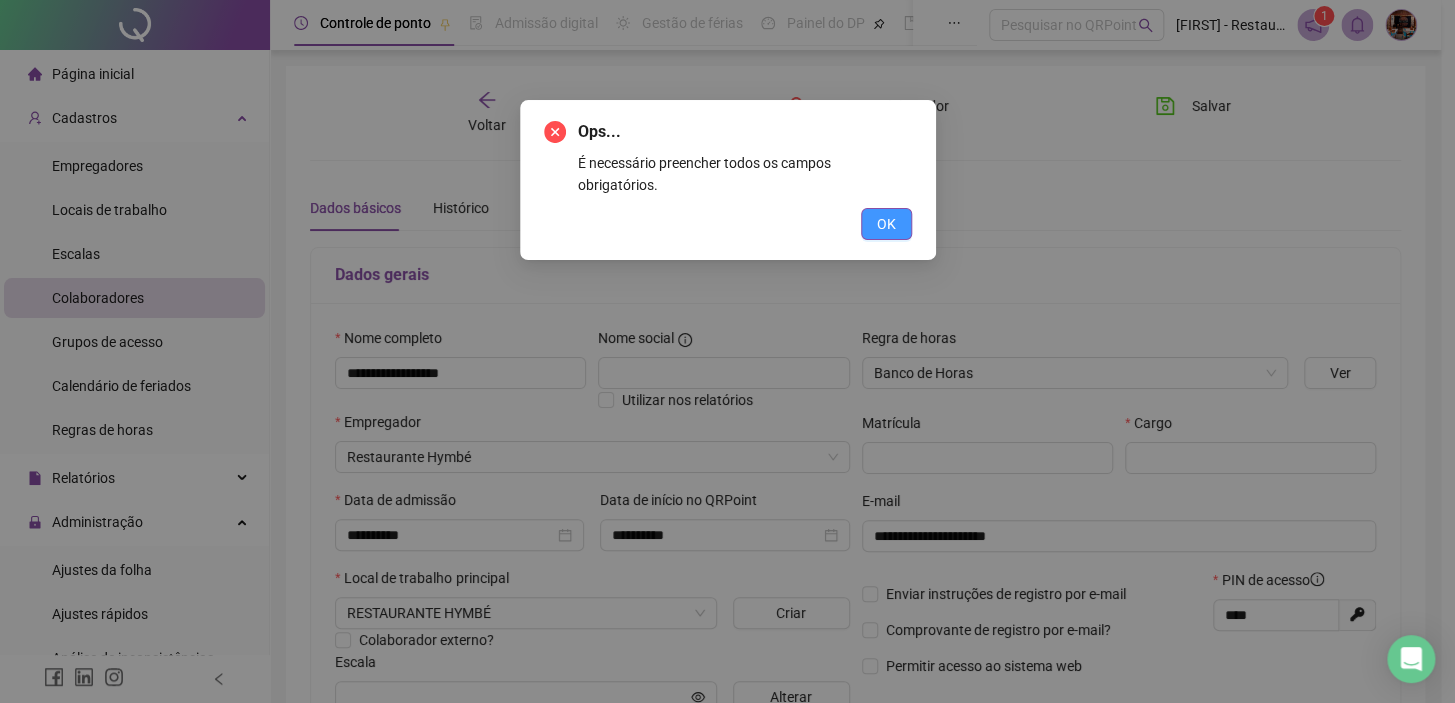 click on "OK" at bounding box center [886, 224] 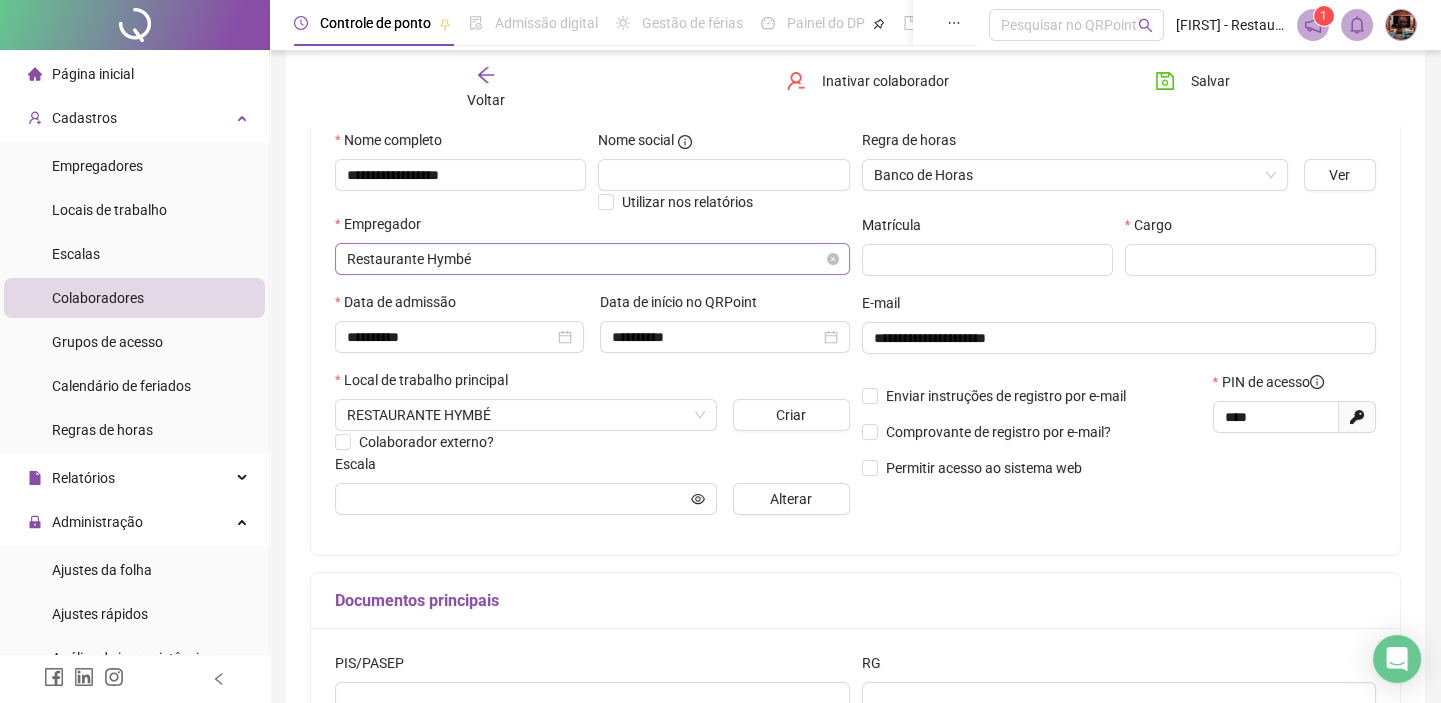 scroll, scrollTop: 165, scrollLeft: 0, axis: vertical 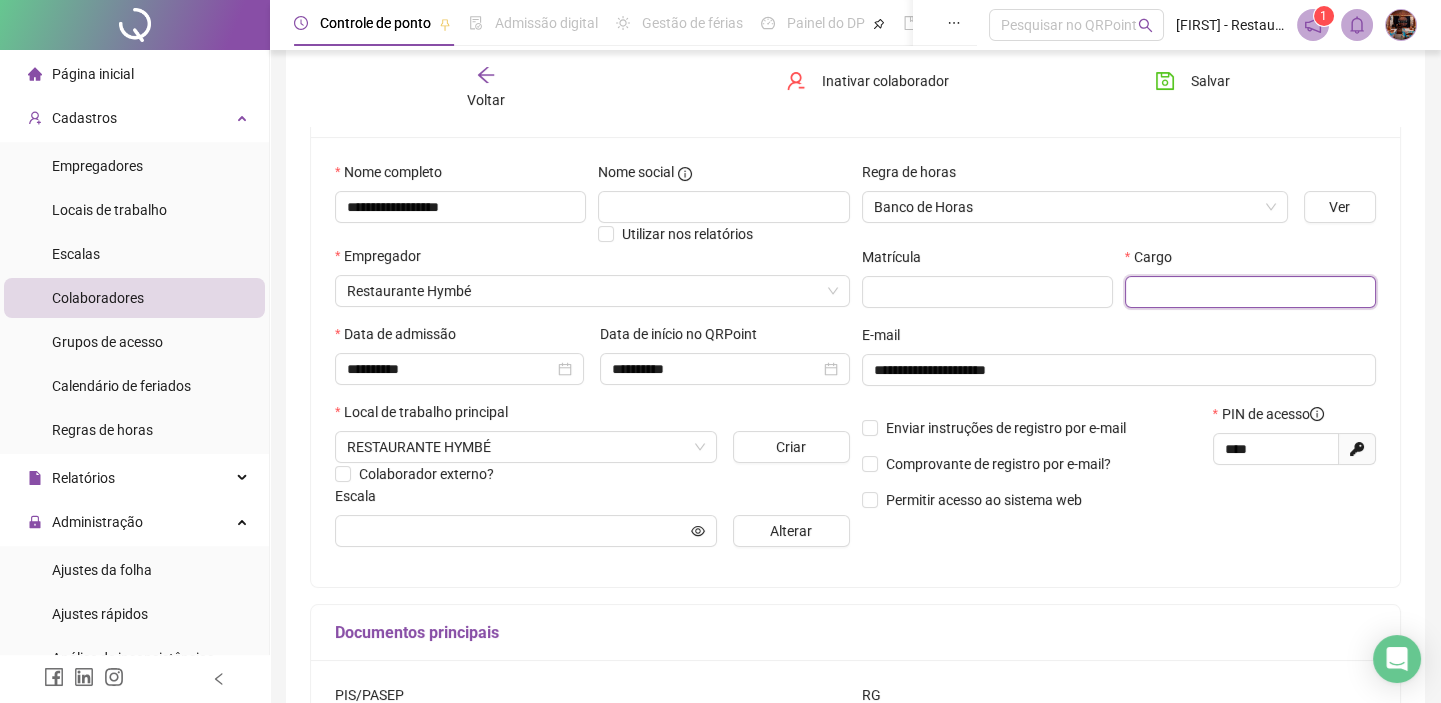 click at bounding box center (1250, 292) 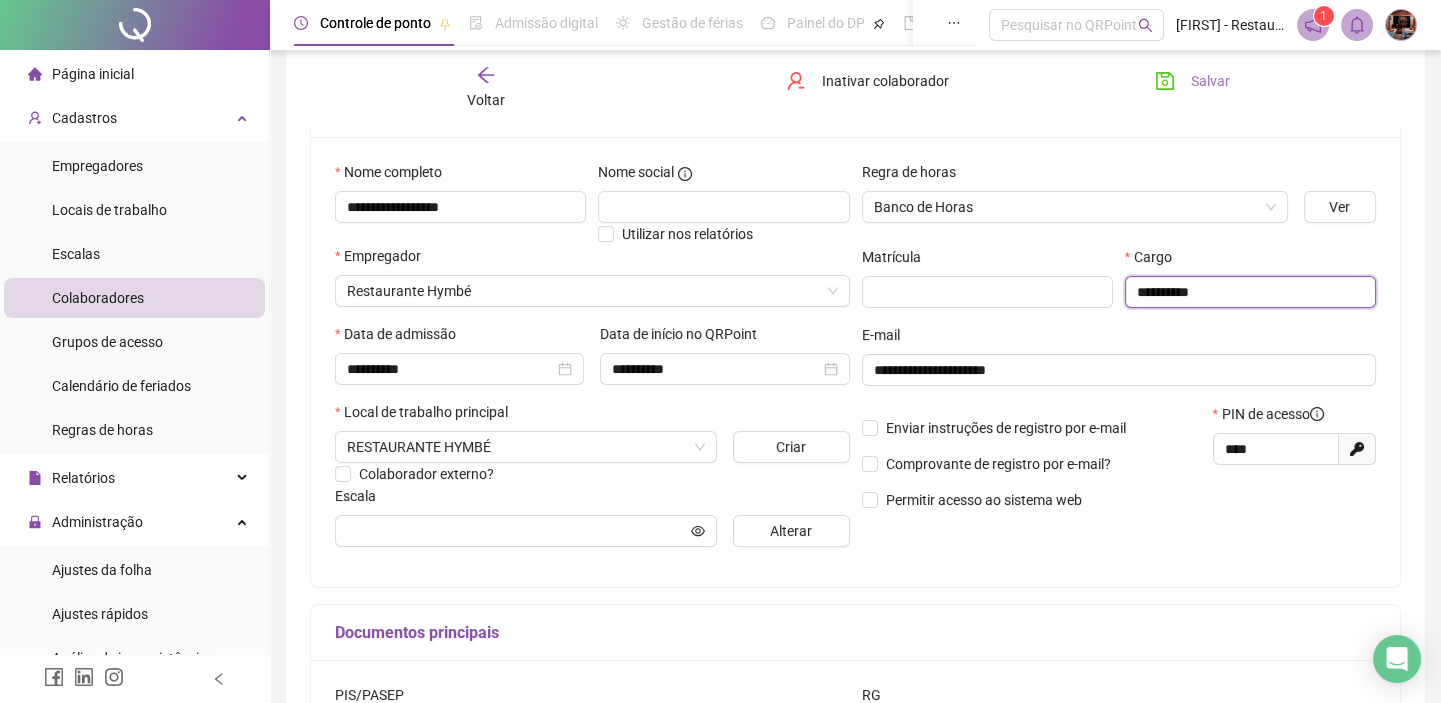 type on "**********" 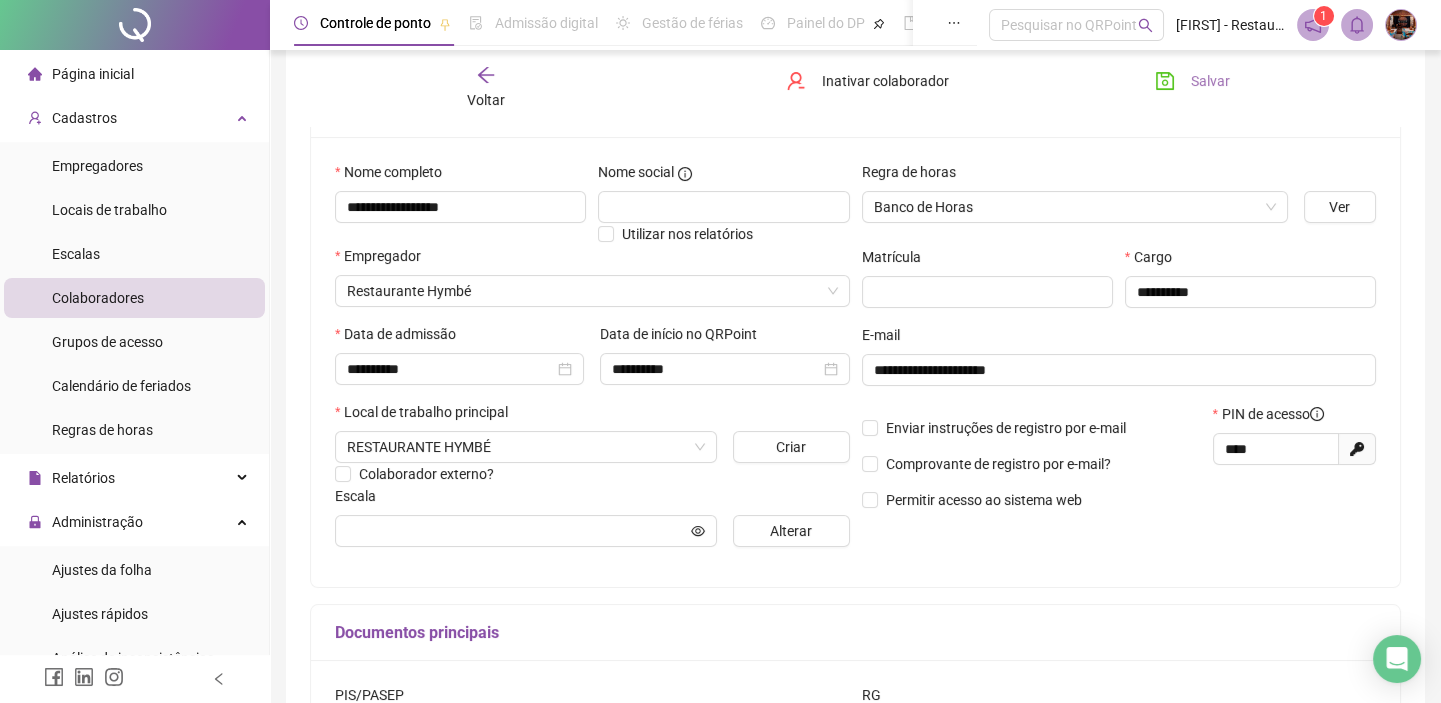 click on "Salvar" at bounding box center (1210, 81) 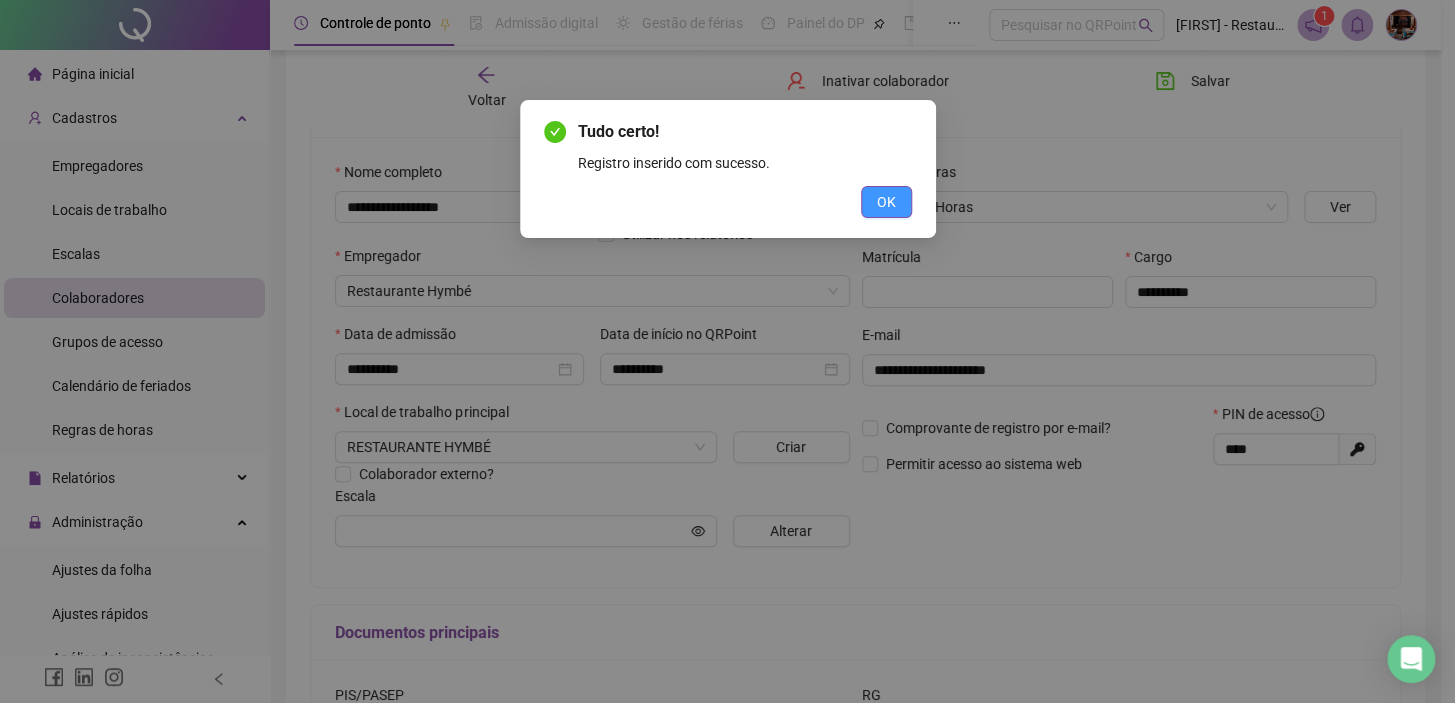 click on "OK" at bounding box center [886, 202] 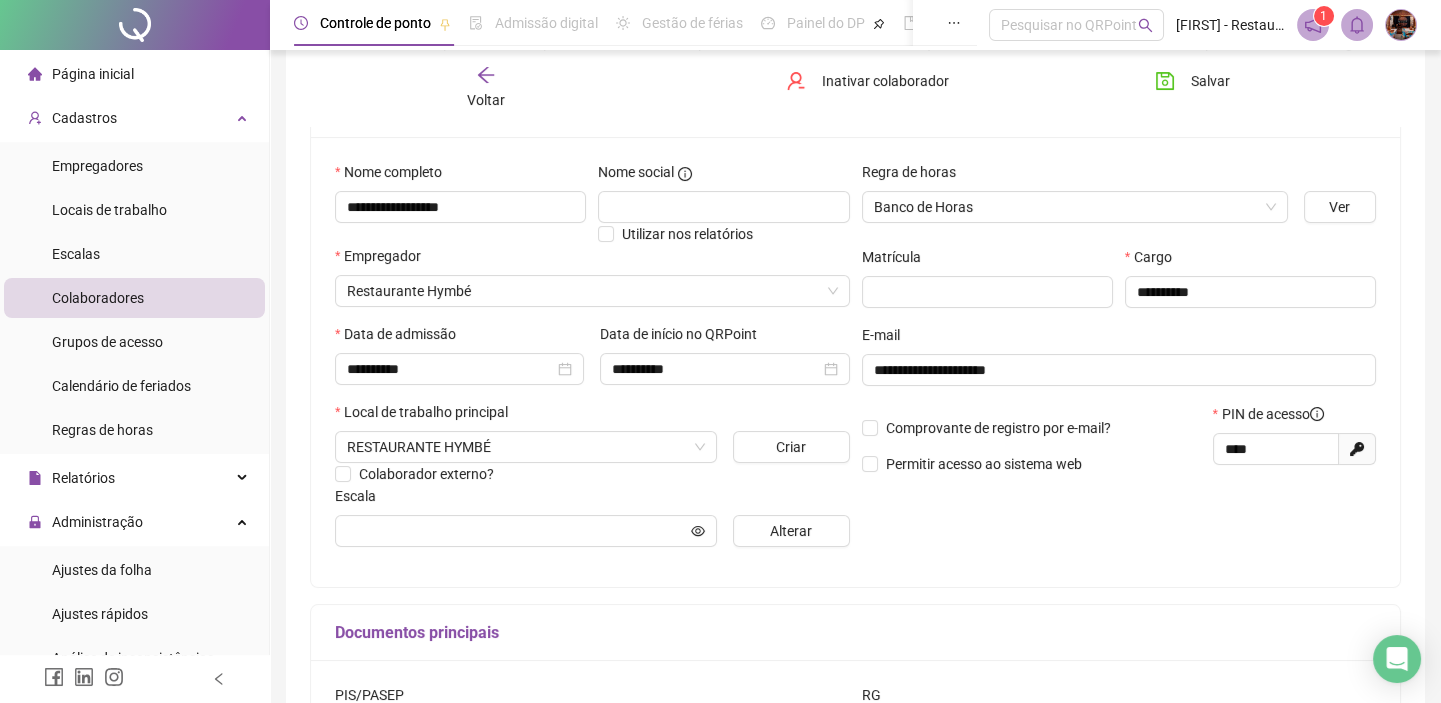 scroll, scrollTop: 0, scrollLeft: 0, axis: both 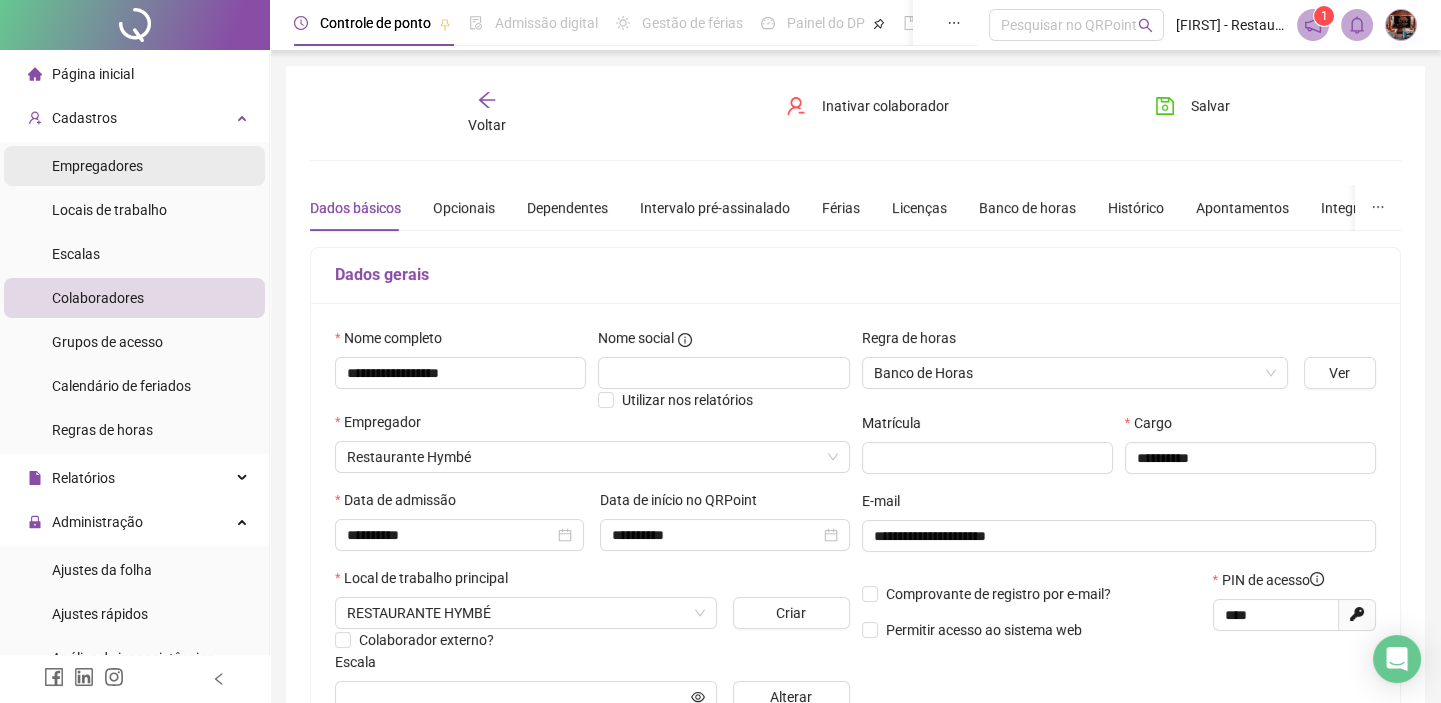 click on "Empregadores" at bounding box center (134, 166) 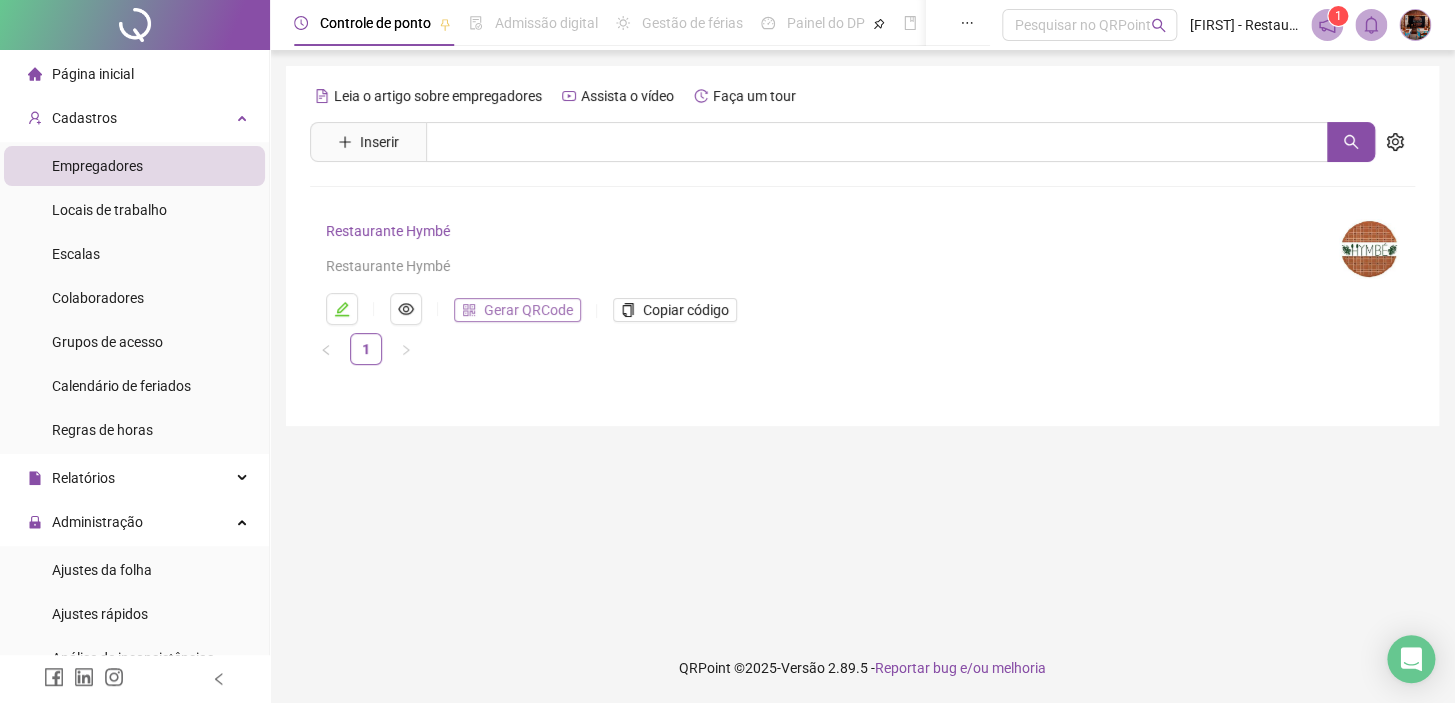 click on "Gerar QRCode" at bounding box center [517, 310] 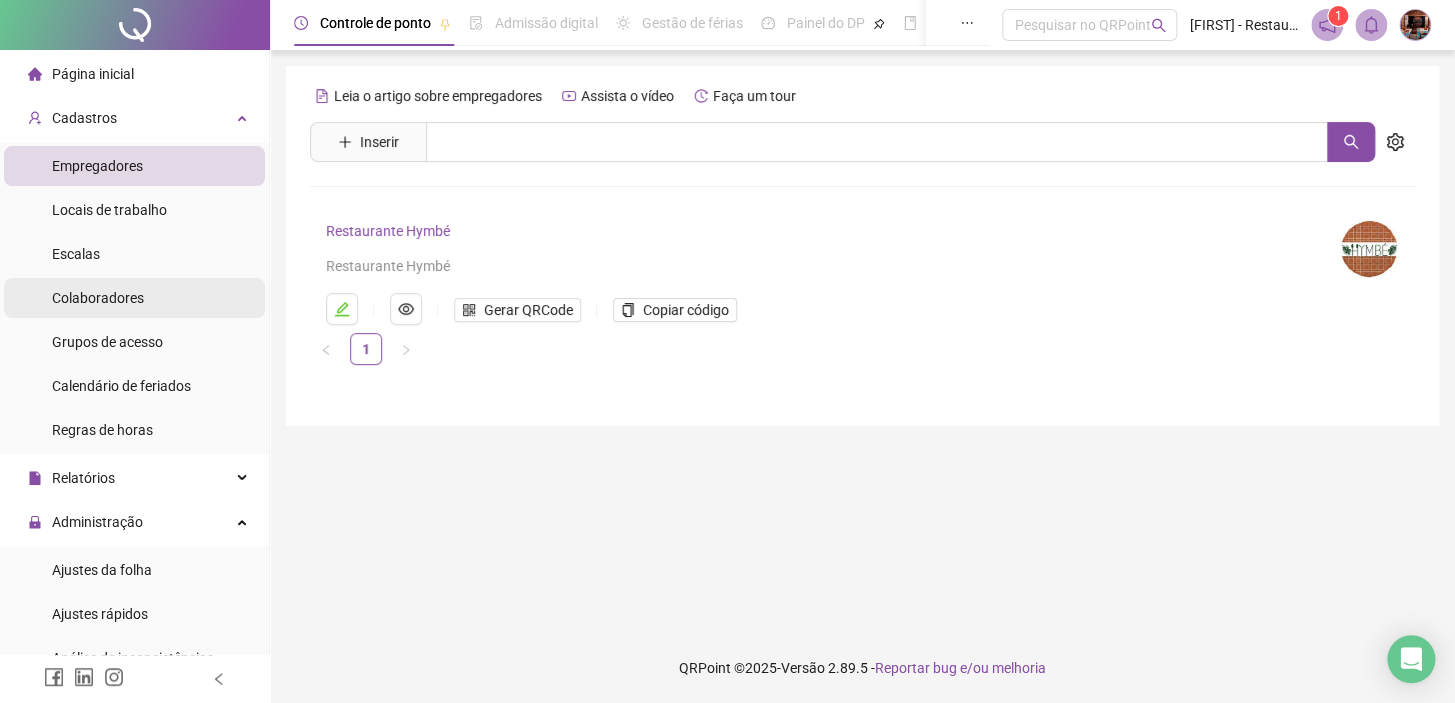 click on "Colaboradores" at bounding box center [98, 298] 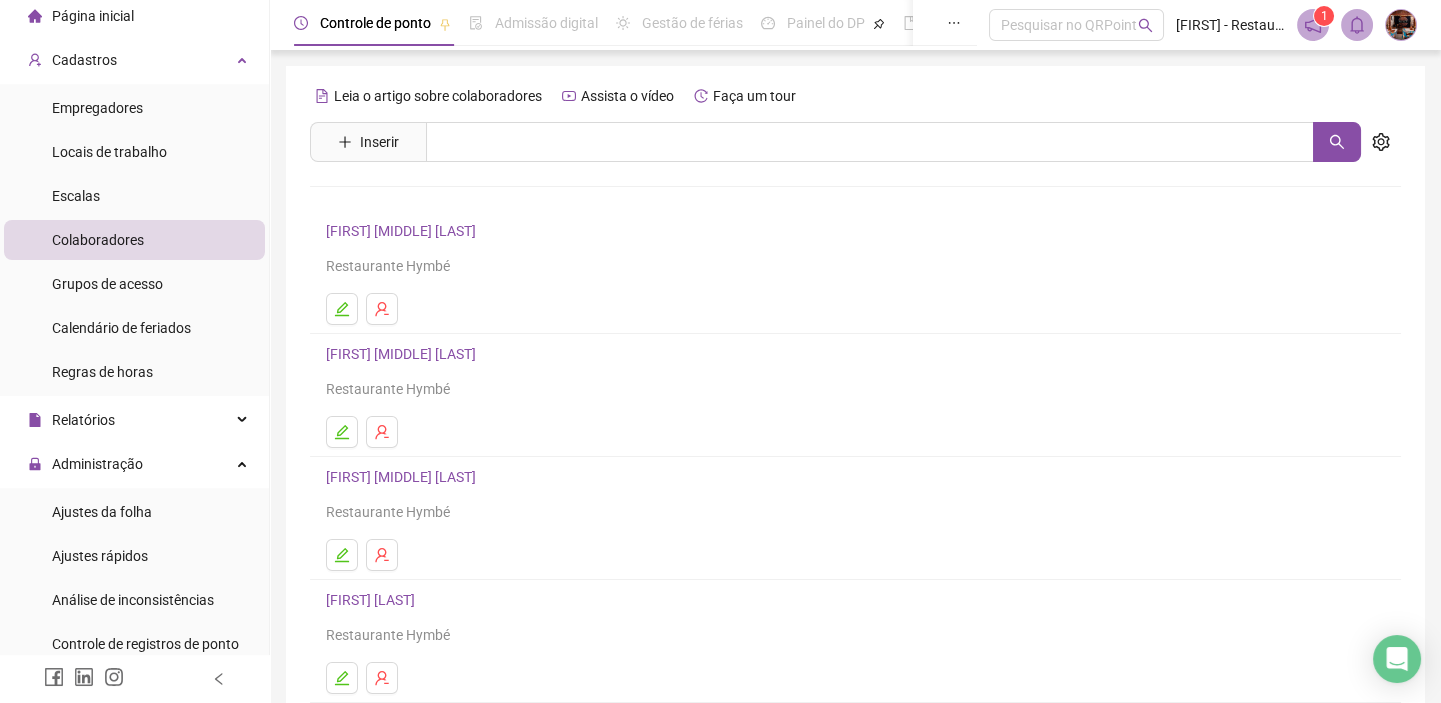scroll, scrollTop: 90, scrollLeft: 0, axis: vertical 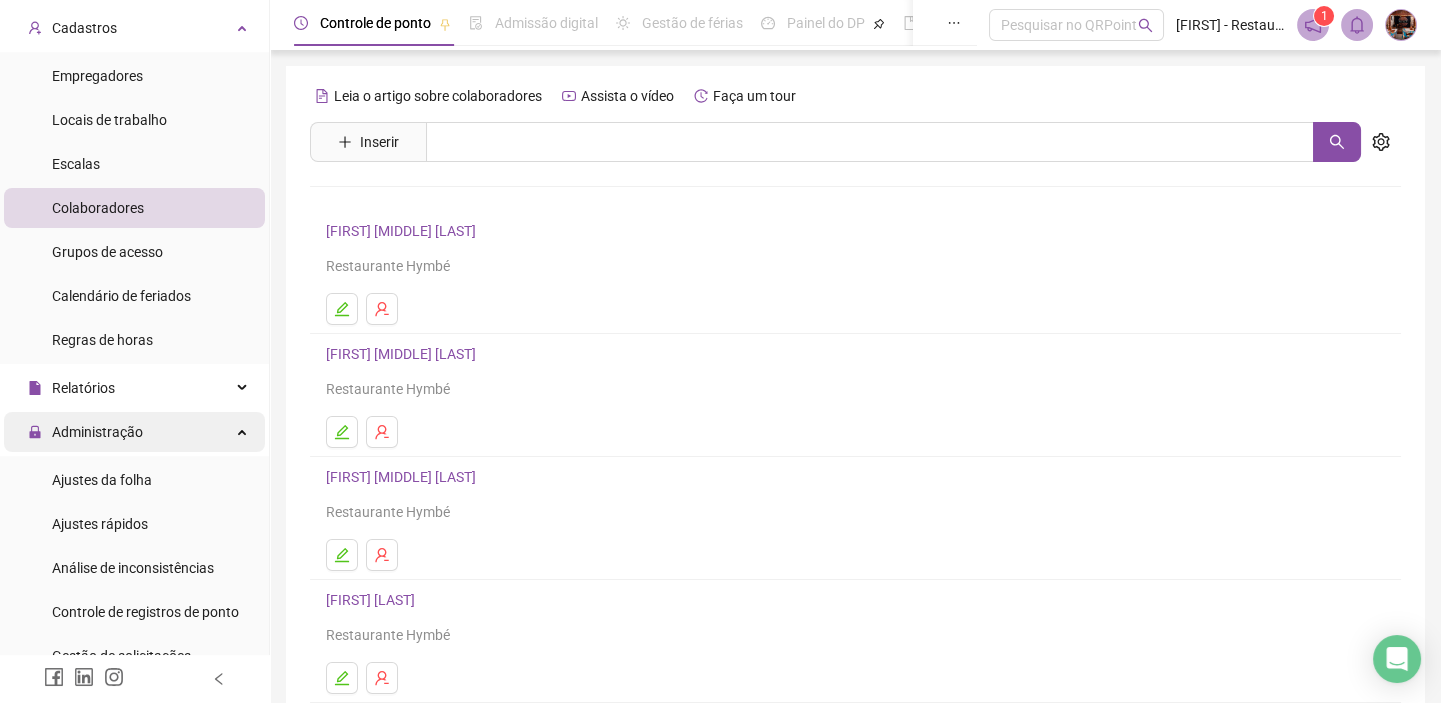 click on "Administração" at bounding box center [97, 432] 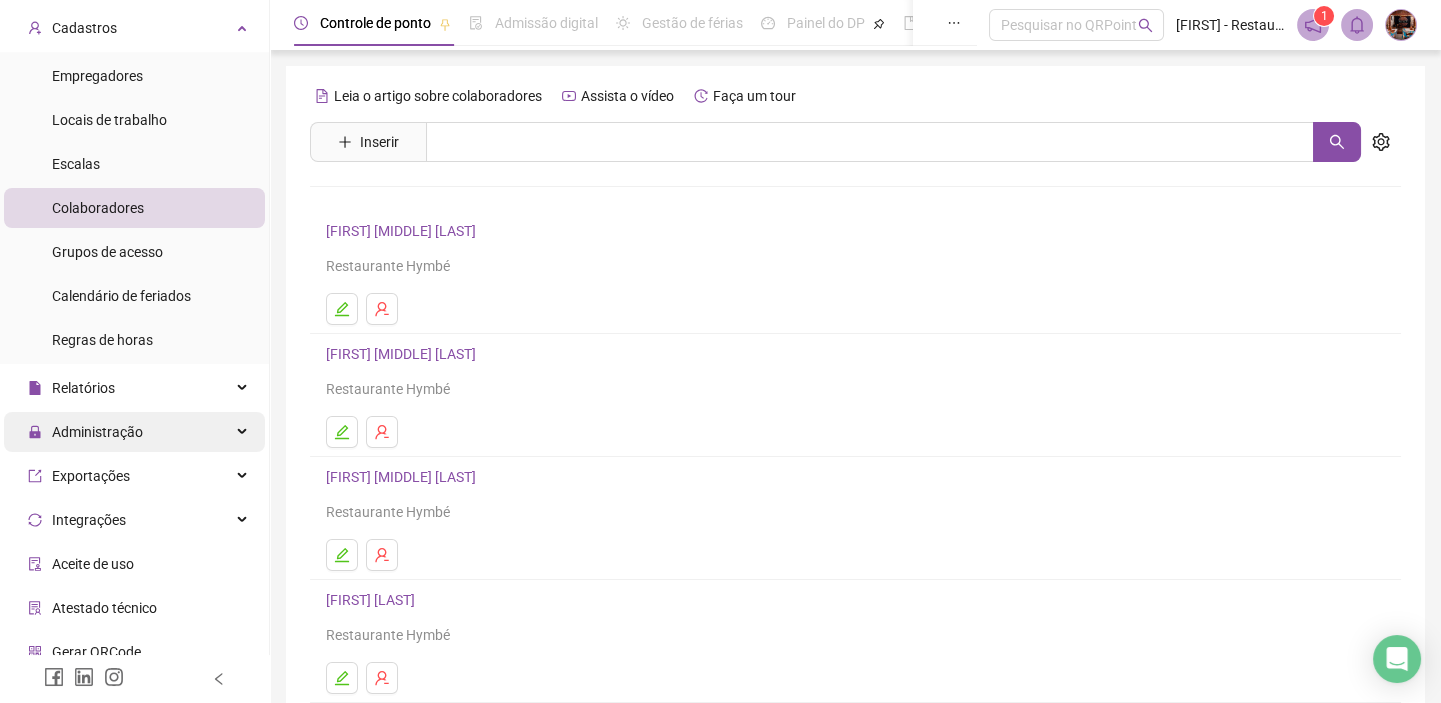 click on "Administração" at bounding box center (134, 432) 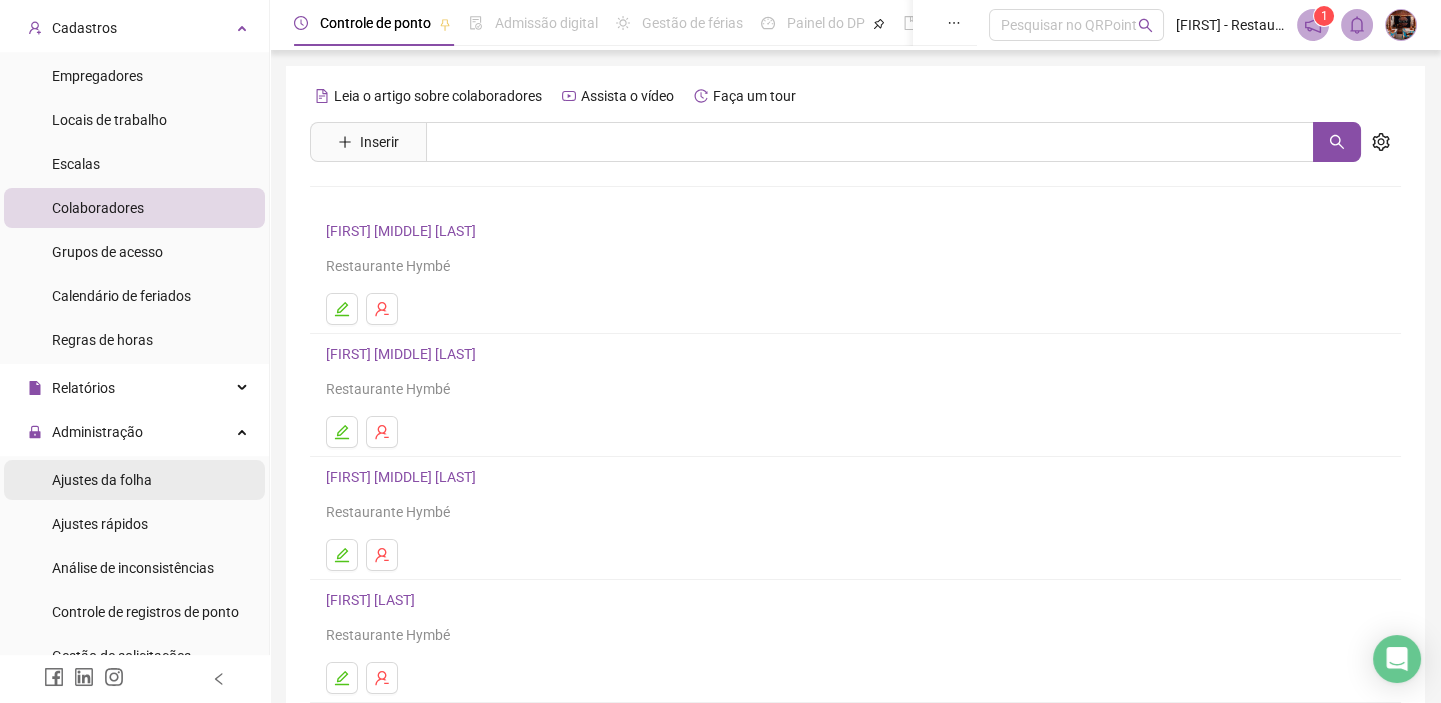 click on "Ajustes da folha" at bounding box center (134, 480) 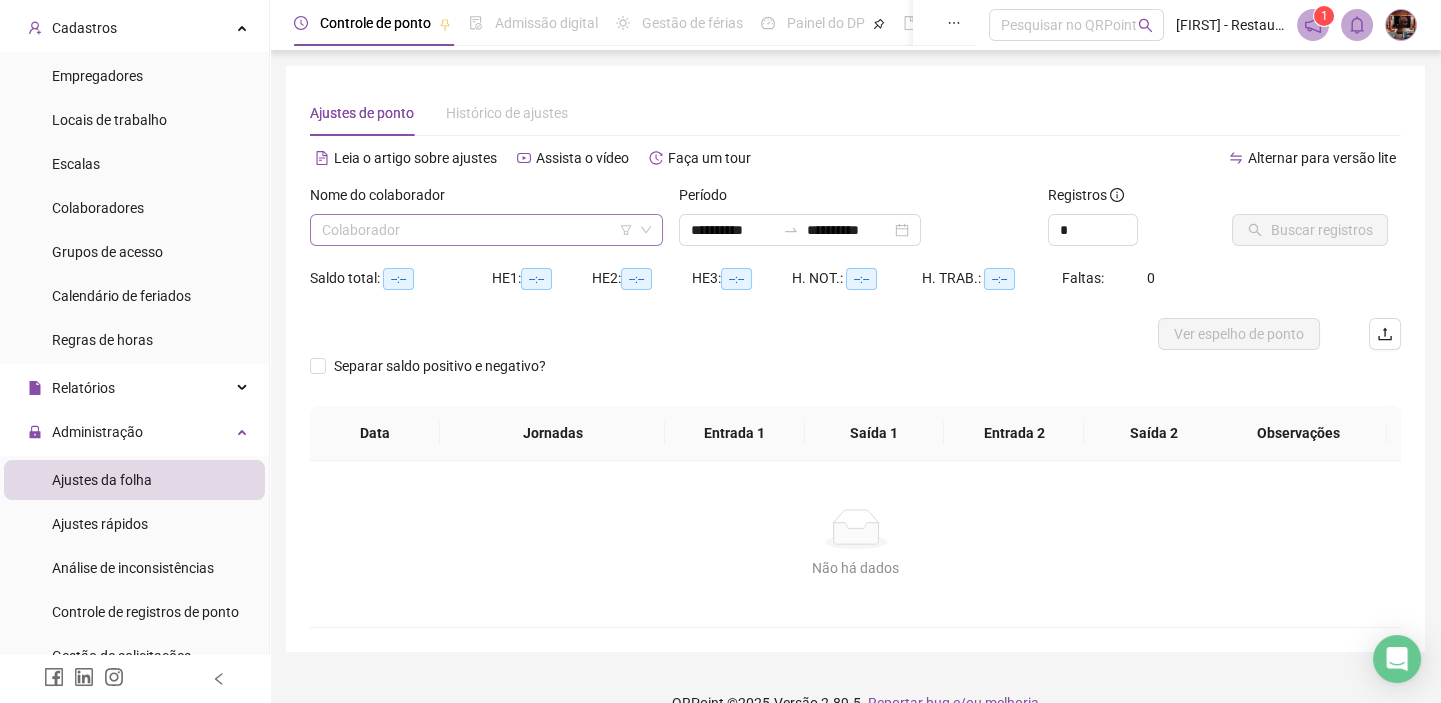 click at bounding box center (477, 230) 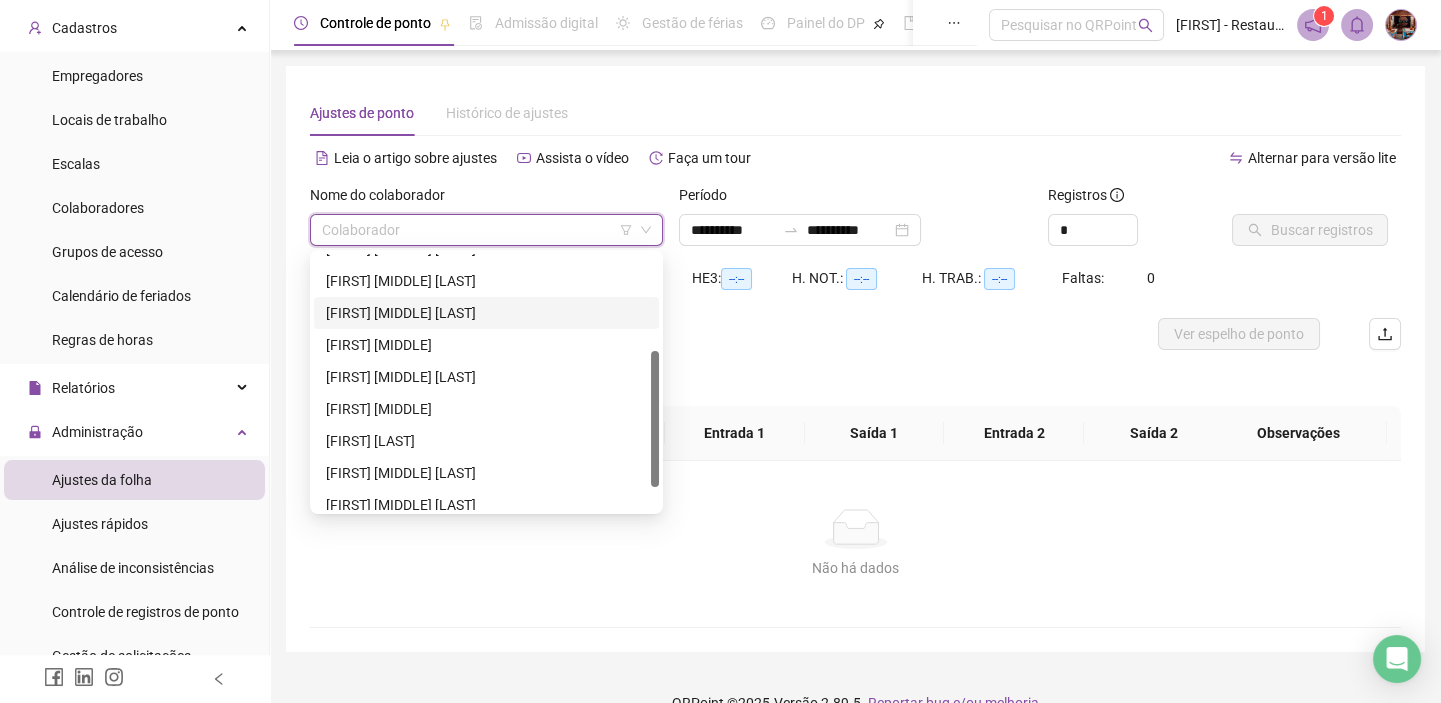 scroll, scrollTop: 223, scrollLeft: 0, axis: vertical 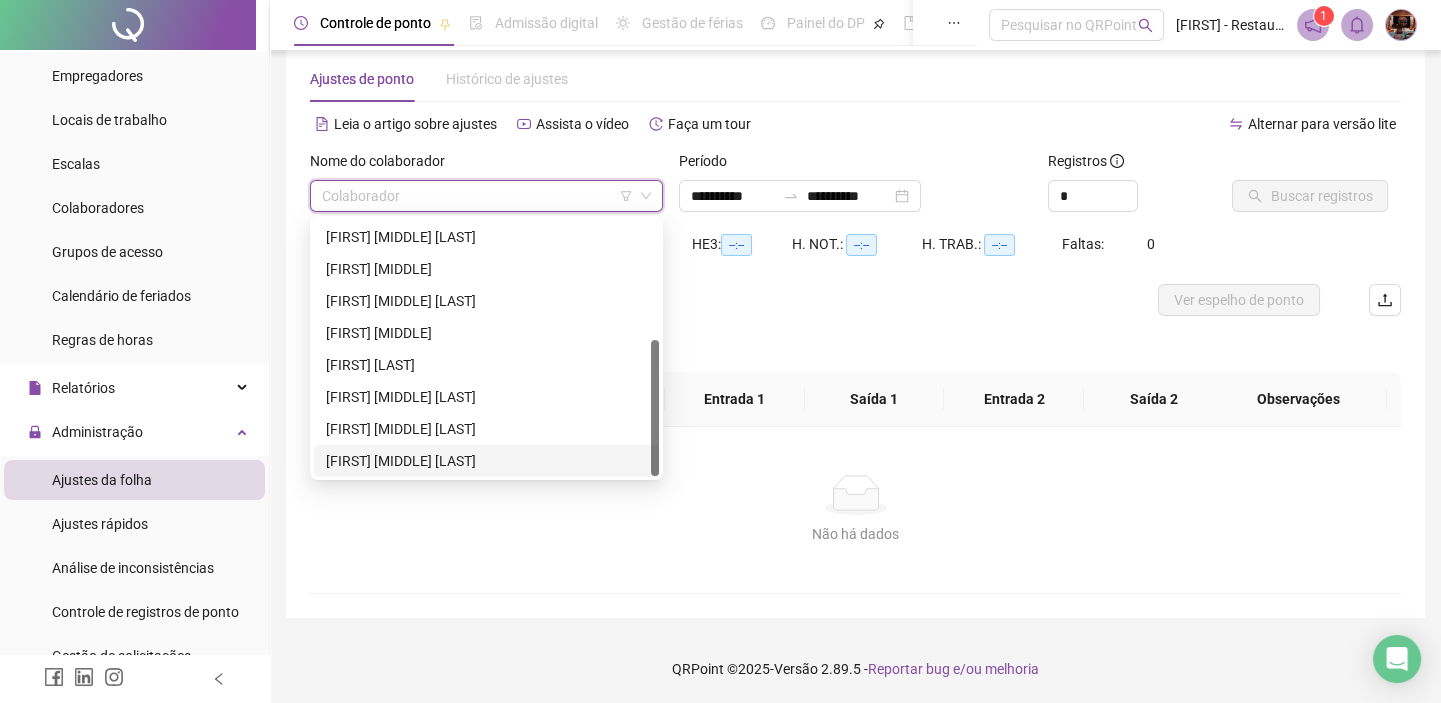click on "[FIRST] [MIDDLE] [LAST]" at bounding box center (486, 461) 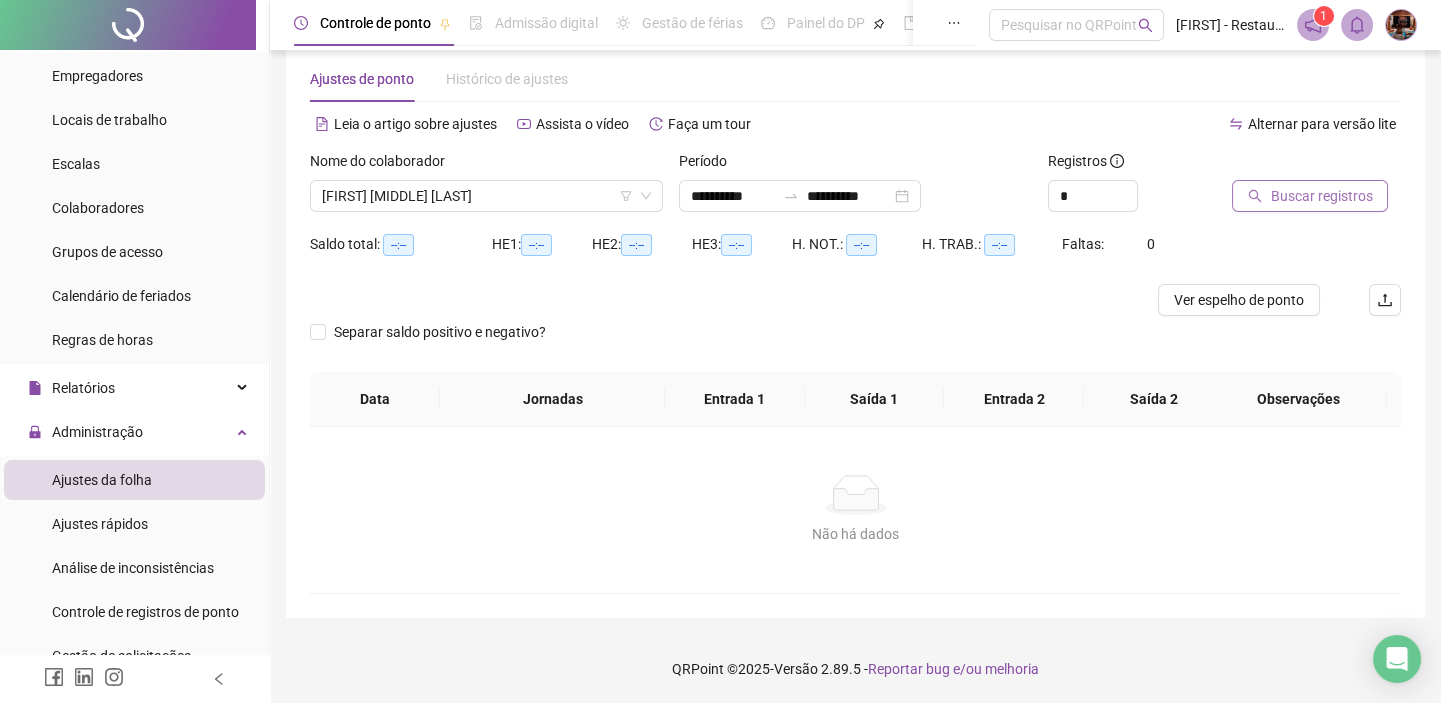click on "Buscar registros" at bounding box center [1321, 196] 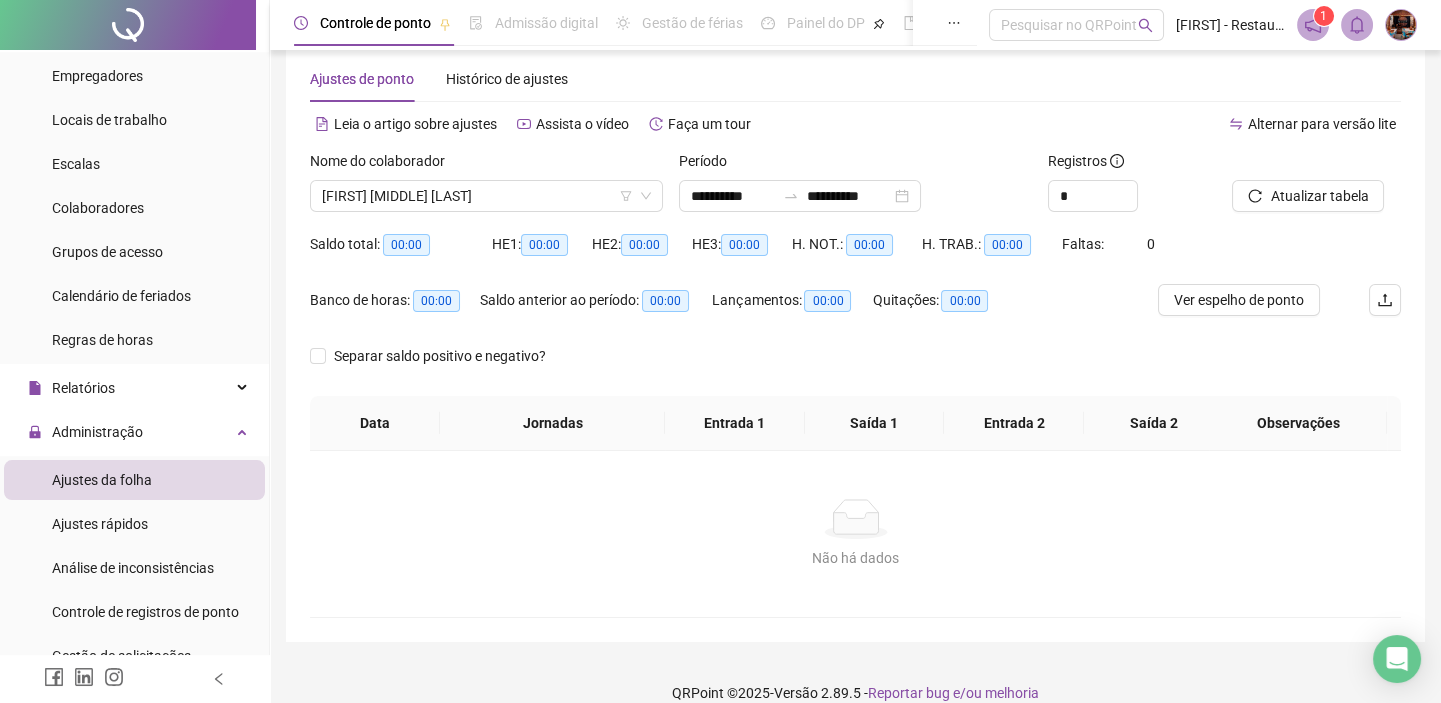 click on "**********" at bounding box center (800, 196) 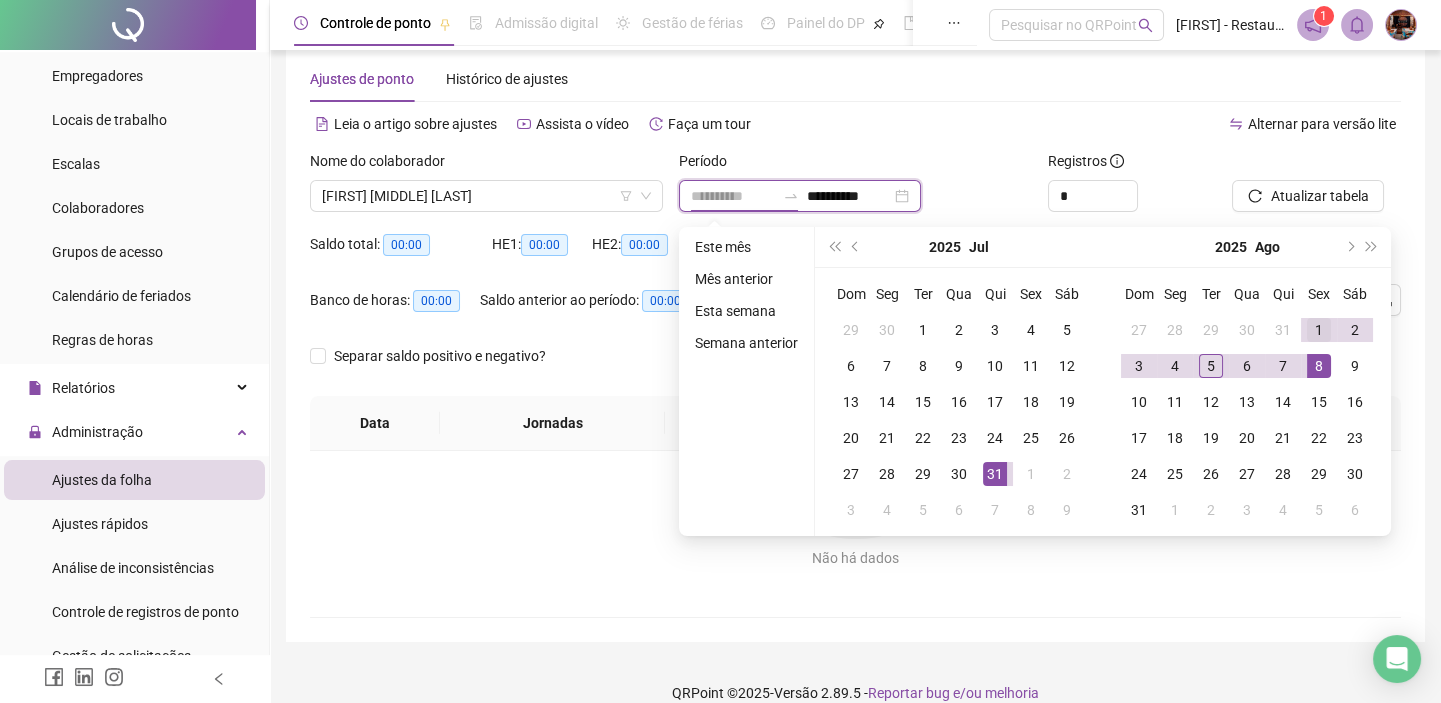 type on "**********" 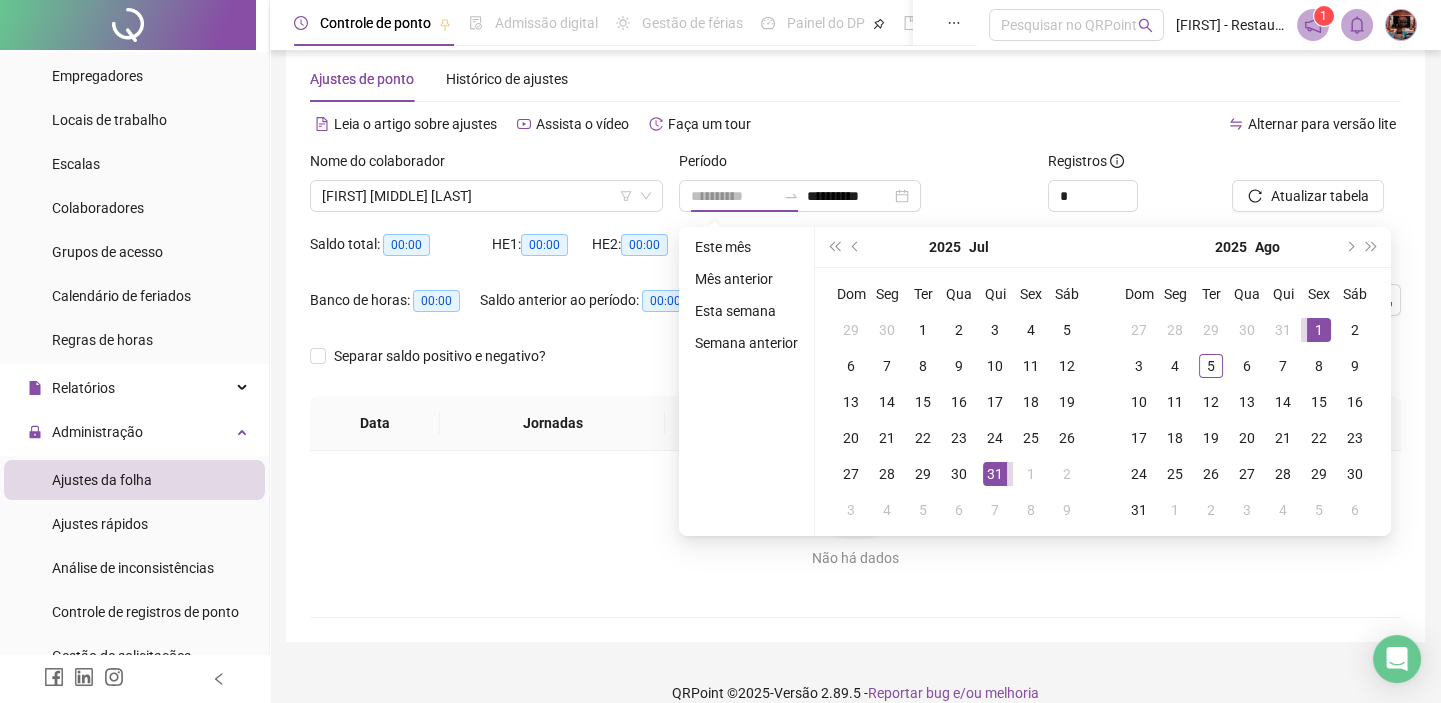 click on "1" at bounding box center (1319, 330) 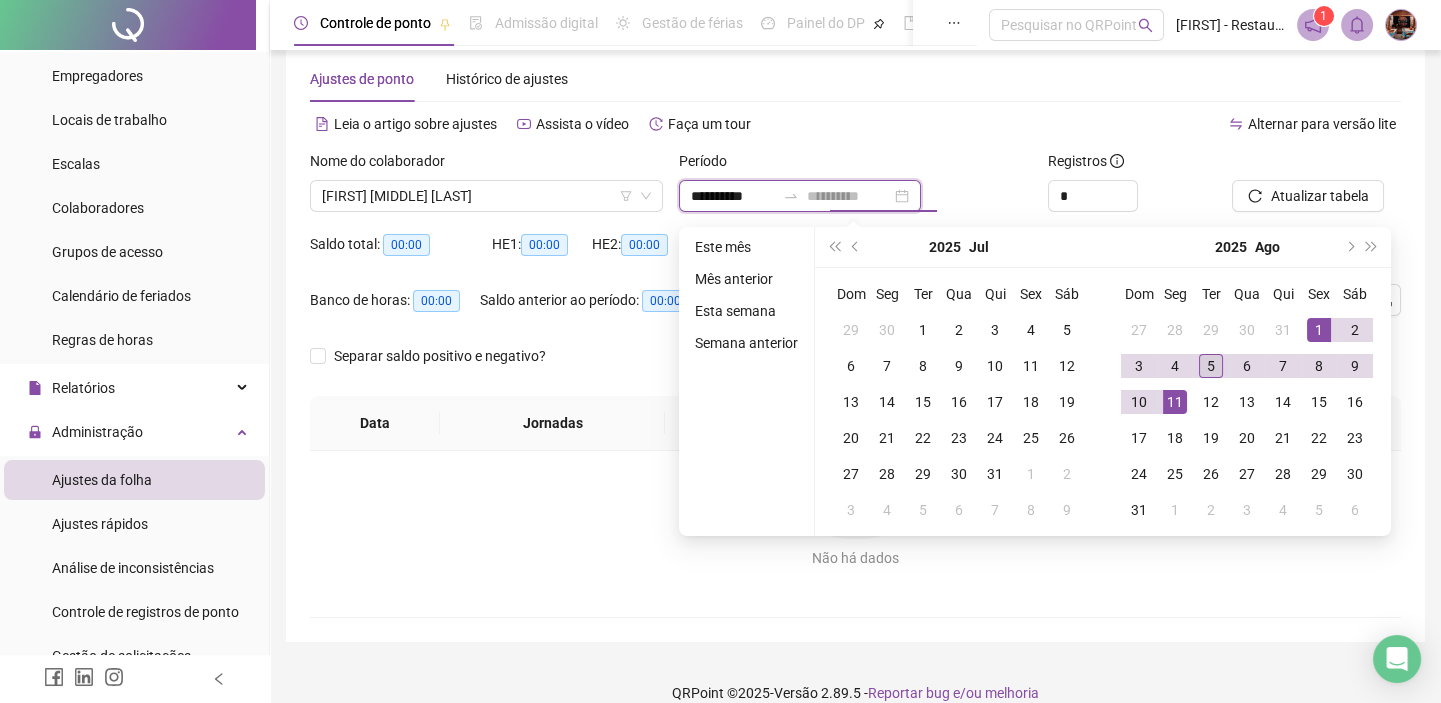 type on "**********" 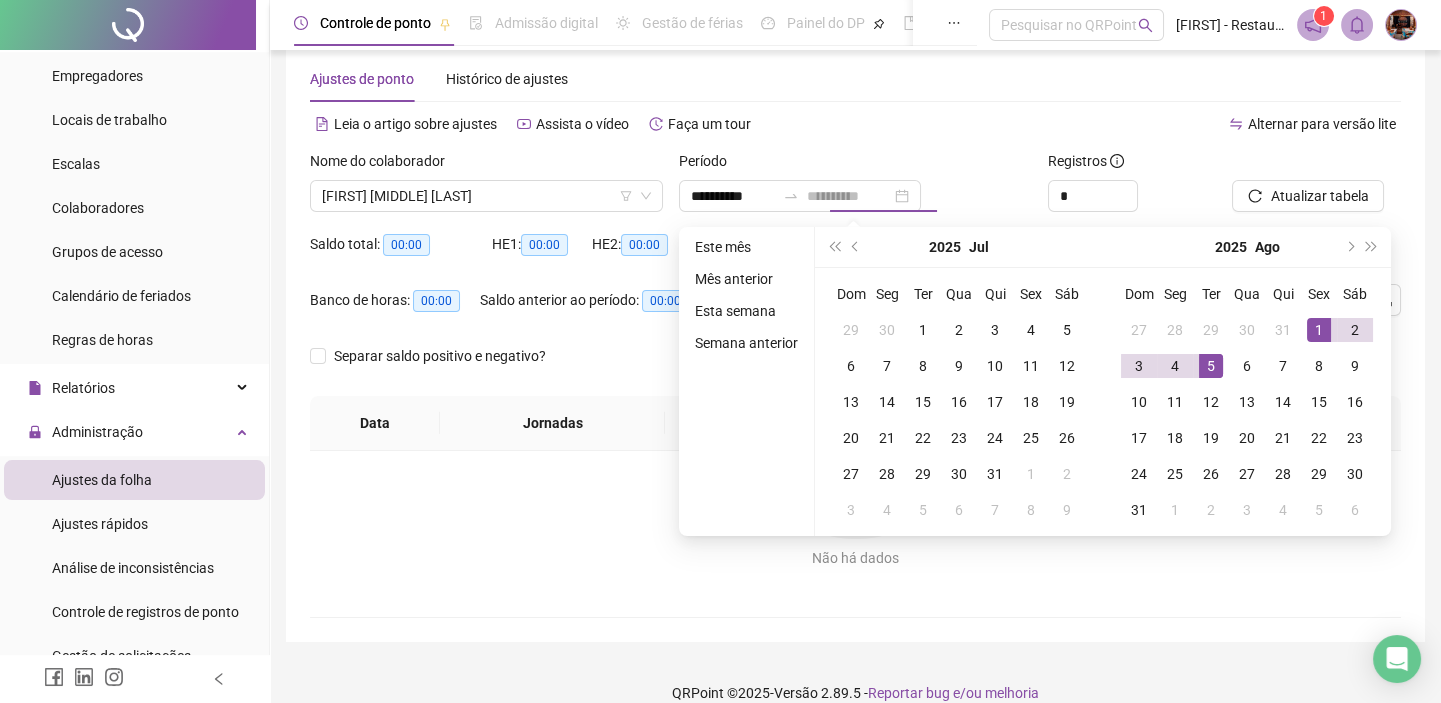 click on "5" at bounding box center (1211, 366) 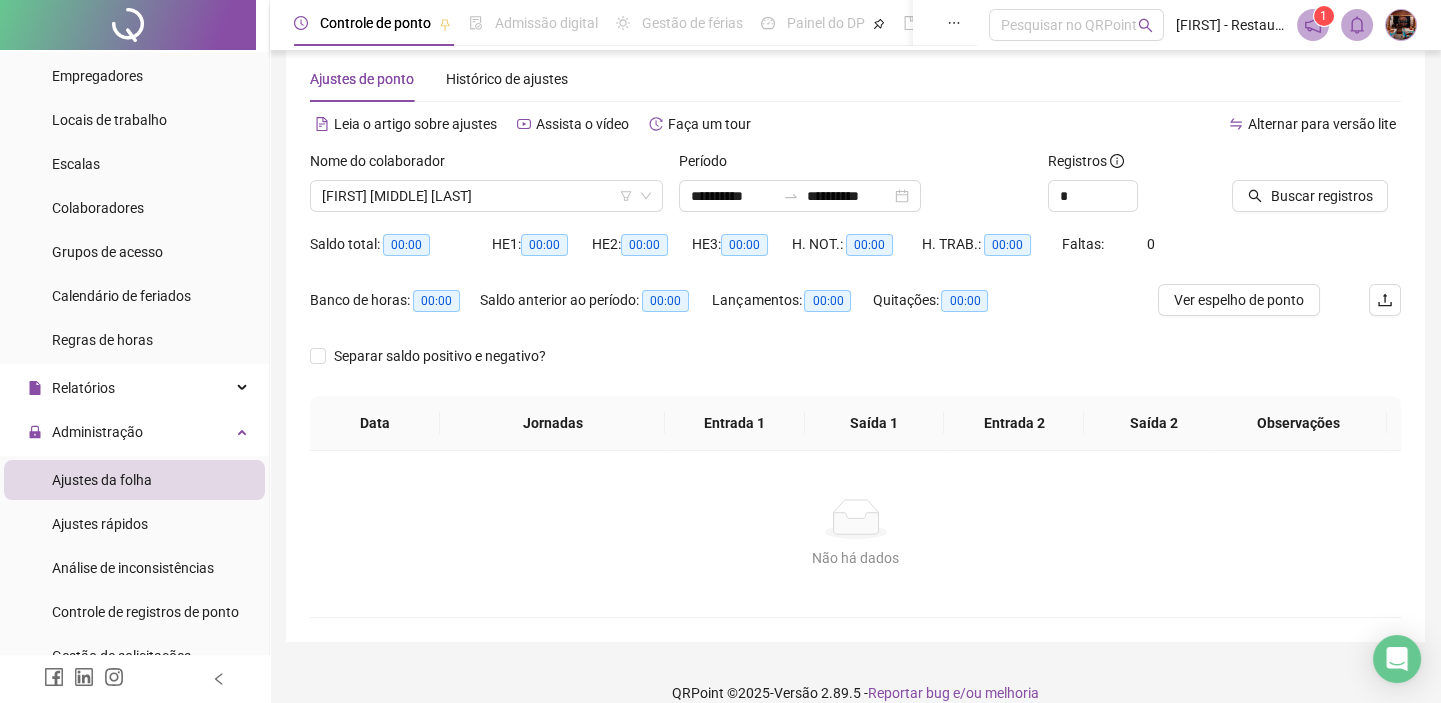 click at bounding box center (1291, 165) 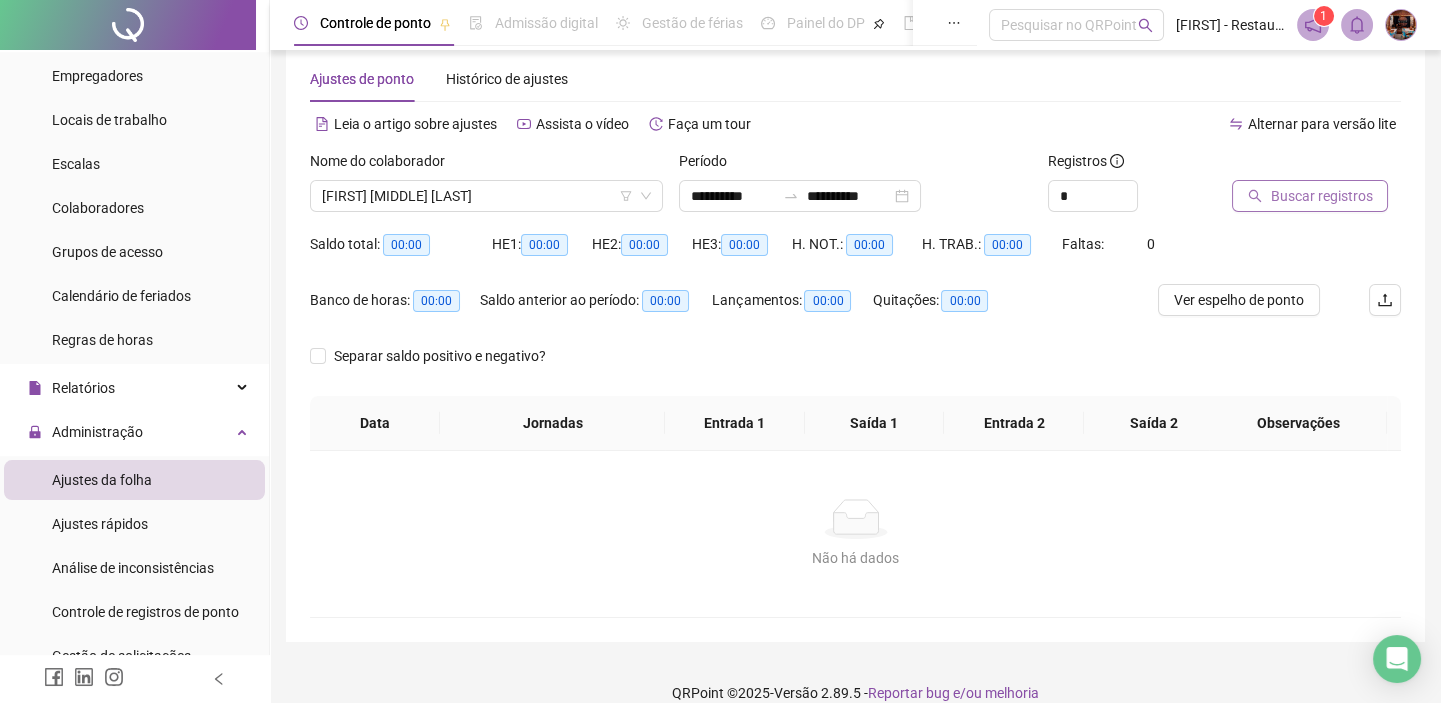 click on "Buscar registros" at bounding box center (1321, 196) 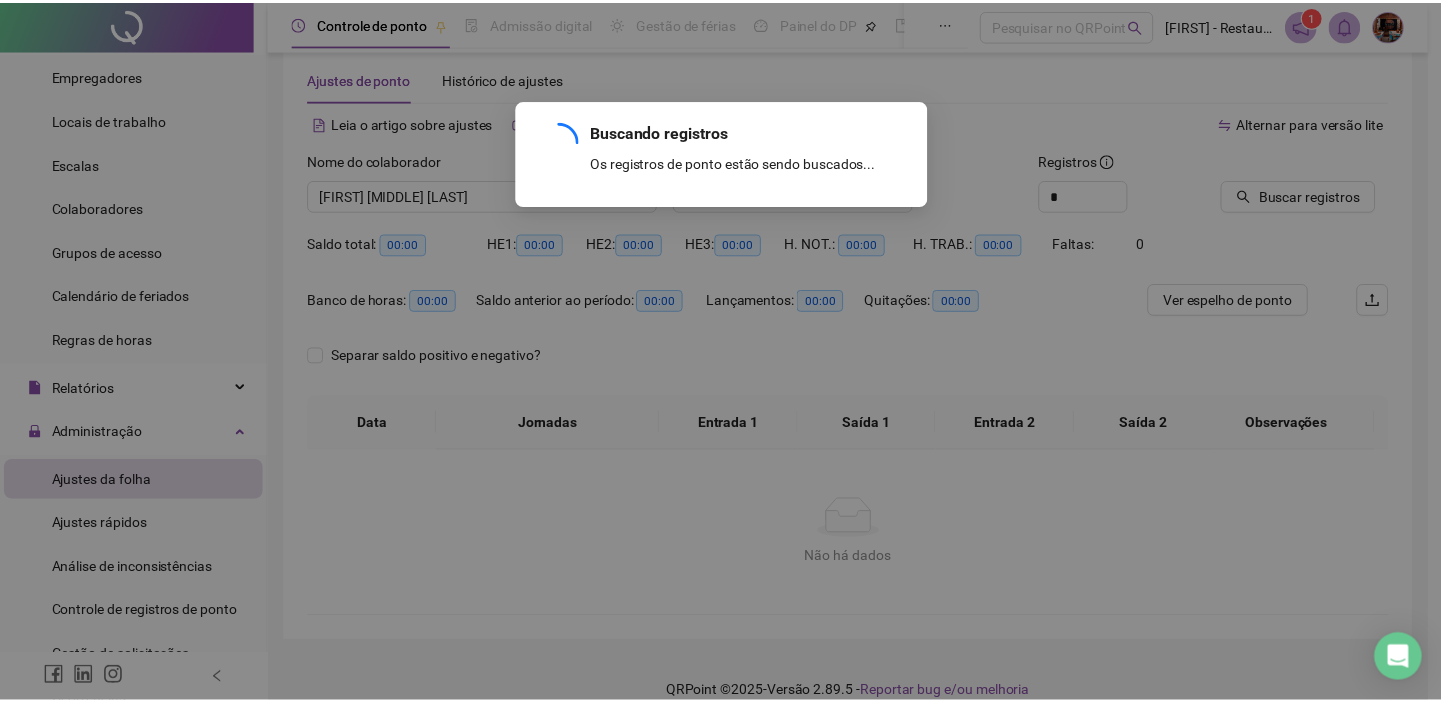 scroll, scrollTop: 21, scrollLeft: 0, axis: vertical 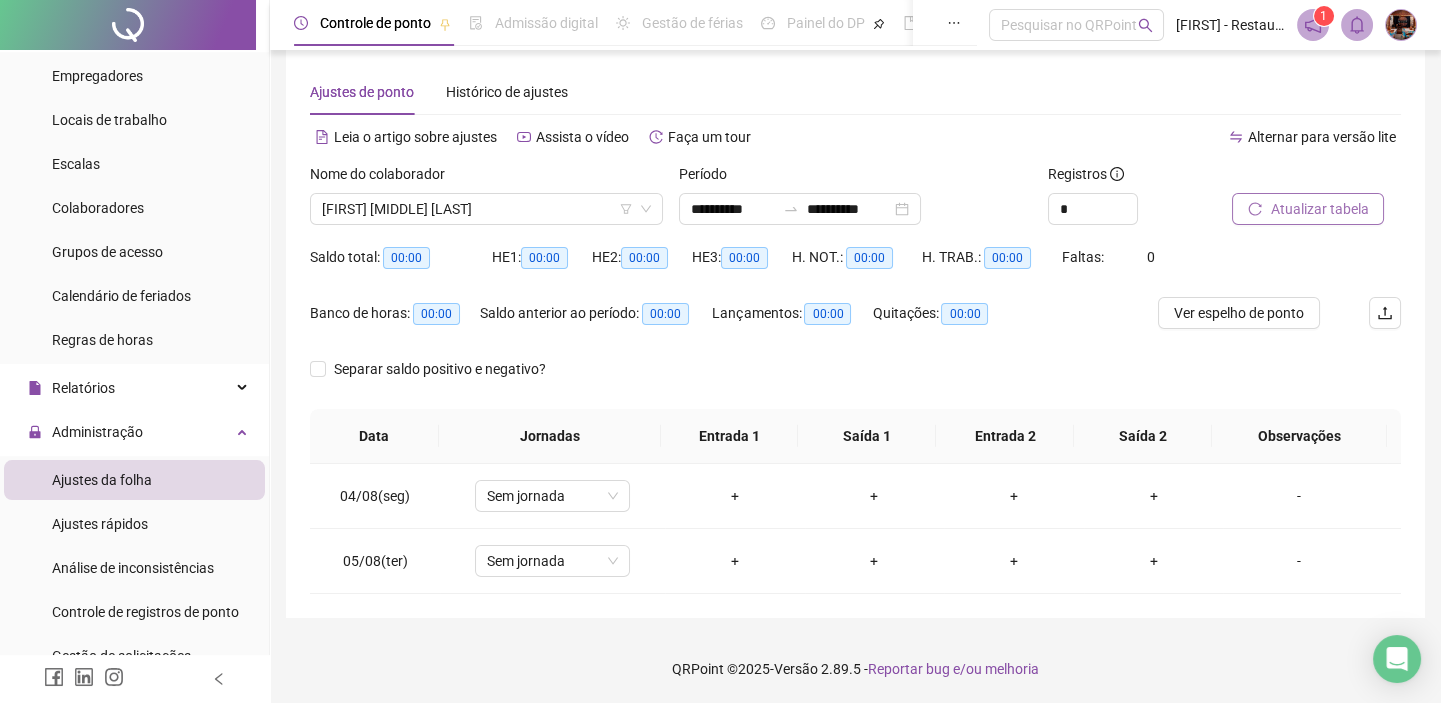 click on "Atualizar tabela" at bounding box center (1319, 209) 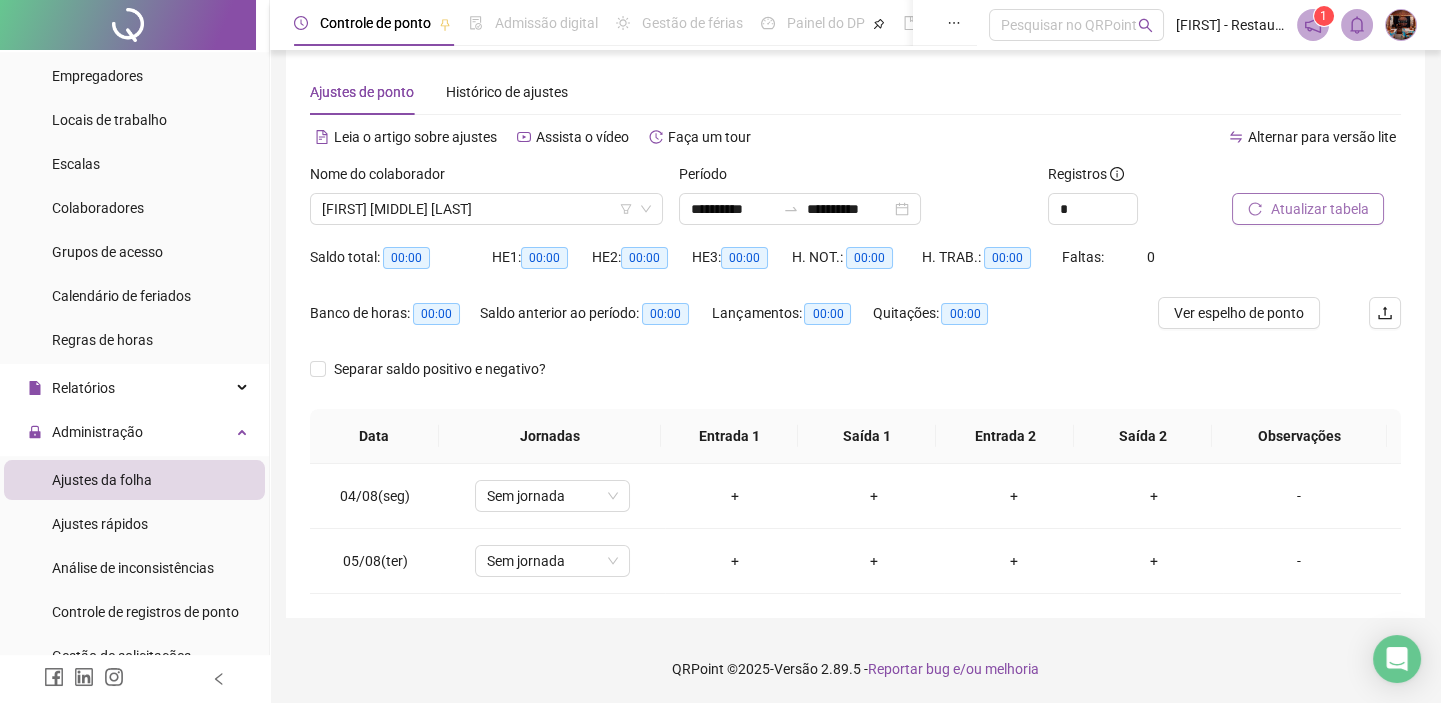 click on "Atualizar tabela" at bounding box center (1319, 209) 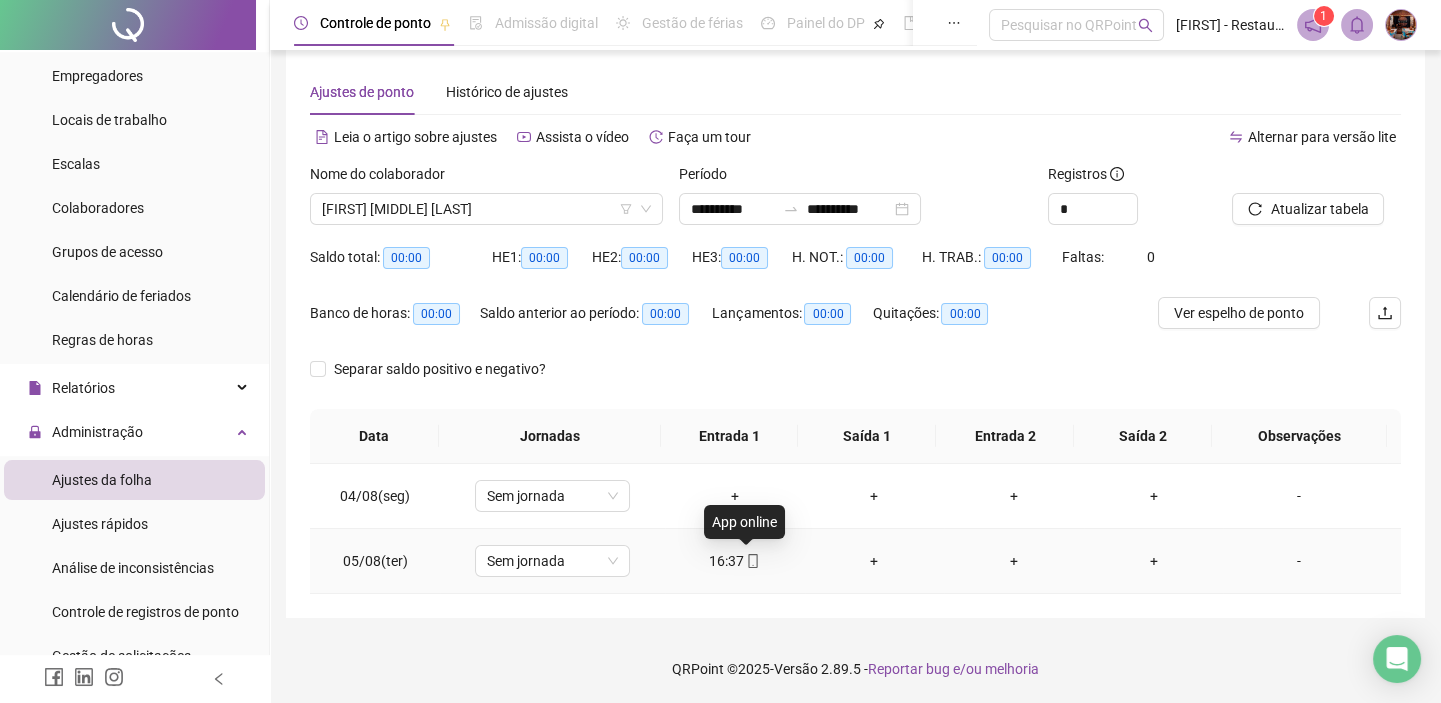 click 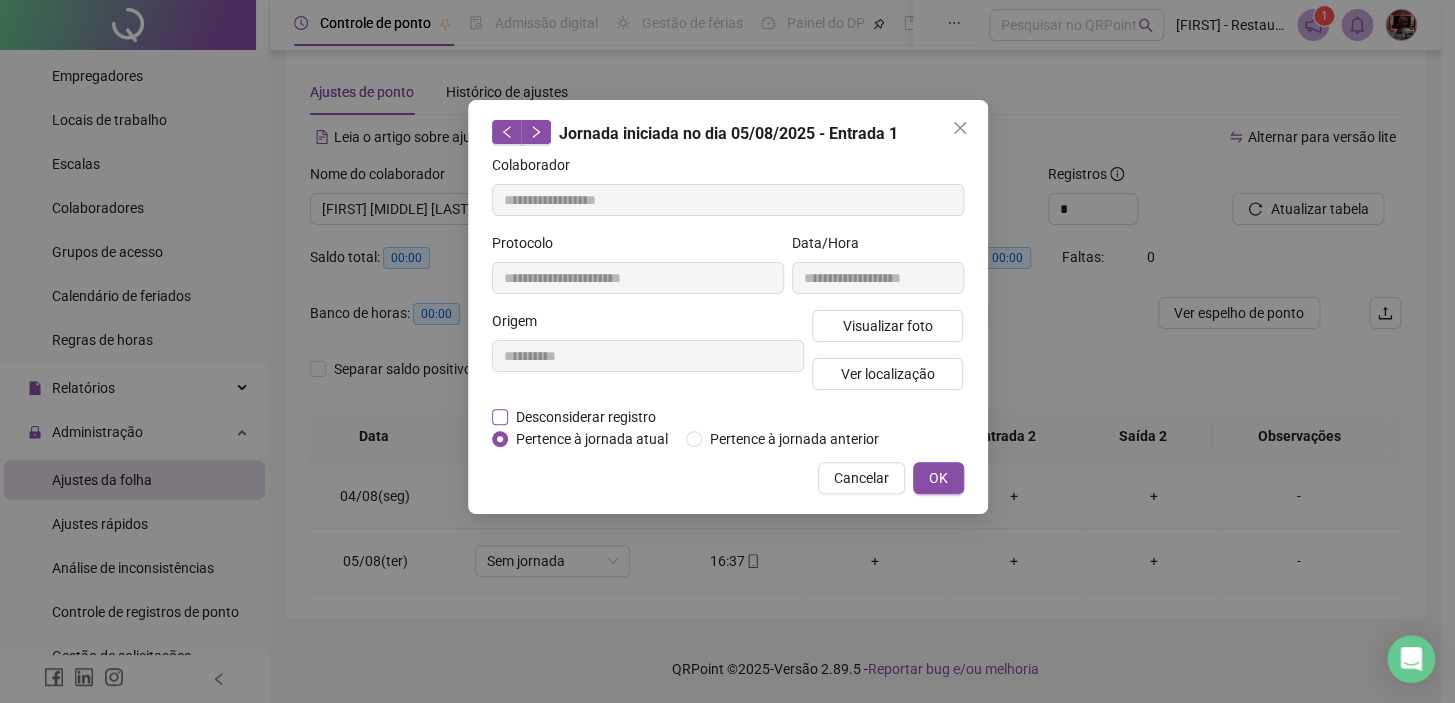 click on "Desconsiderar registro" at bounding box center (586, 417) 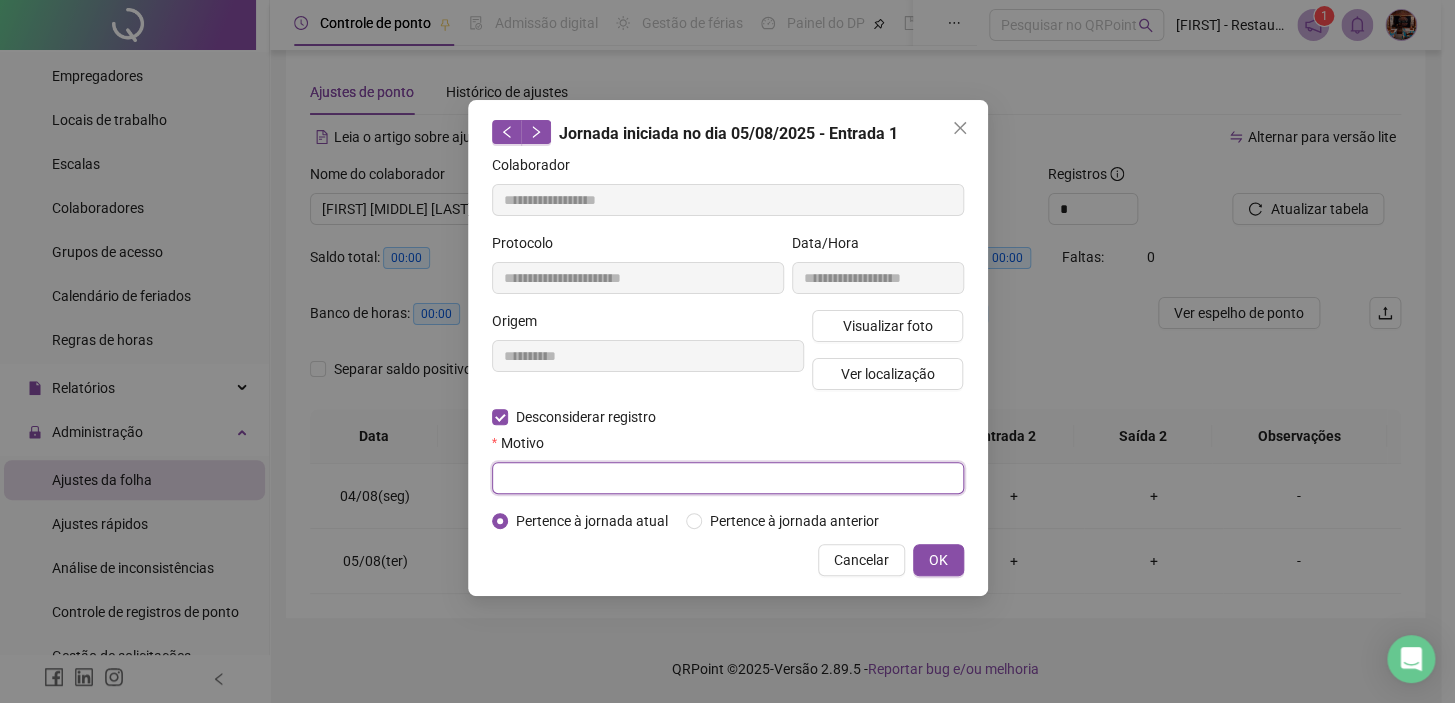 click at bounding box center (728, 478) 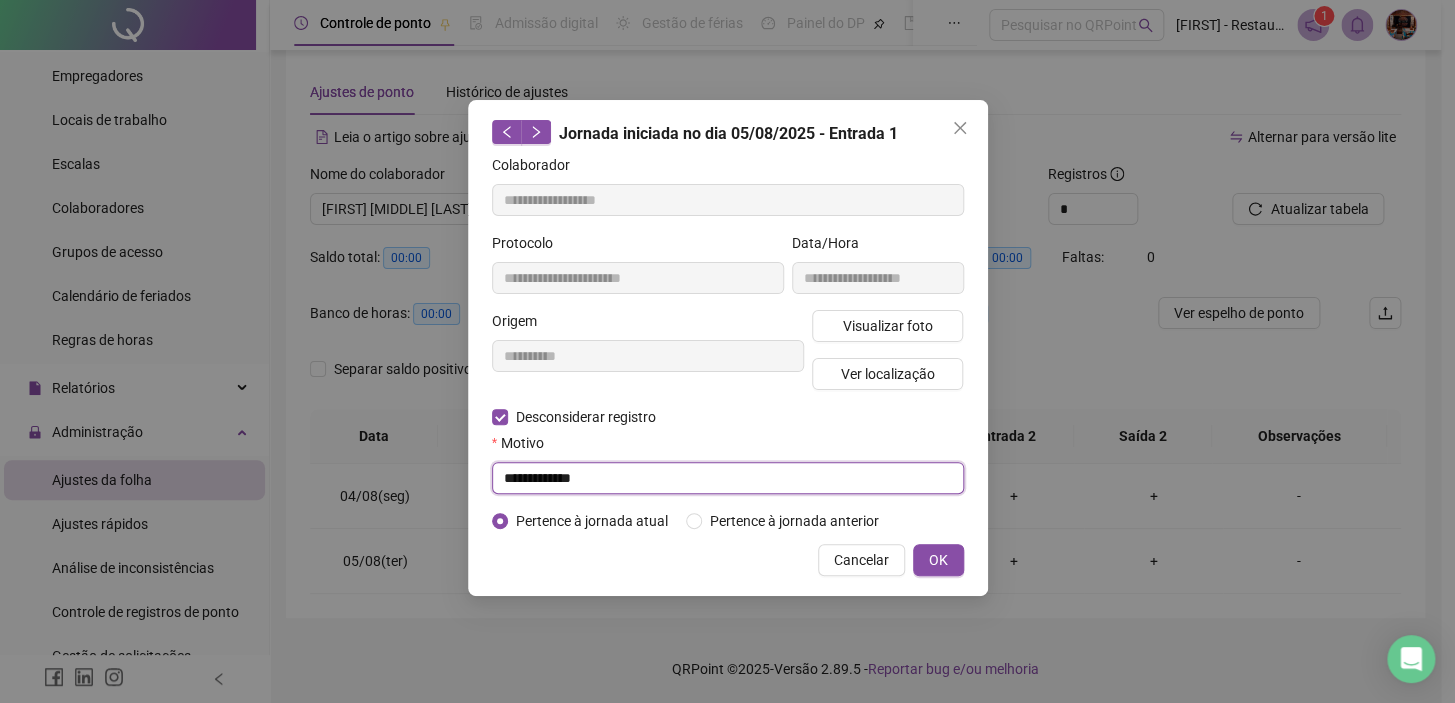 type on "**********" 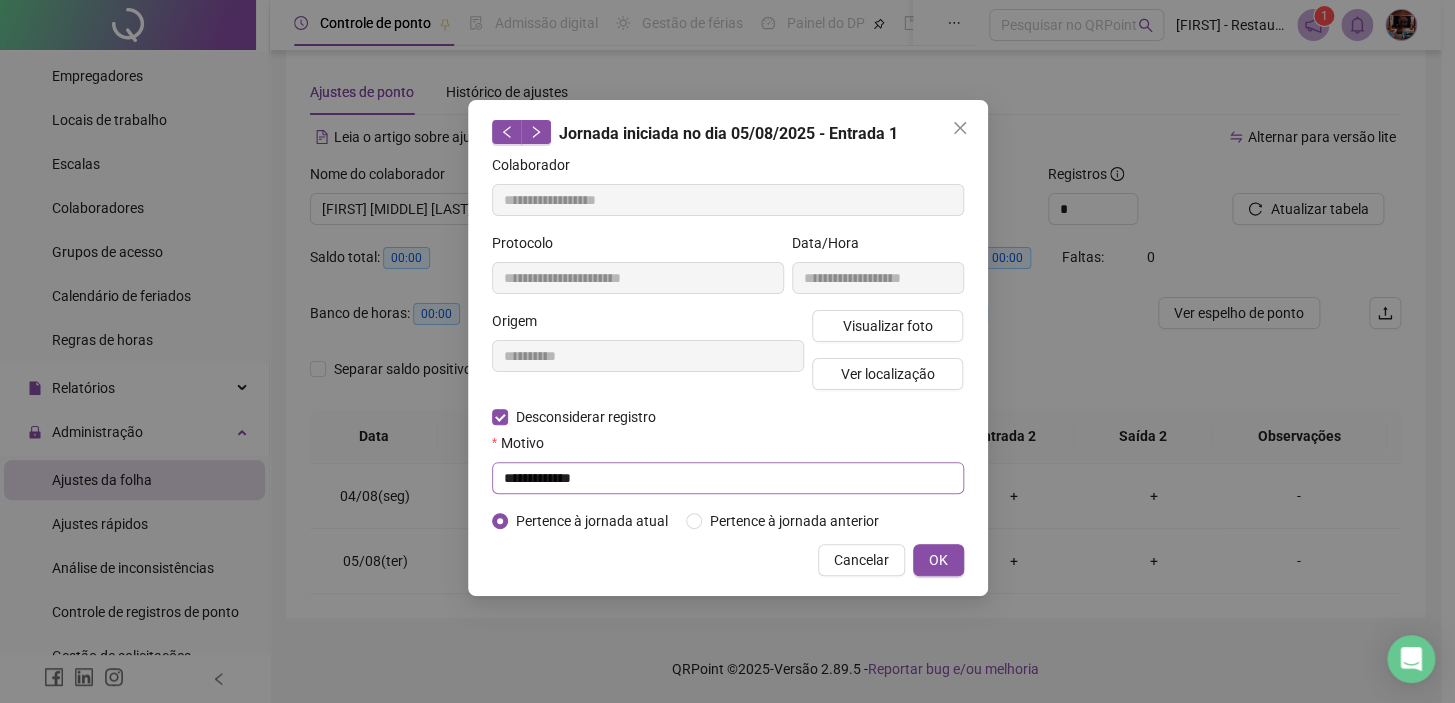 type 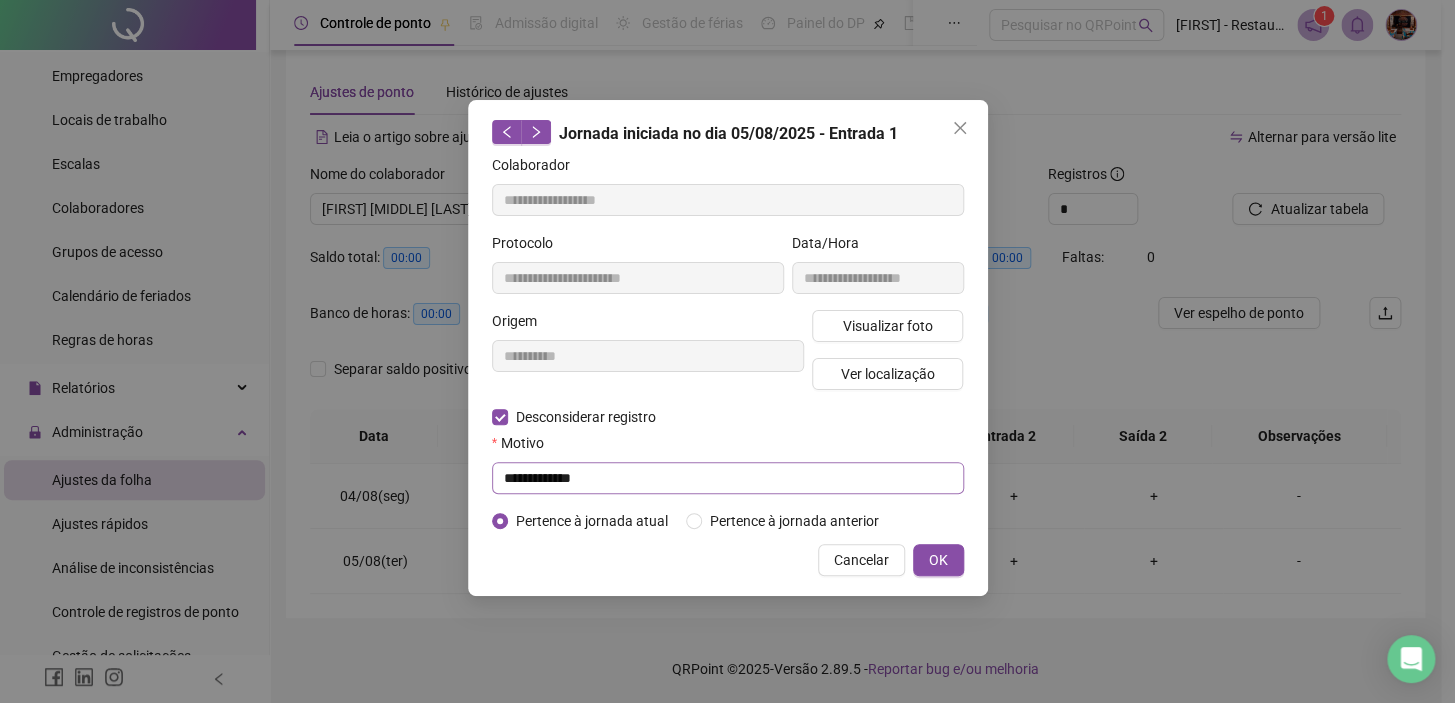 type 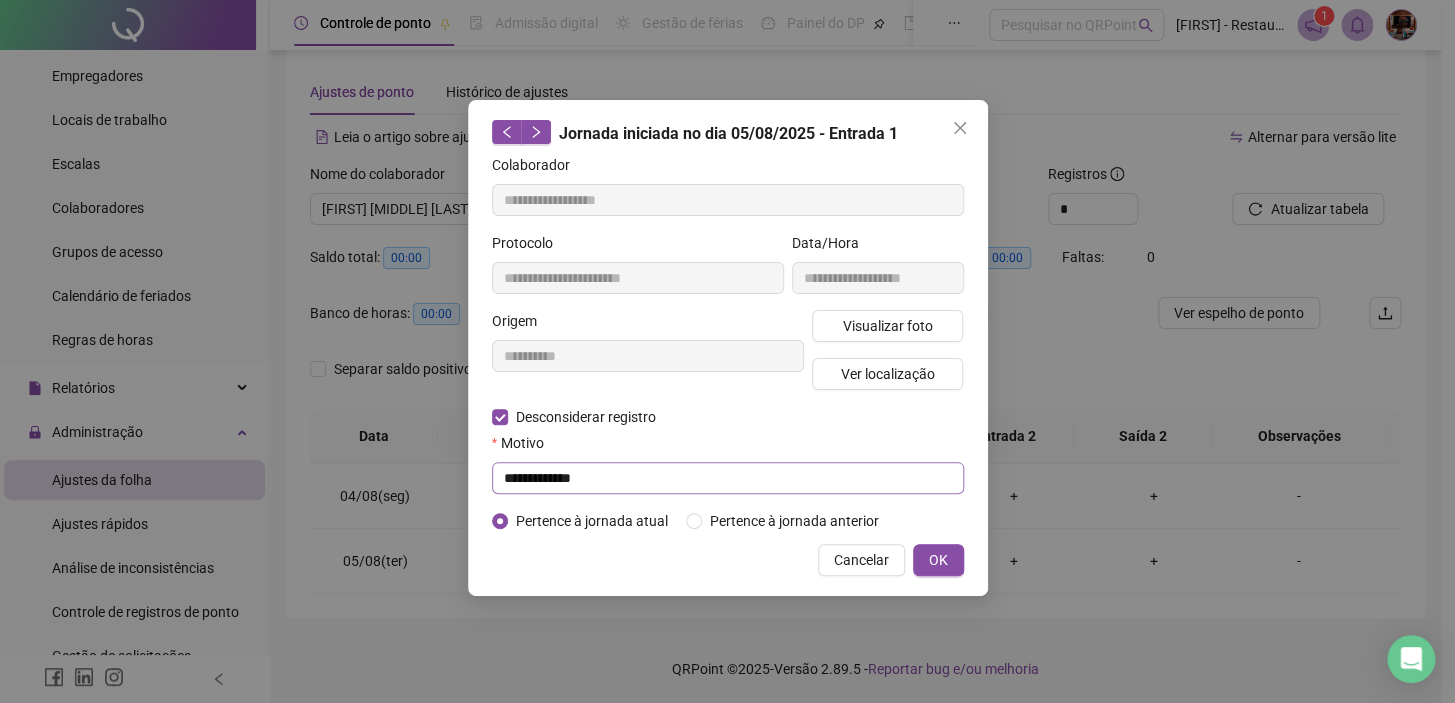 click on "OK" at bounding box center (938, 560) 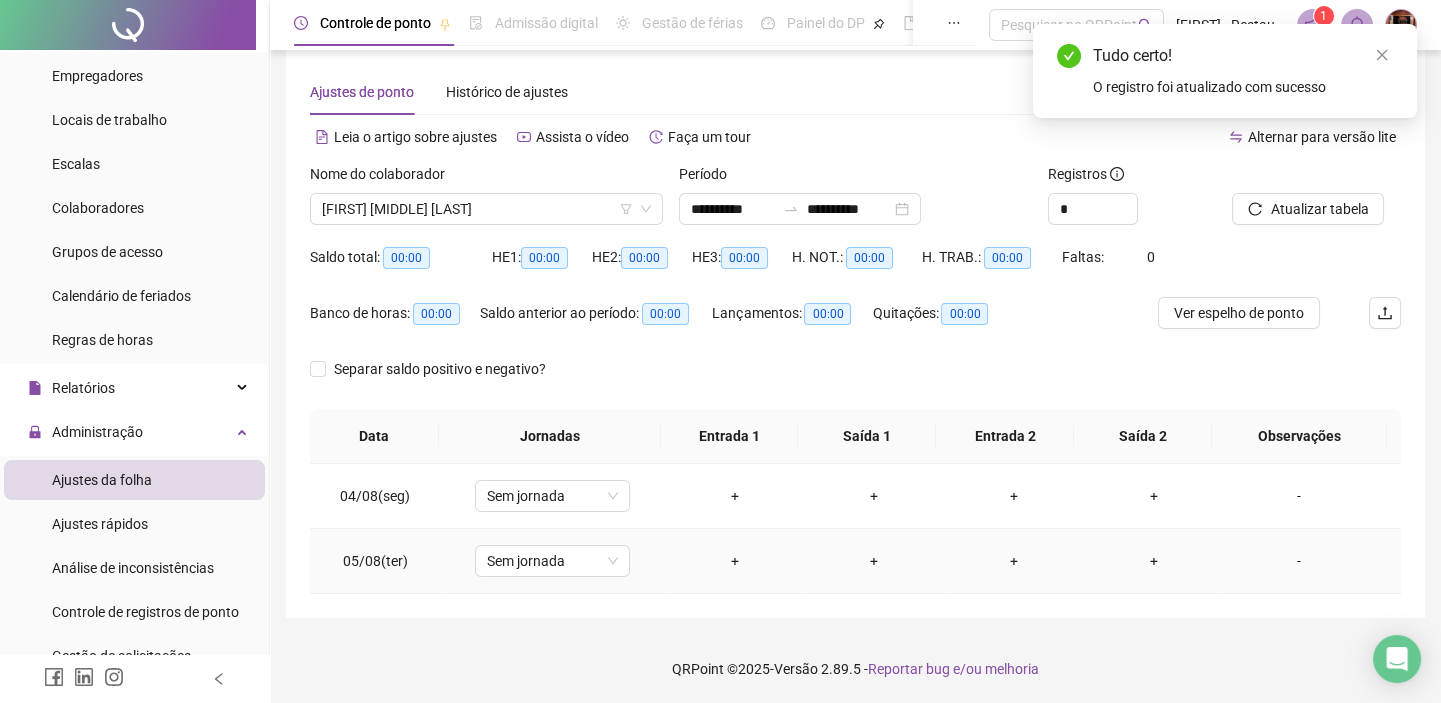 click on "+" at bounding box center (735, 561) 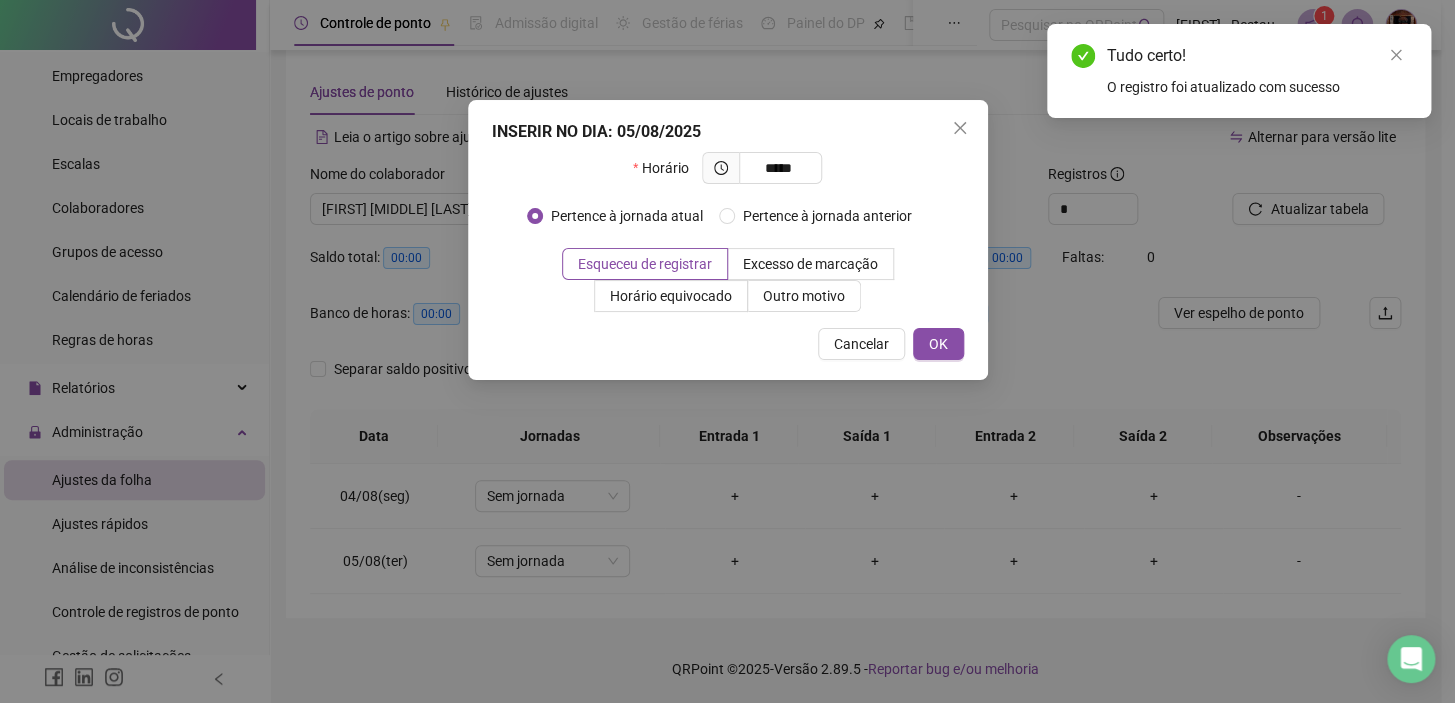 type on "*****" 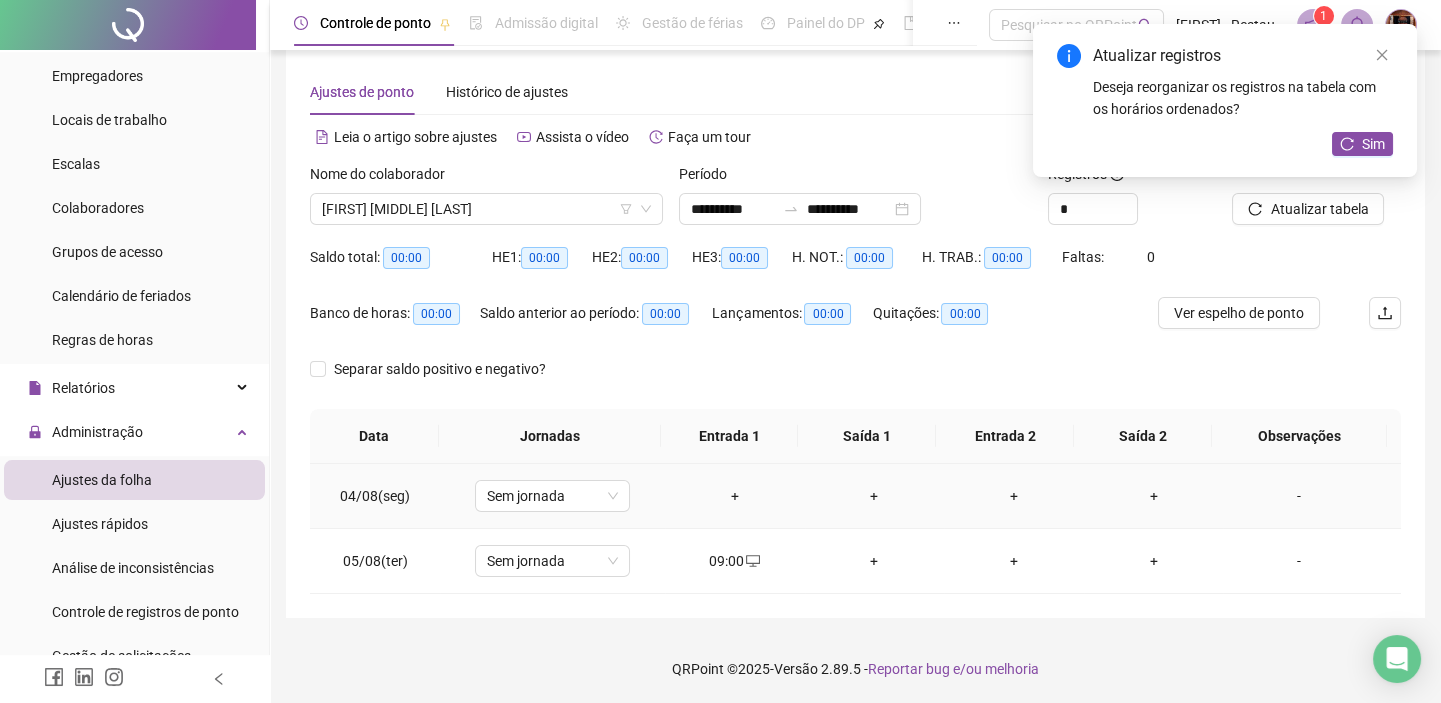 click on "+" at bounding box center (735, 496) 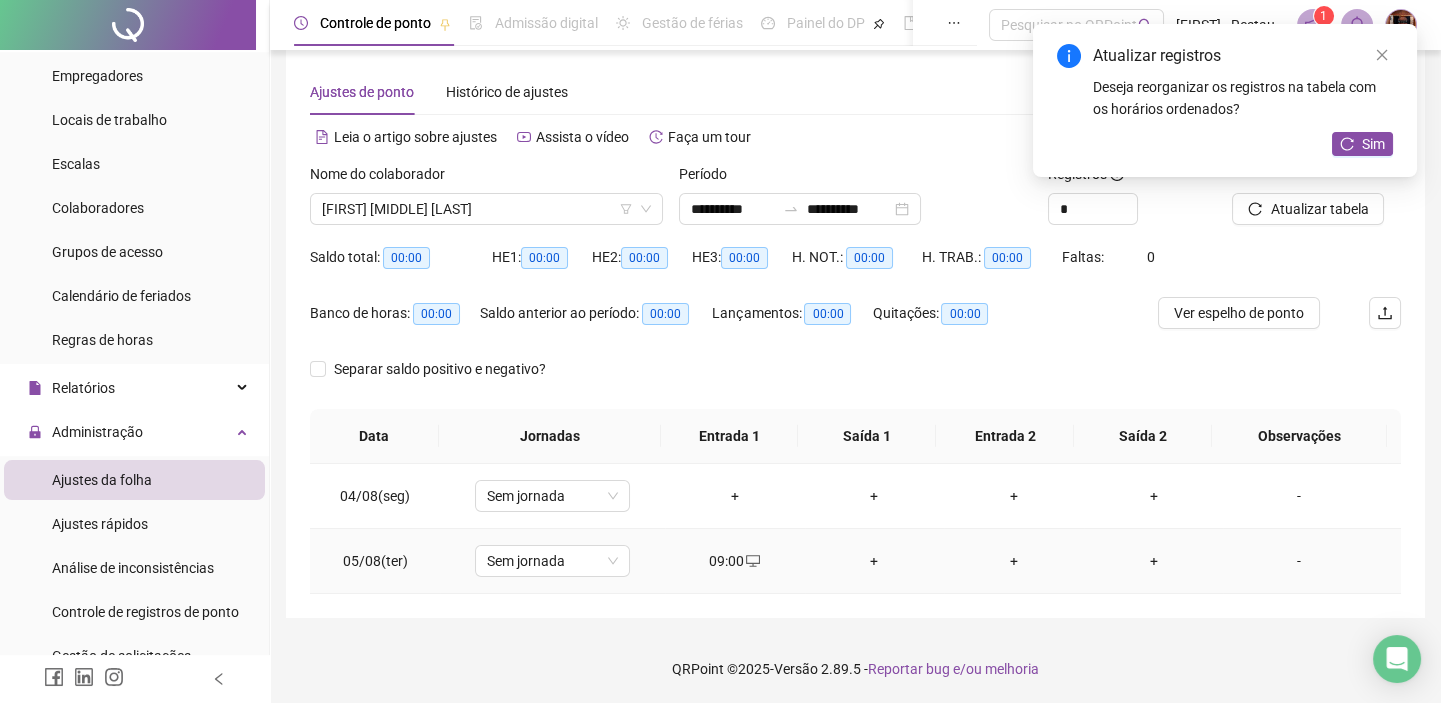 click 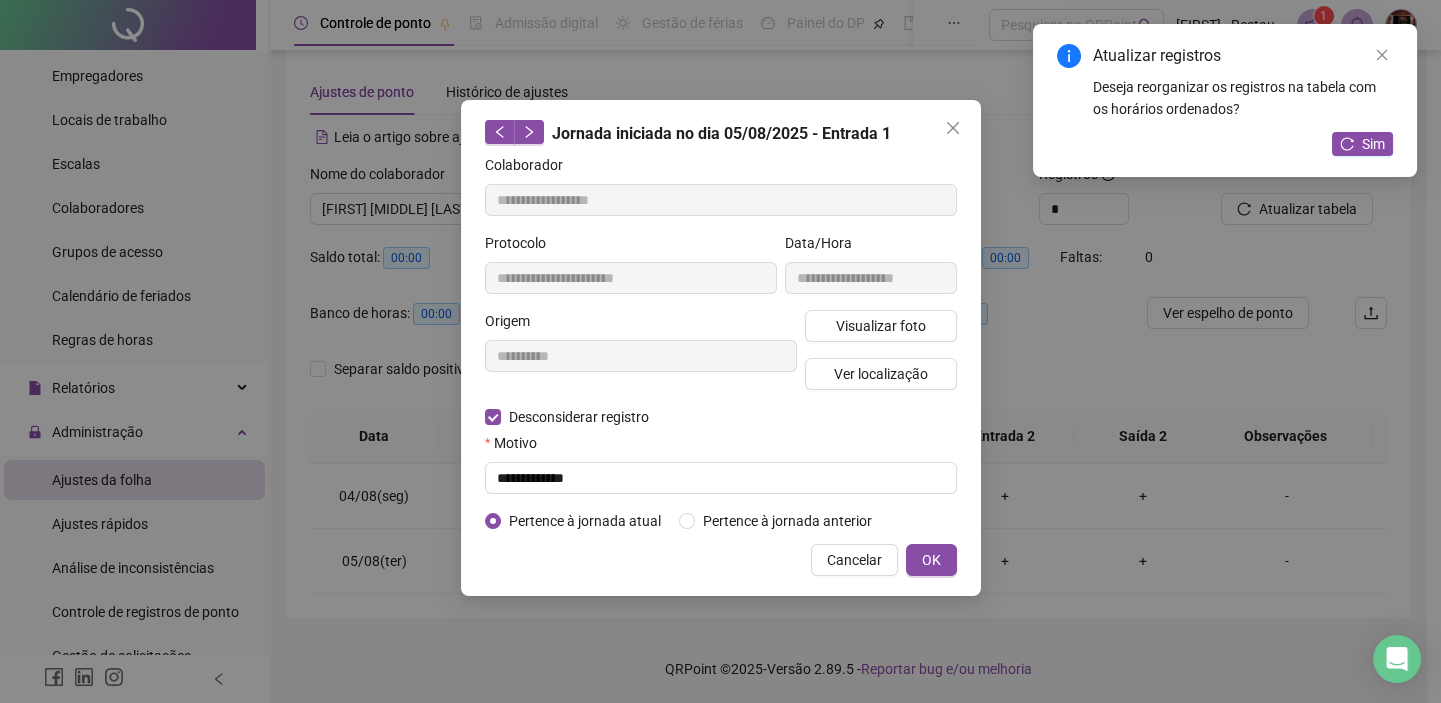 type on "**********" 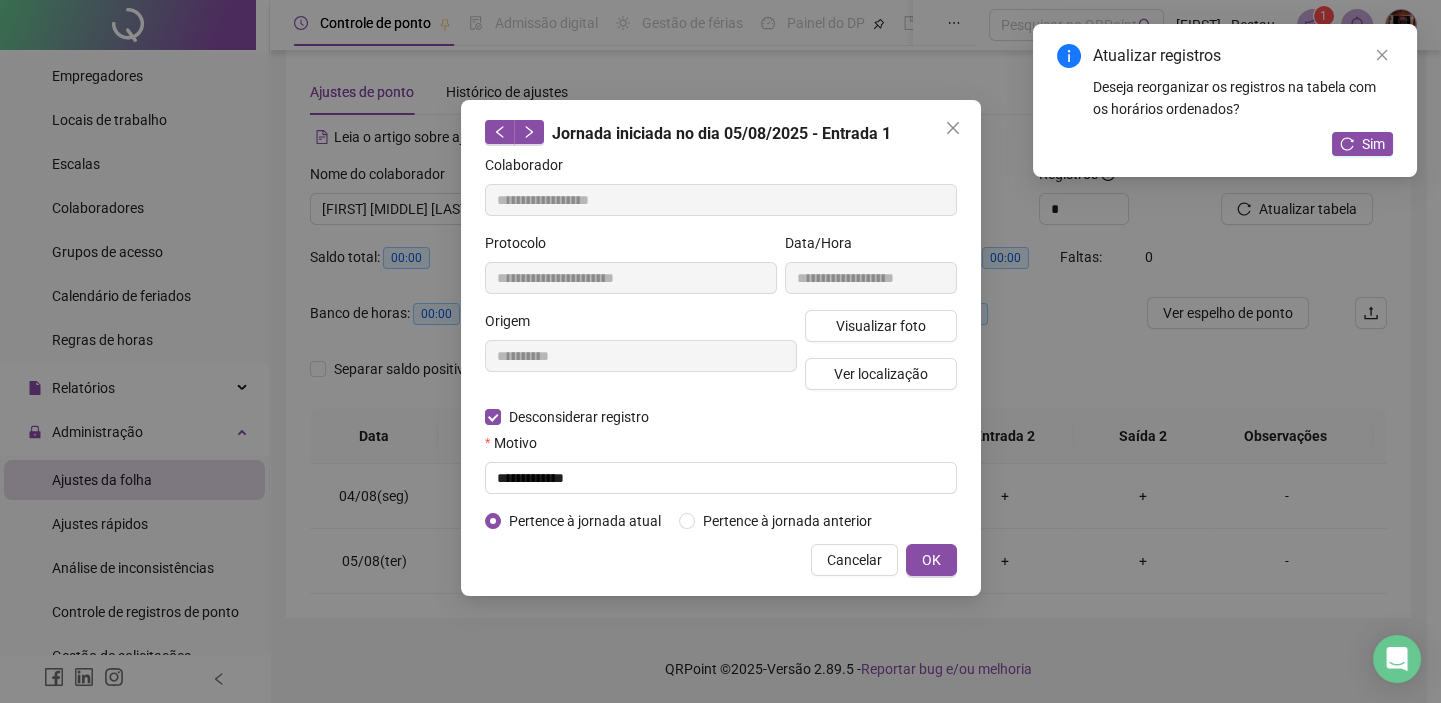 type on "**********" 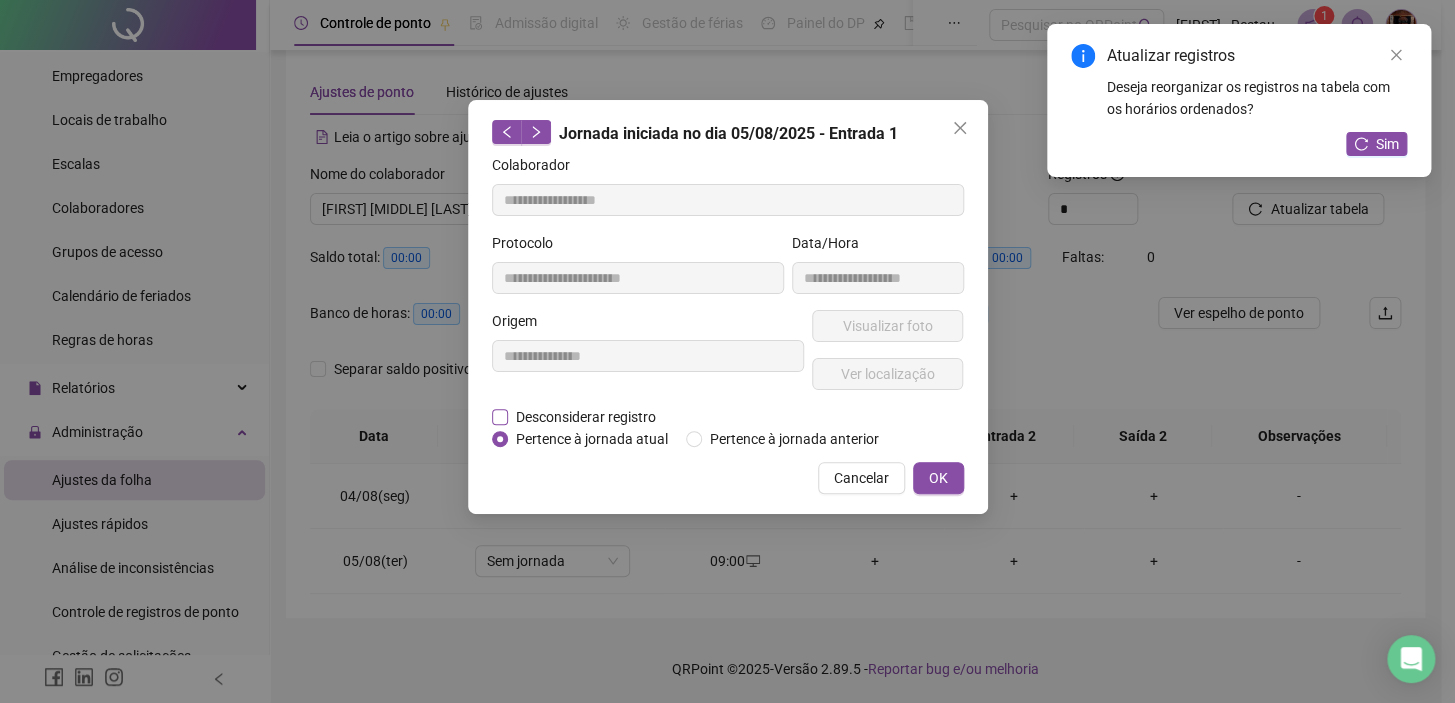 click on "Desconsiderar registro" at bounding box center [586, 417] 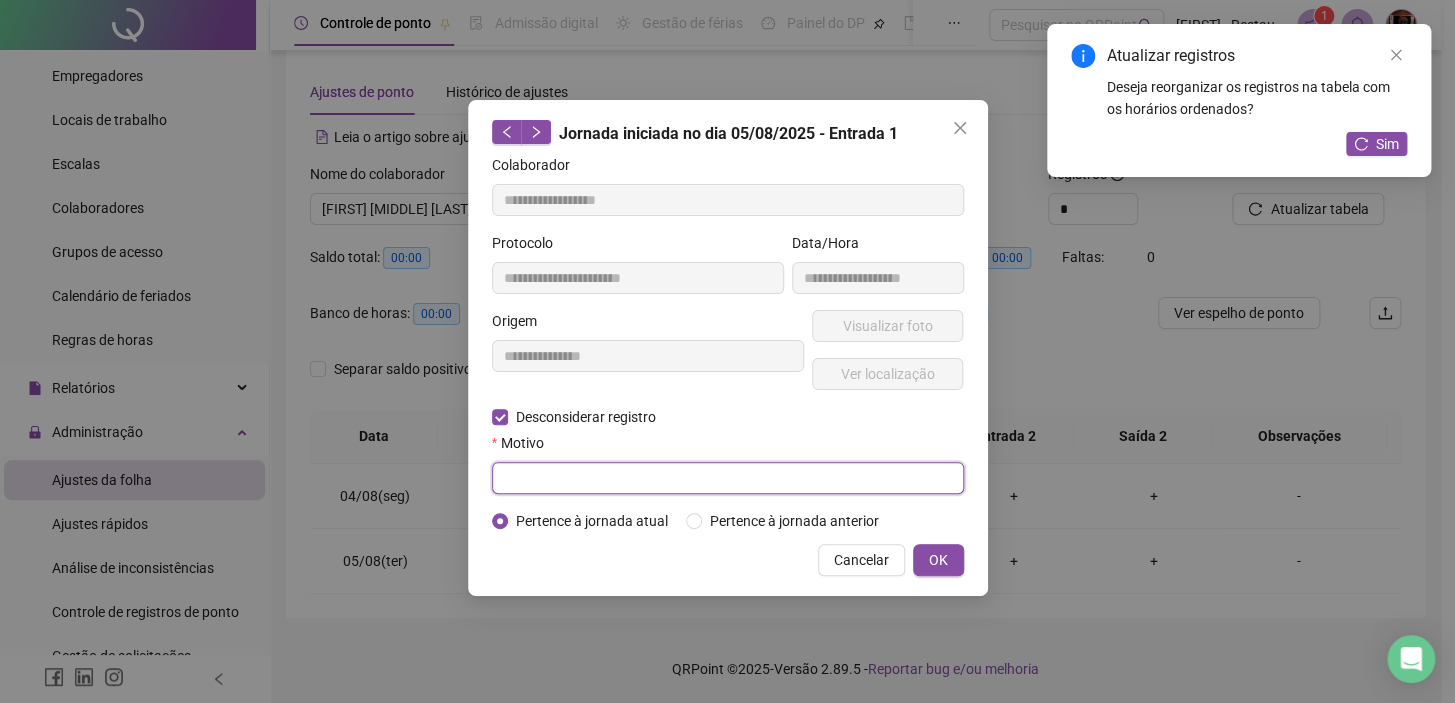click at bounding box center (728, 478) 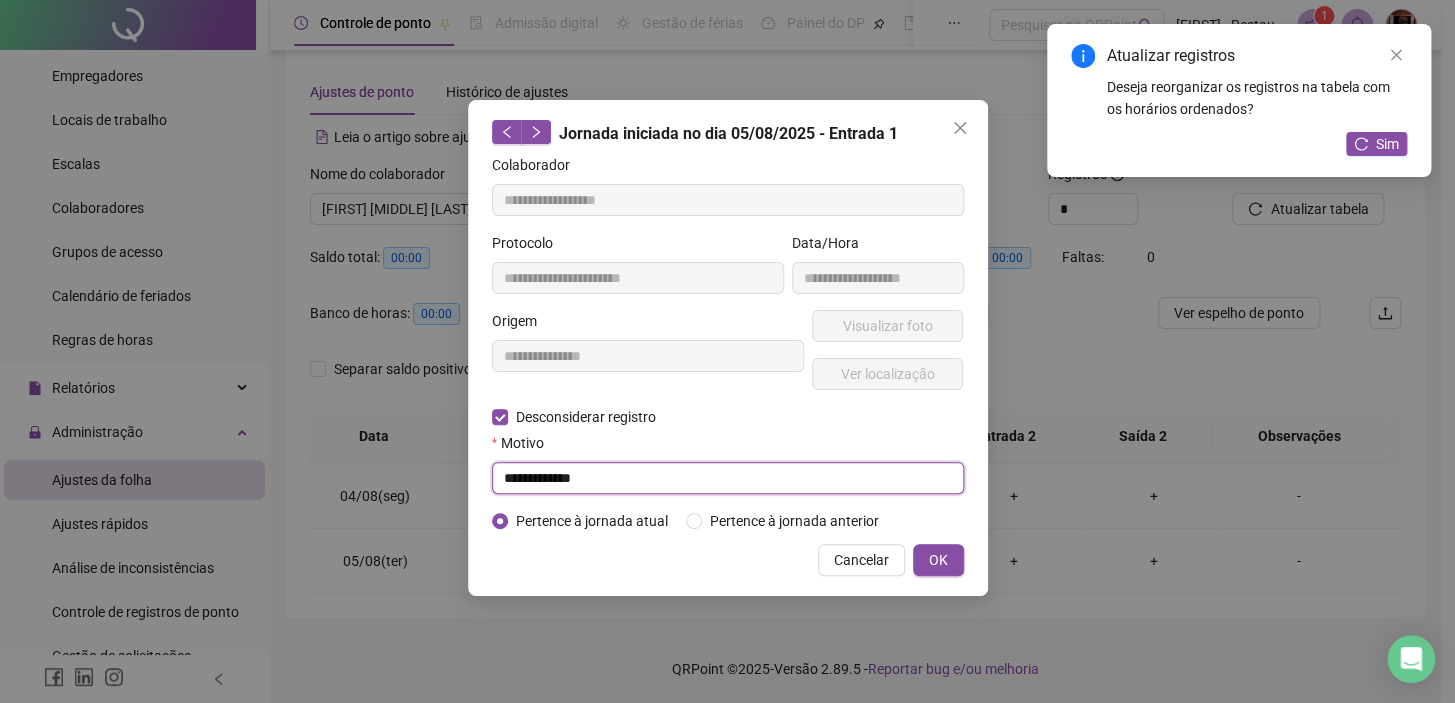 type on "**********" 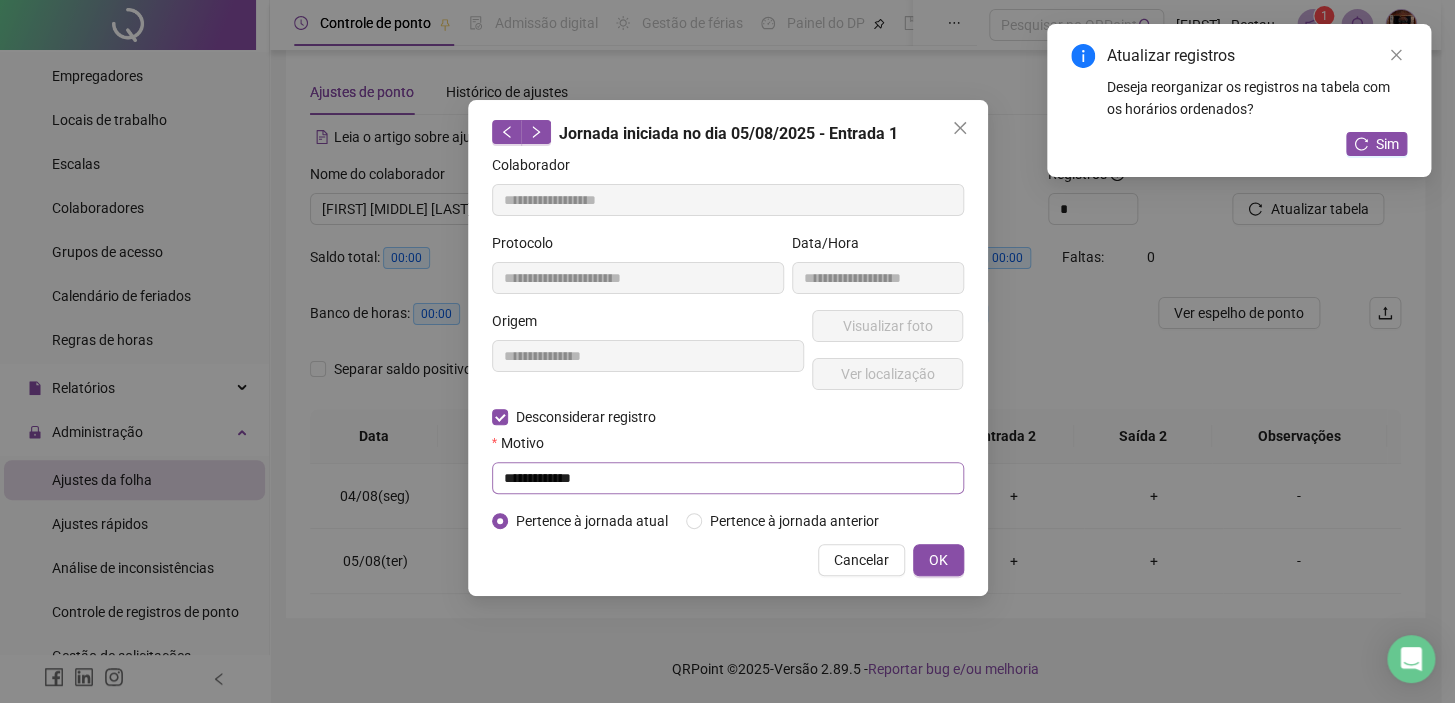 type 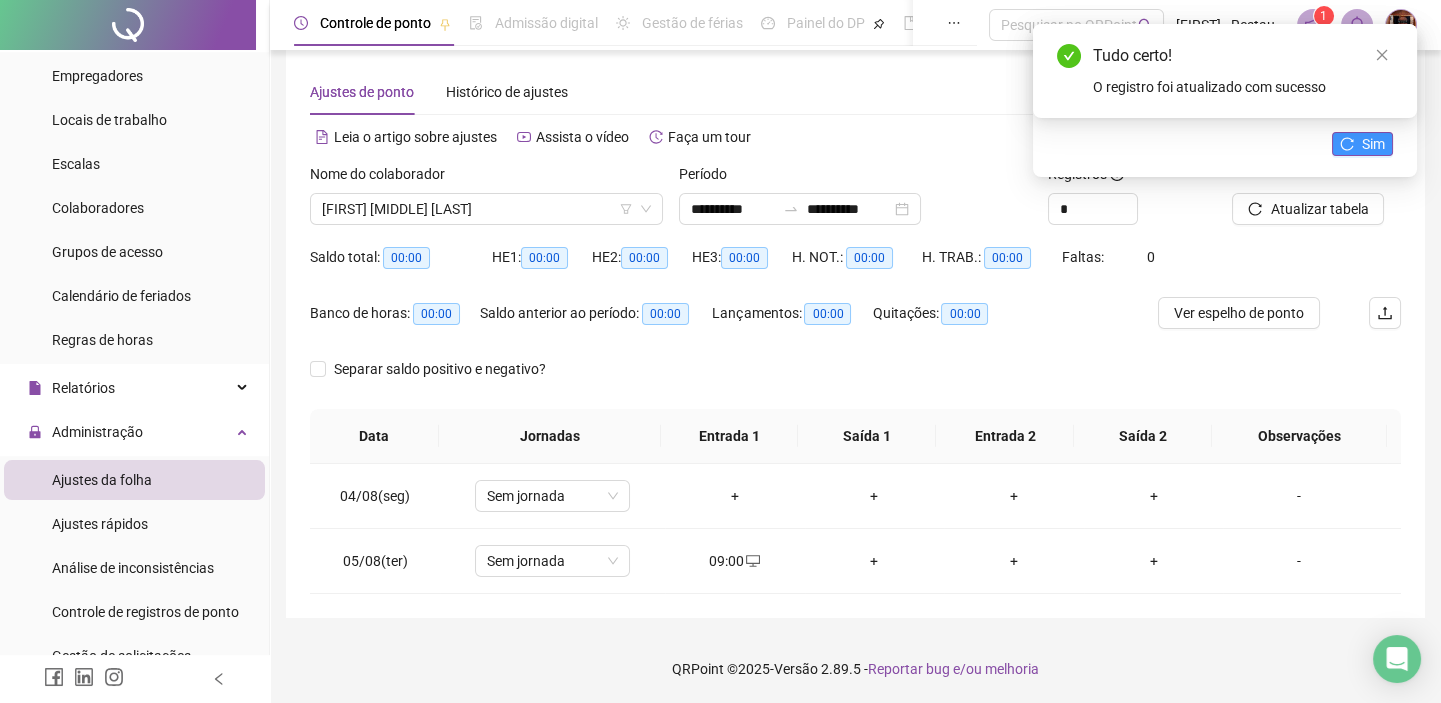 click on "Sim" at bounding box center (1373, 144) 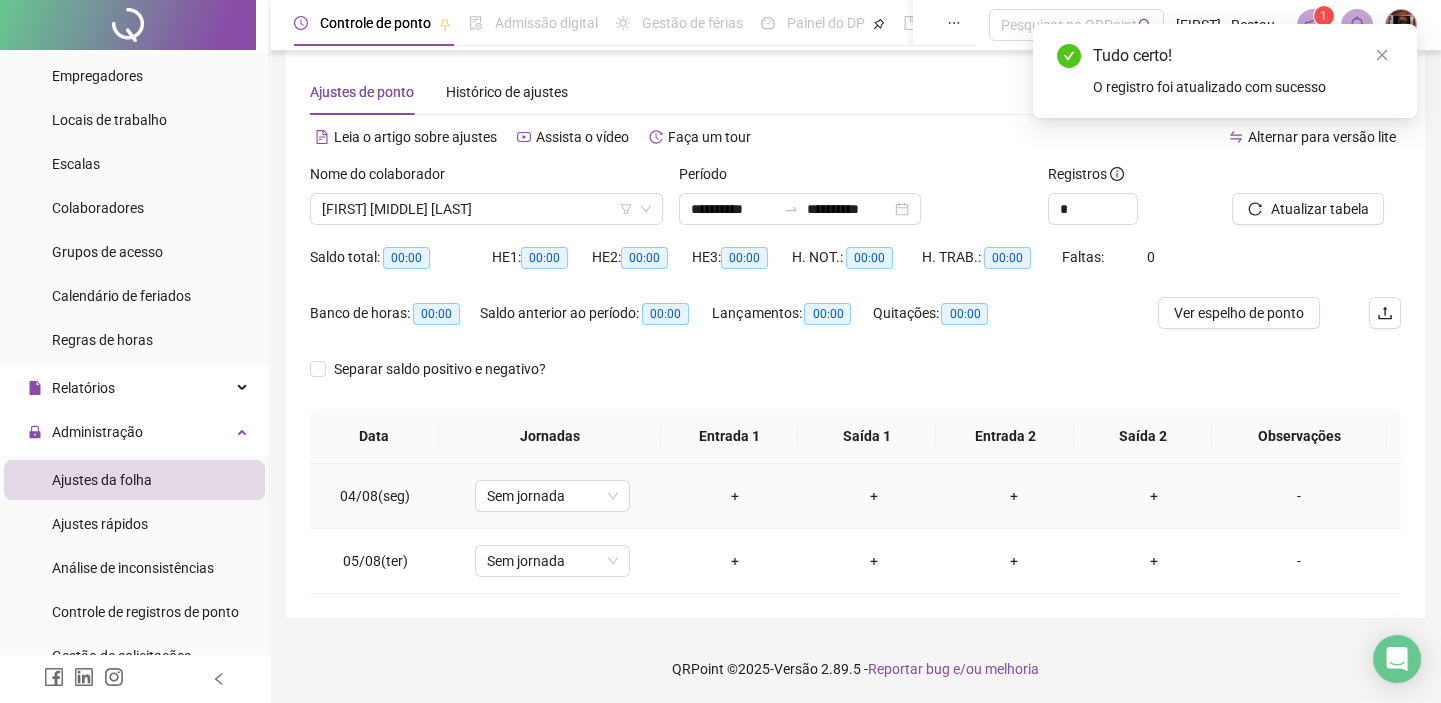 click on "+" at bounding box center [735, 496] 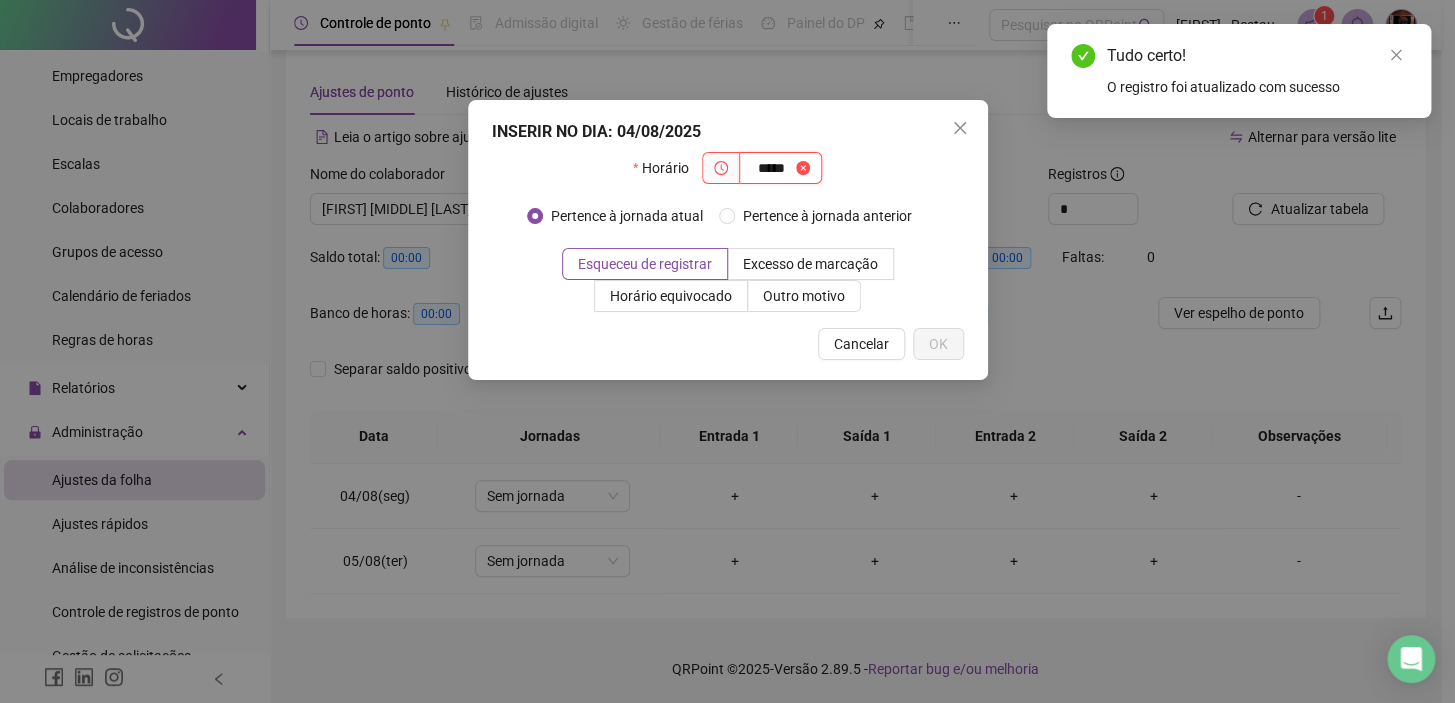 type on "*****" 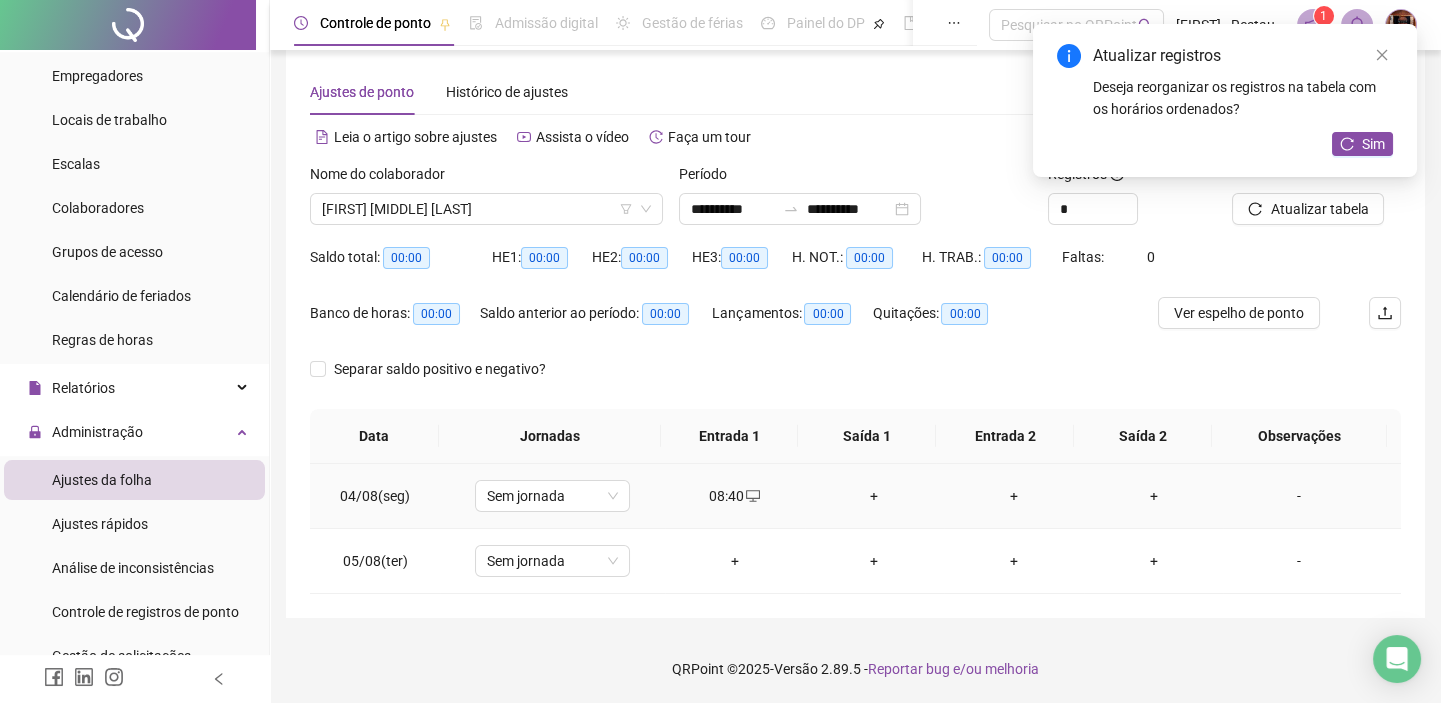click on "+" at bounding box center [875, 496] 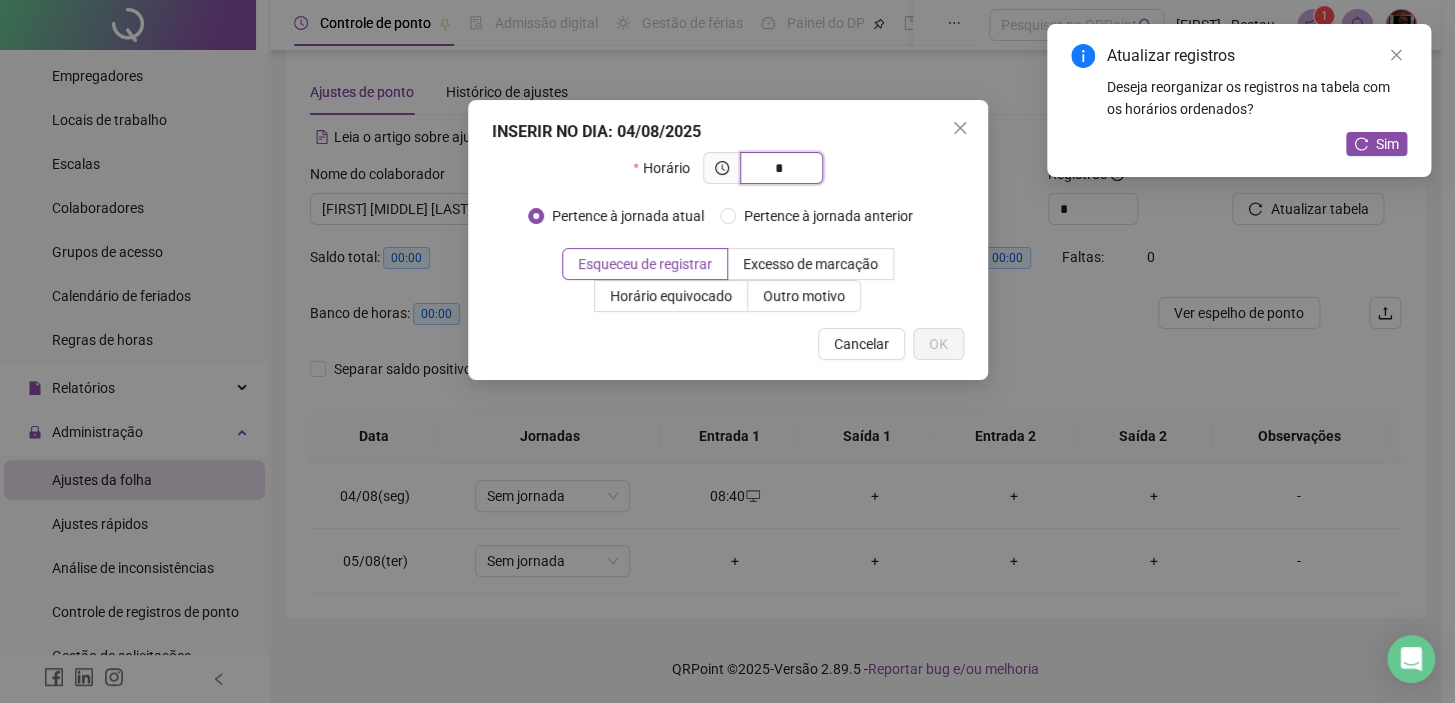 type on "**" 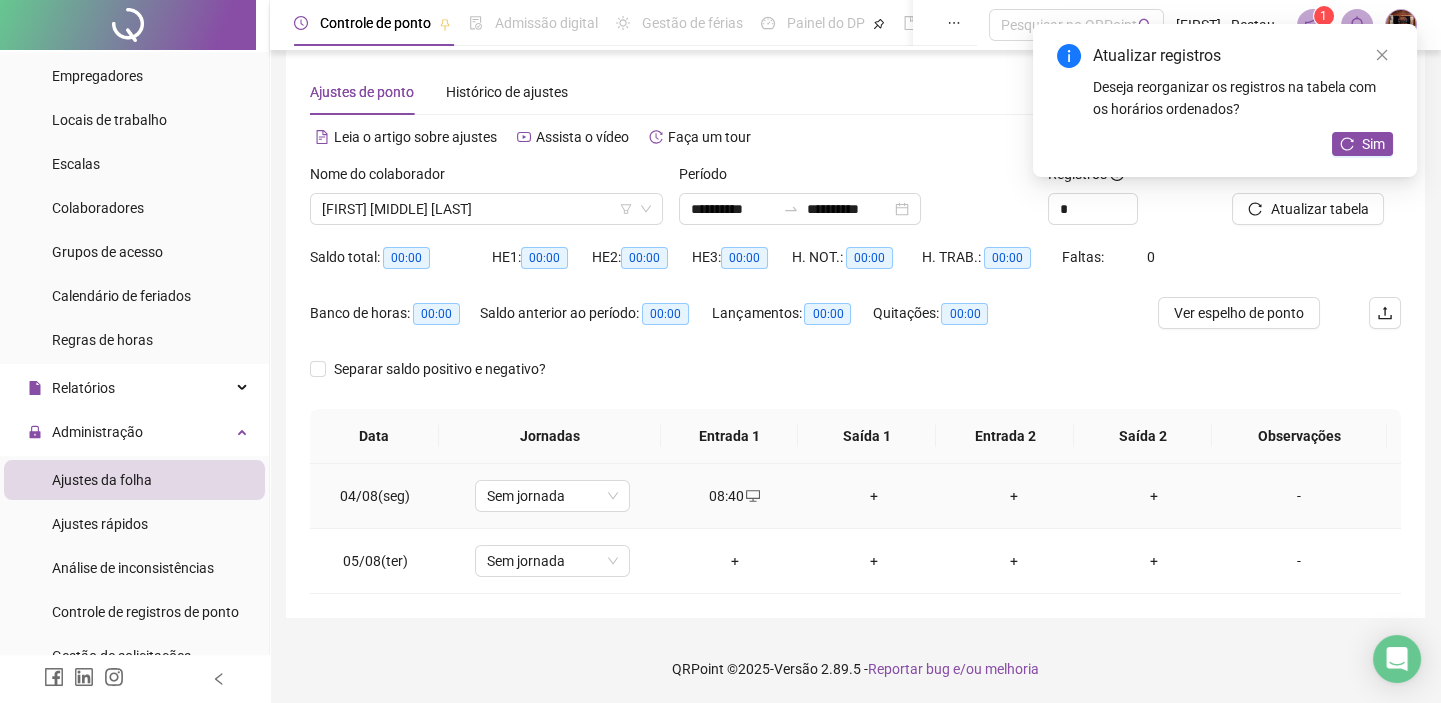 click on "+" at bounding box center [875, 496] 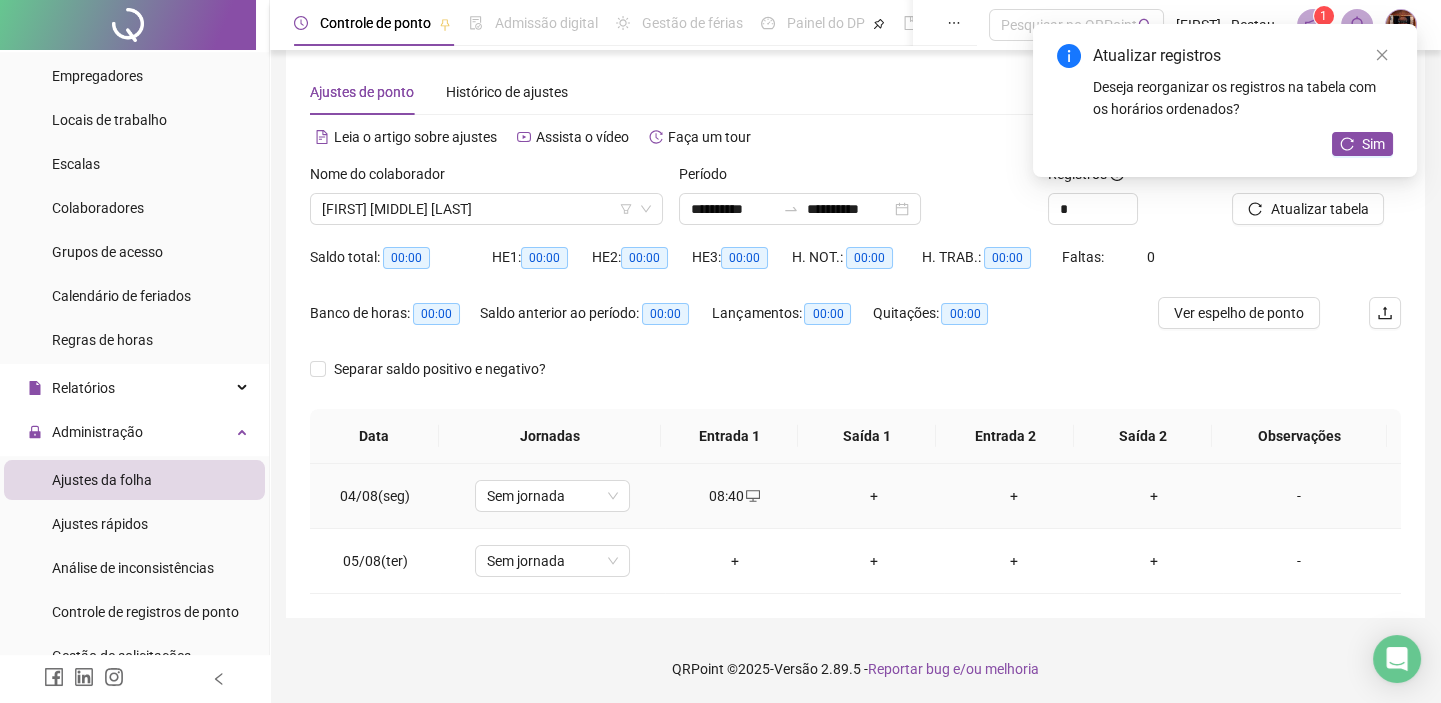 click on "+" at bounding box center [875, 496] 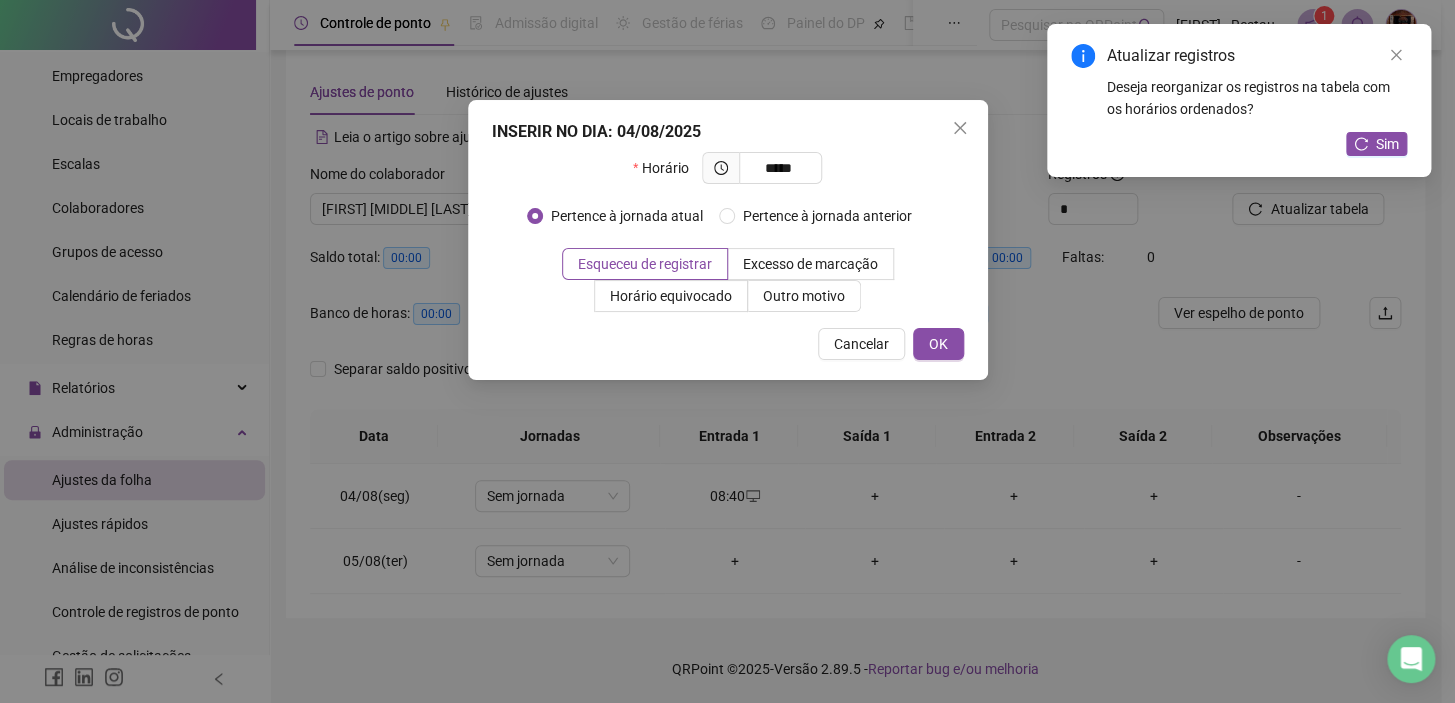type on "*****" 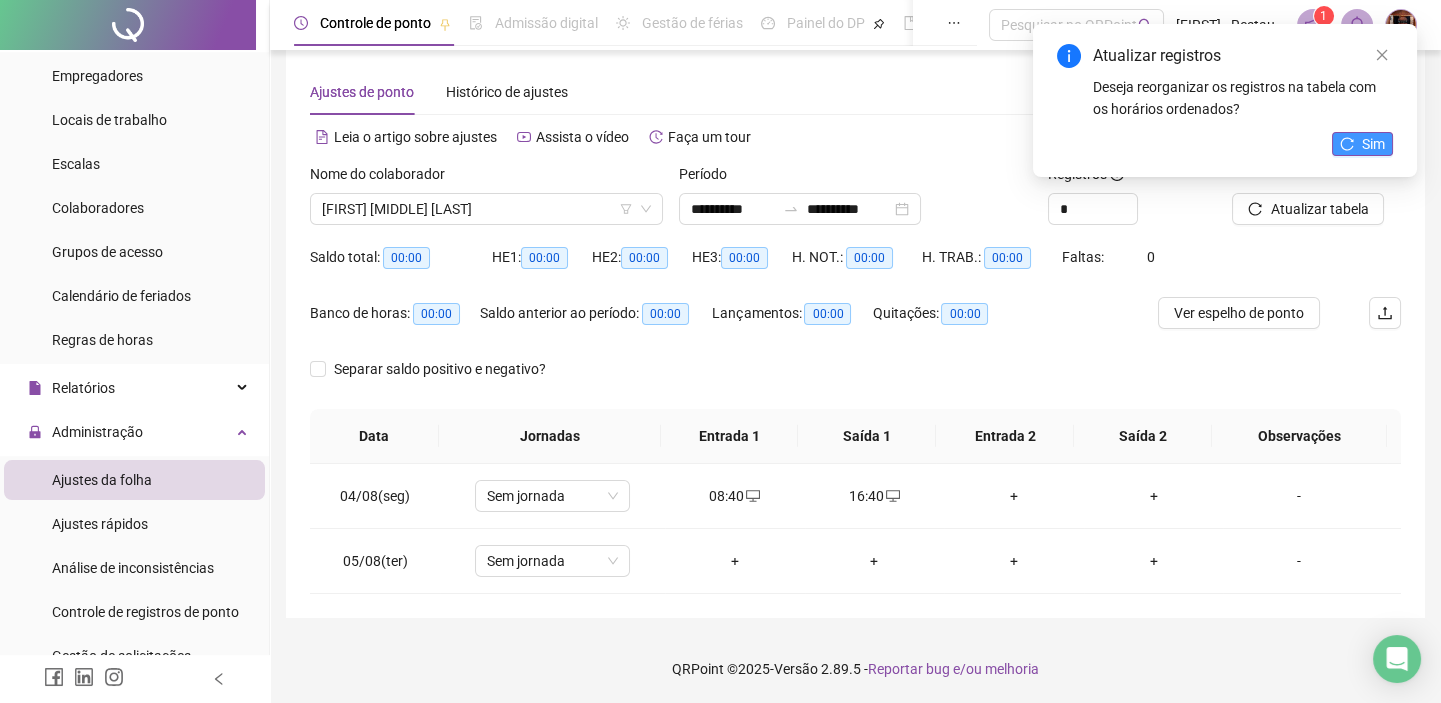 click on "Sim" at bounding box center [1362, 144] 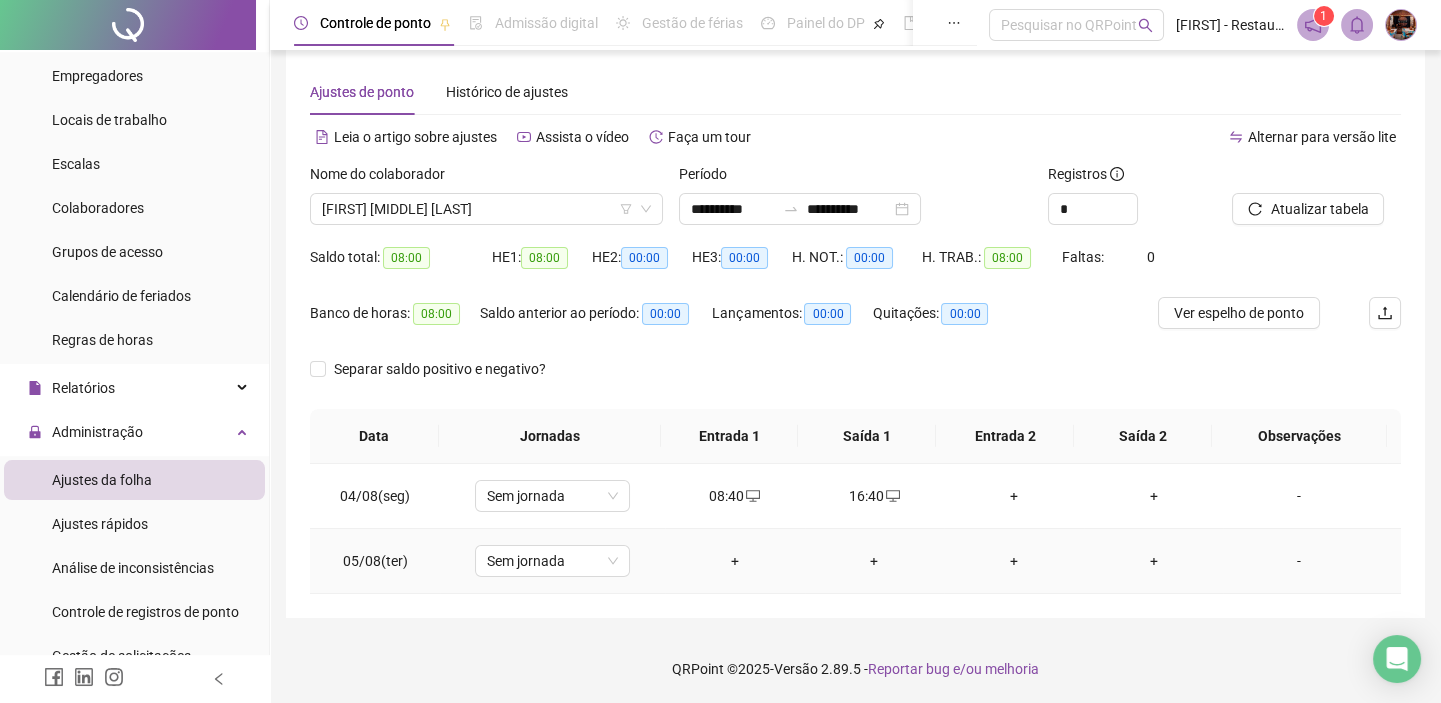 click on "+" at bounding box center [735, 561] 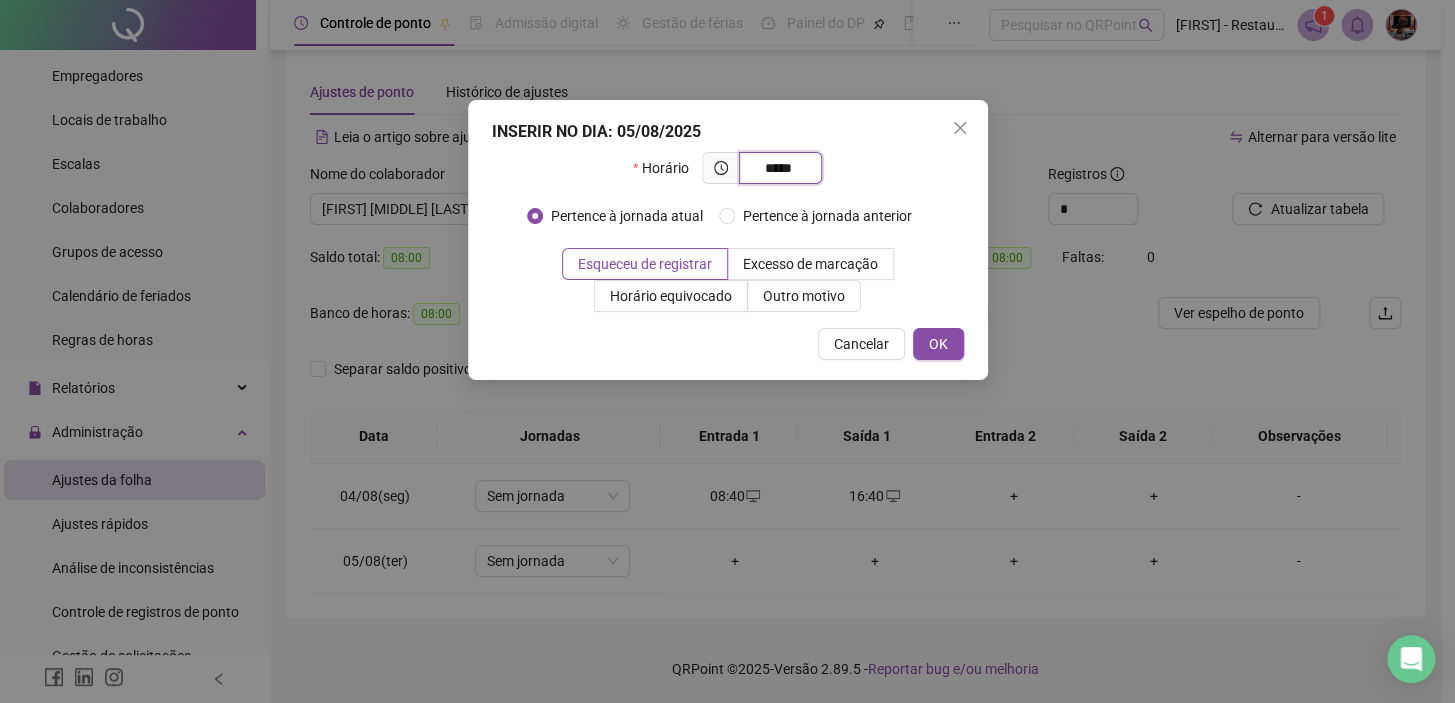 type on "*****" 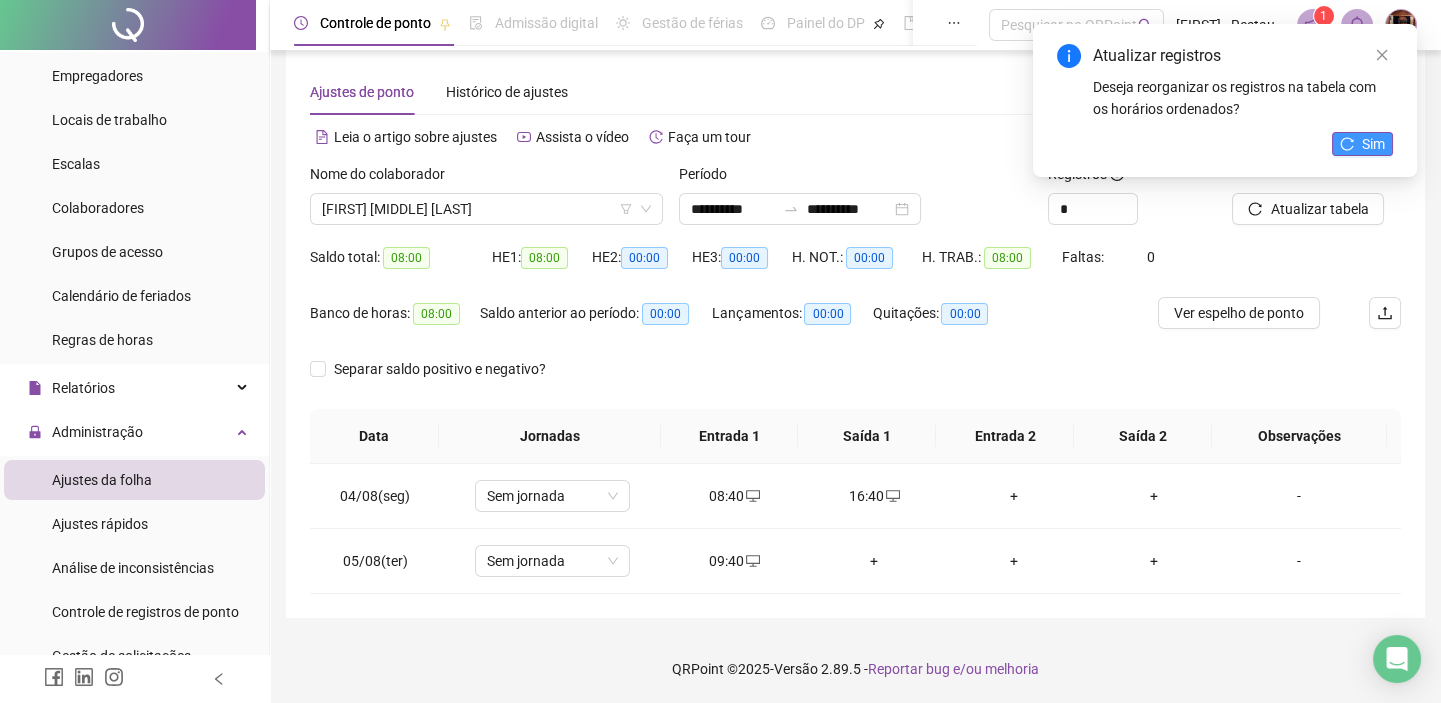 click on "Sim" at bounding box center [1362, 144] 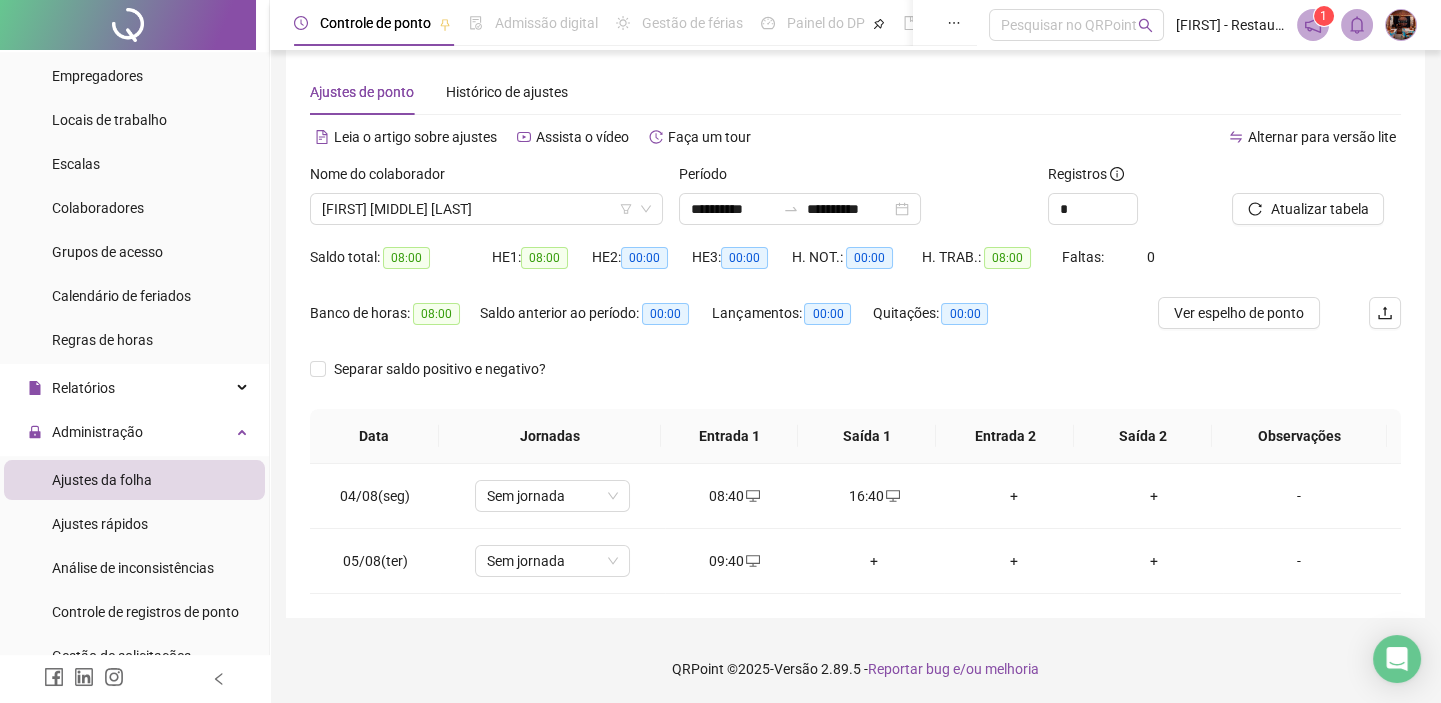 click on "Separar saldo positivo e negativo?" at bounding box center (855, 381) 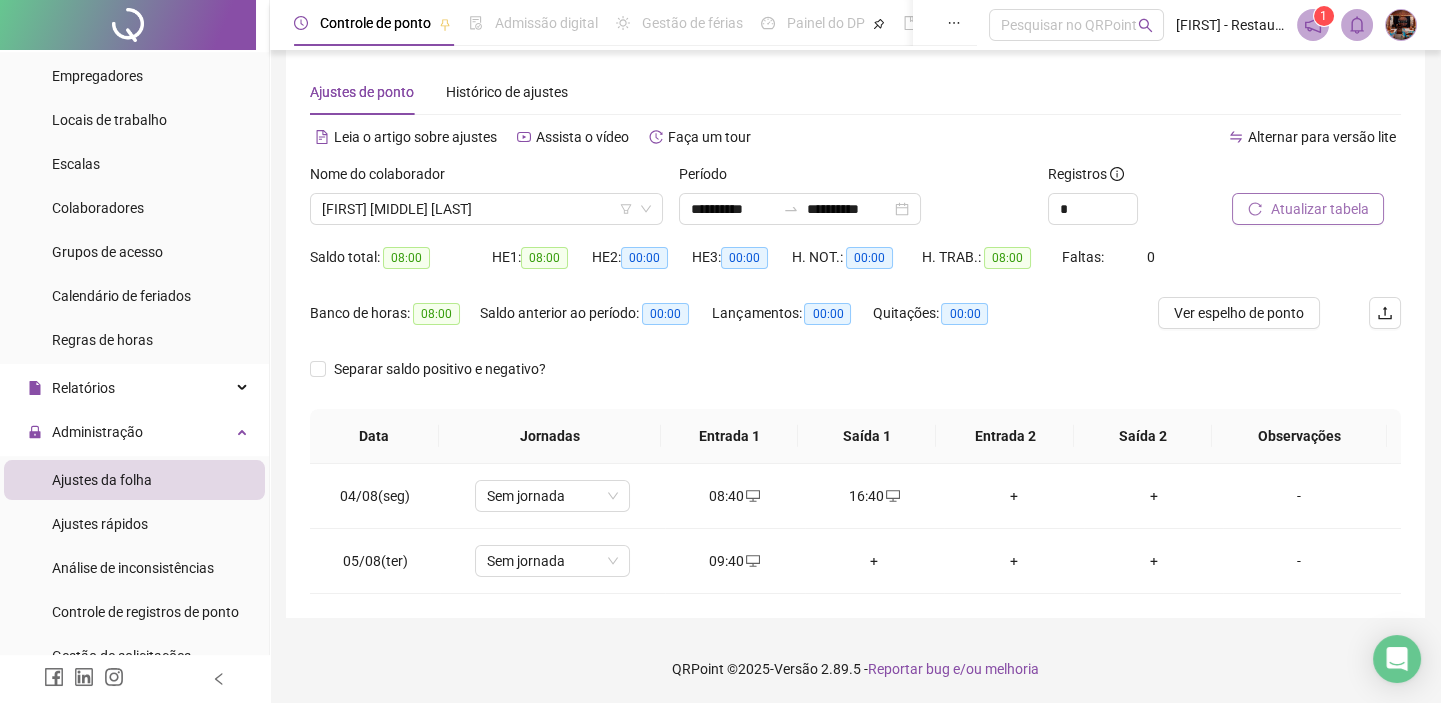 click on "Atualizar tabela" at bounding box center [1319, 209] 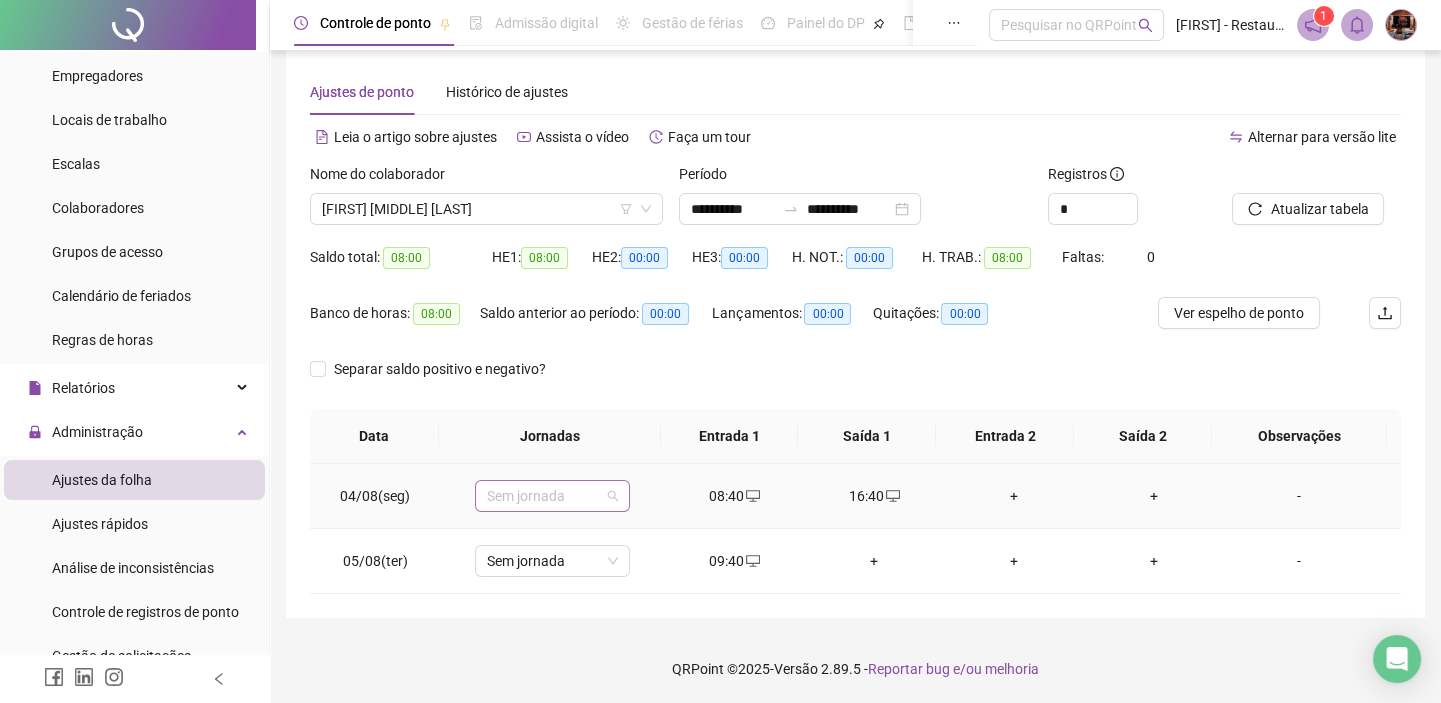 click on "Sem jornada" at bounding box center [552, 496] 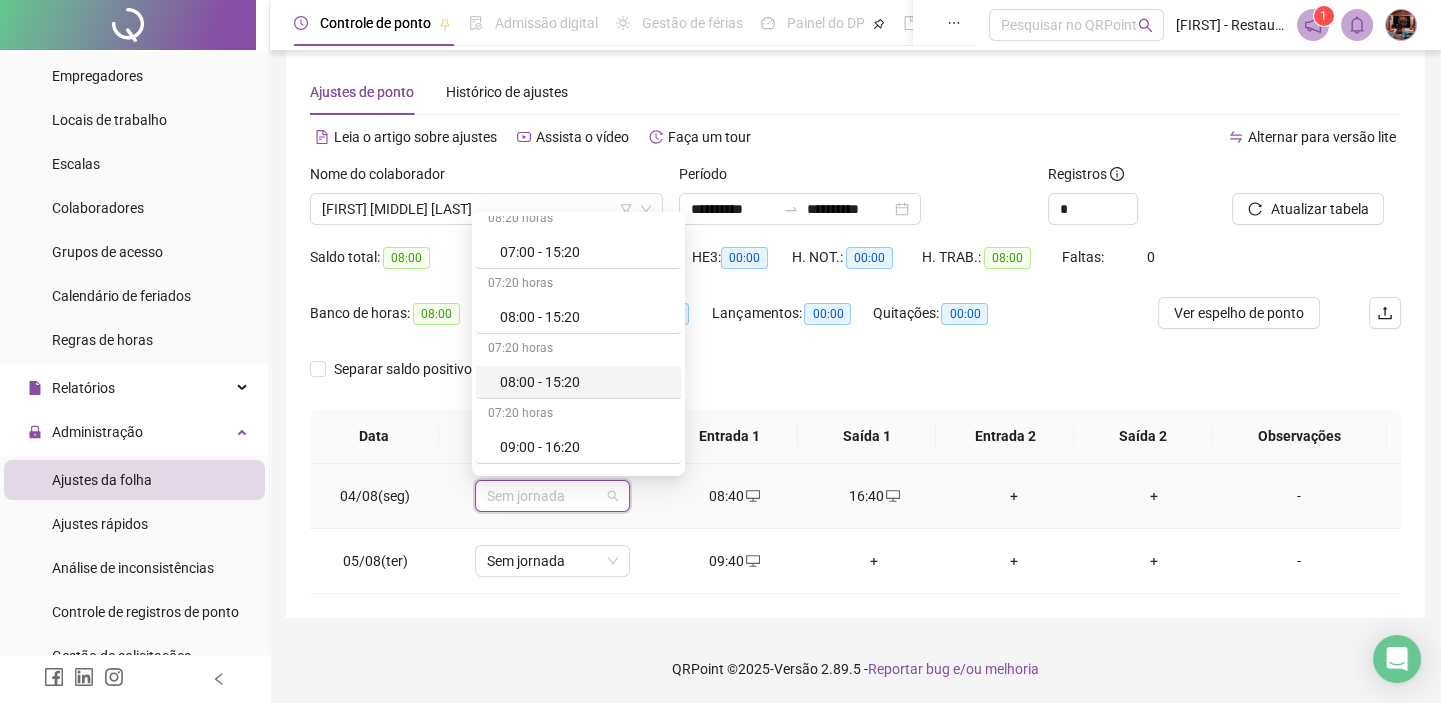 scroll, scrollTop: 363, scrollLeft: 0, axis: vertical 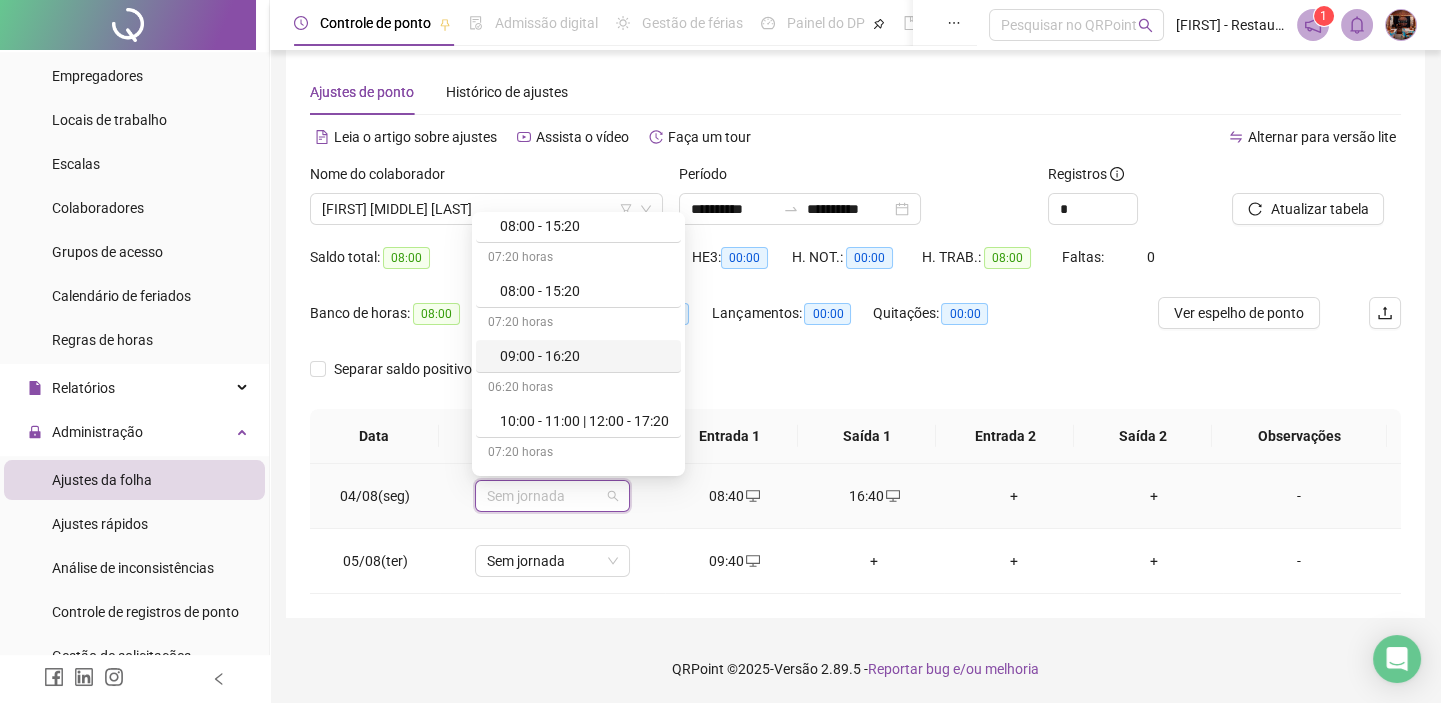 click on "09:00 - 16:20" at bounding box center [584, 356] 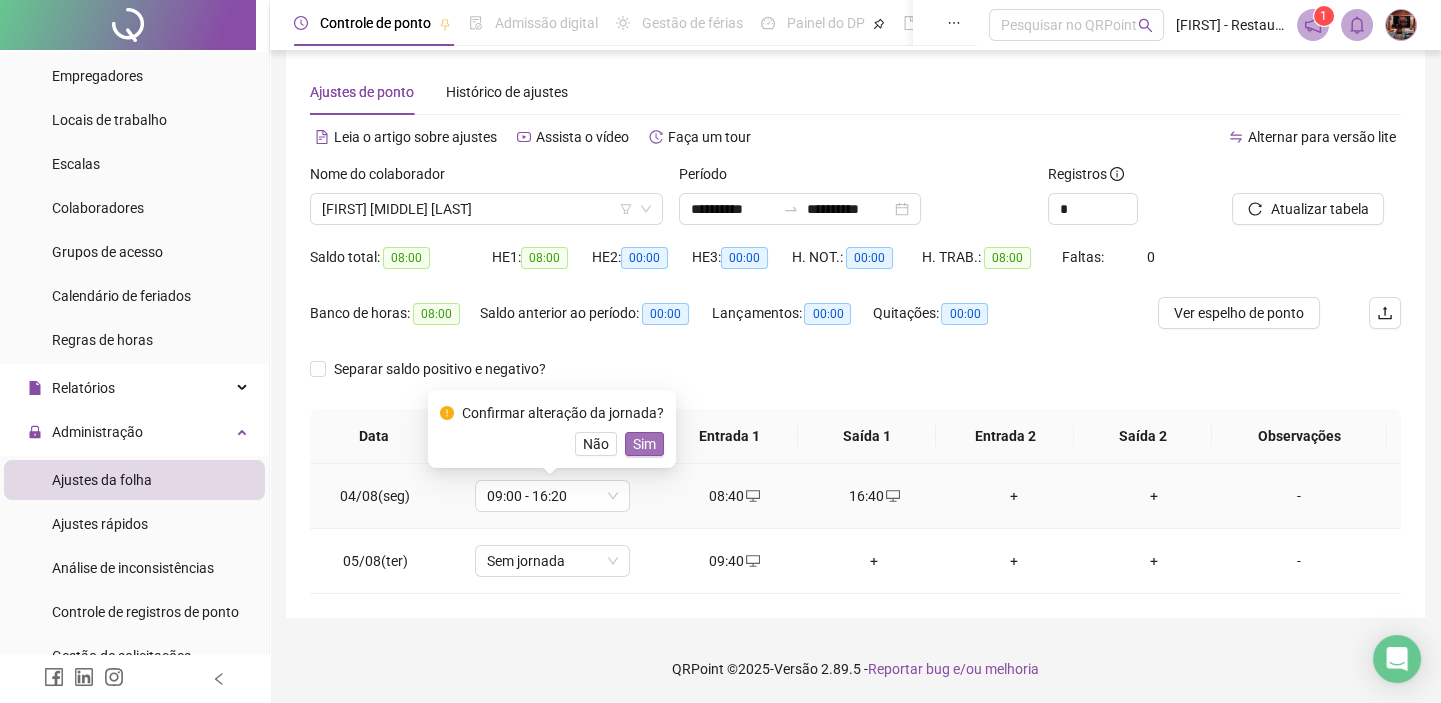 click on "Sim" at bounding box center [644, 444] 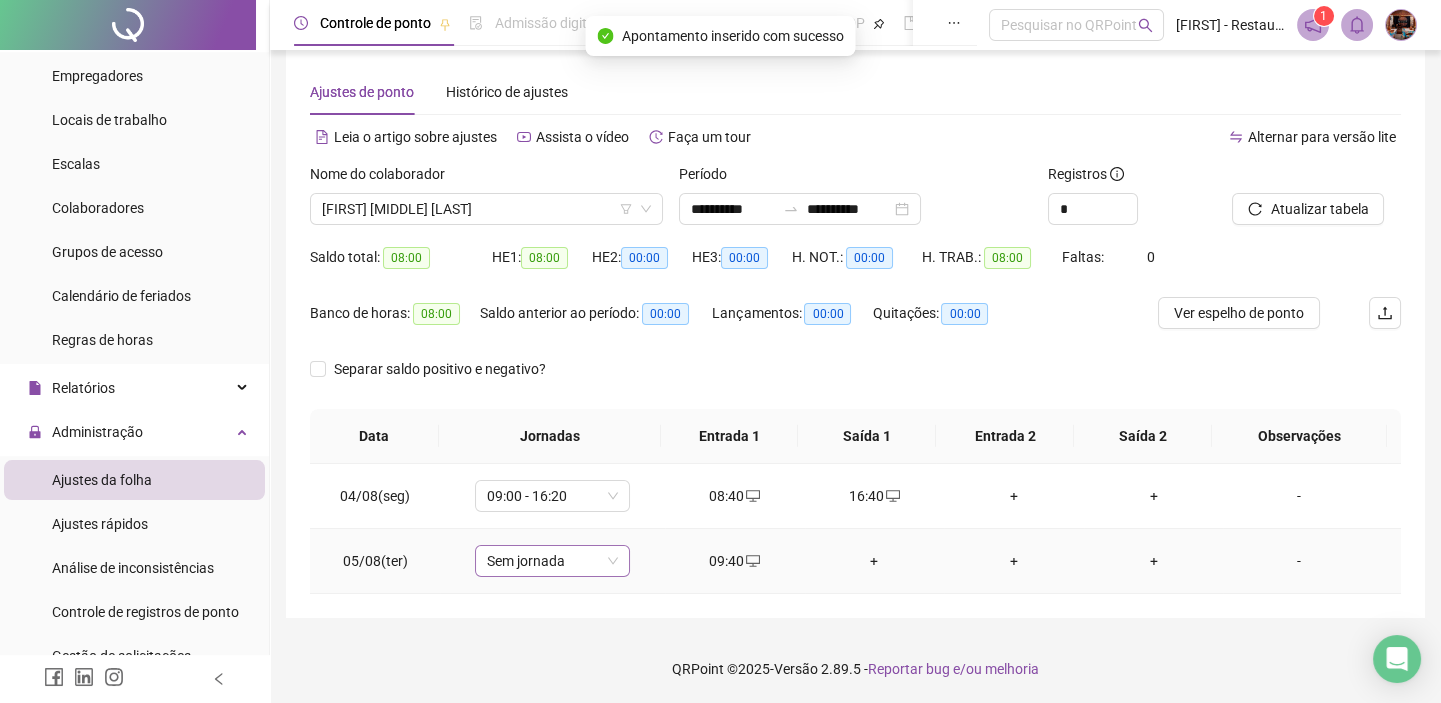 click on "Sem jornada" at bounding box center [552, 561] 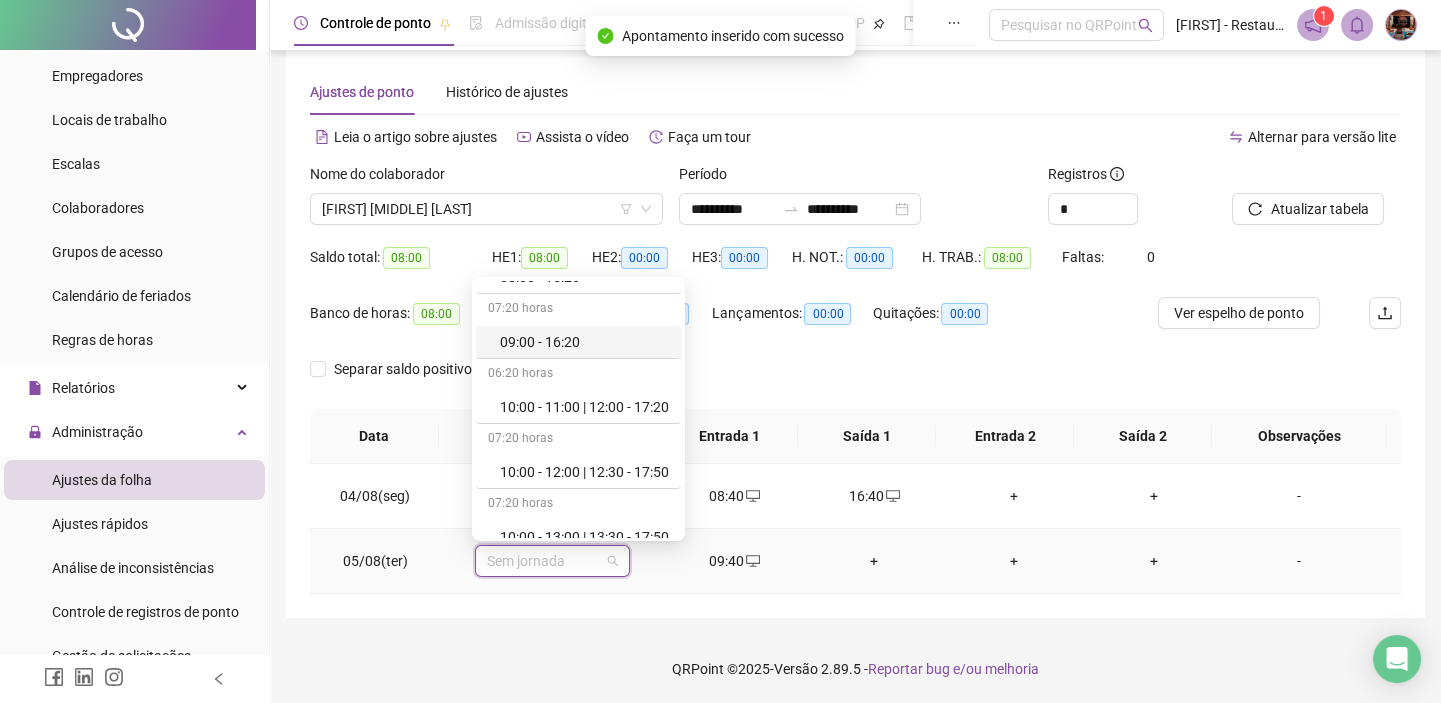 scroll, scrollTop: 454, scrollLeft: 0, axis: vertical 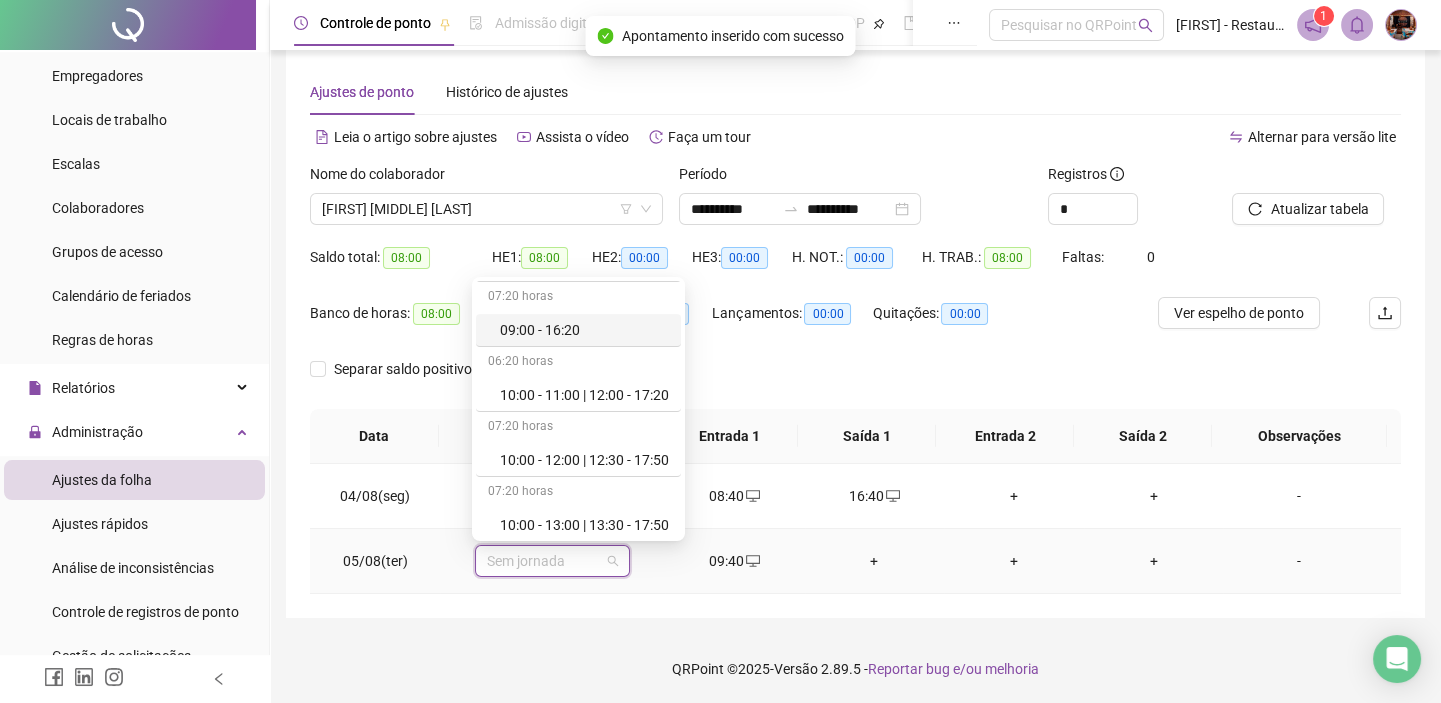 click on "09:00 - 16:20" at bounding box center (584, 330) 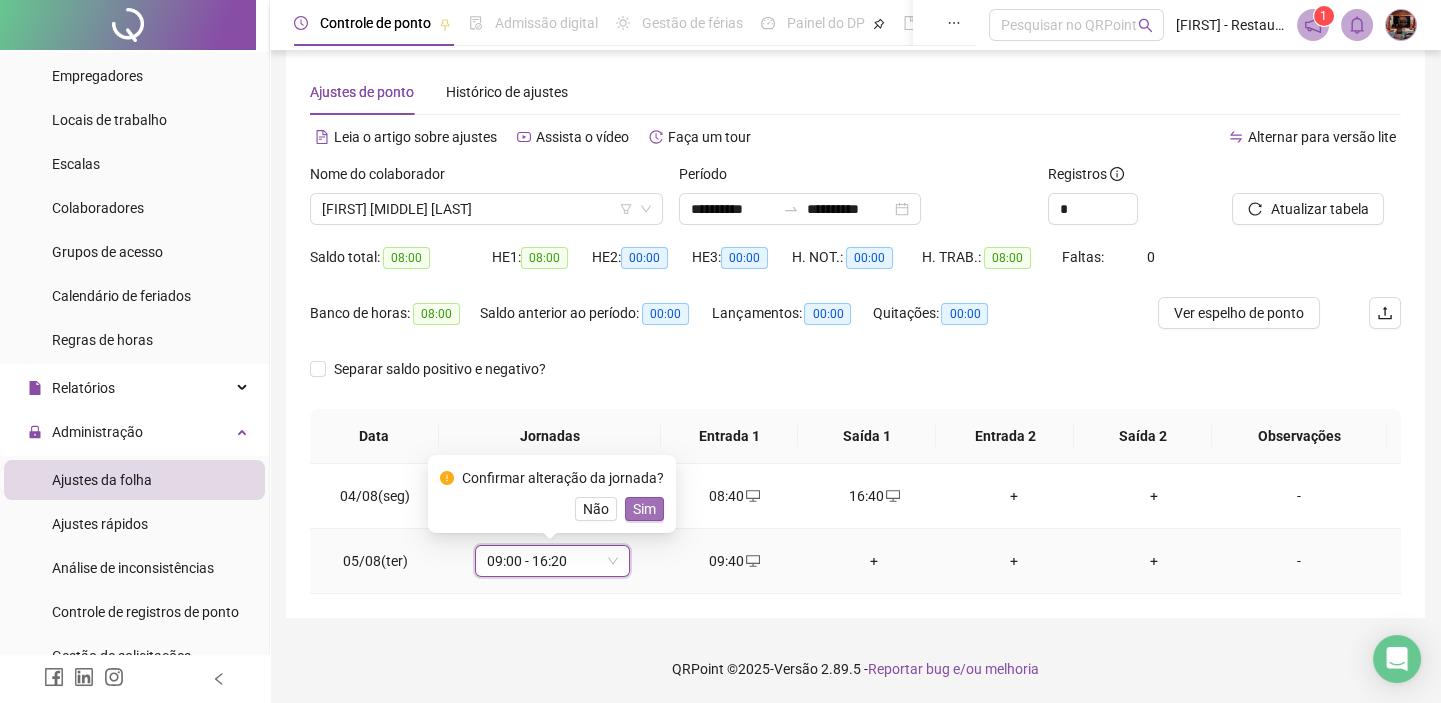 click on "Sim" at bounding box center (644, 509) 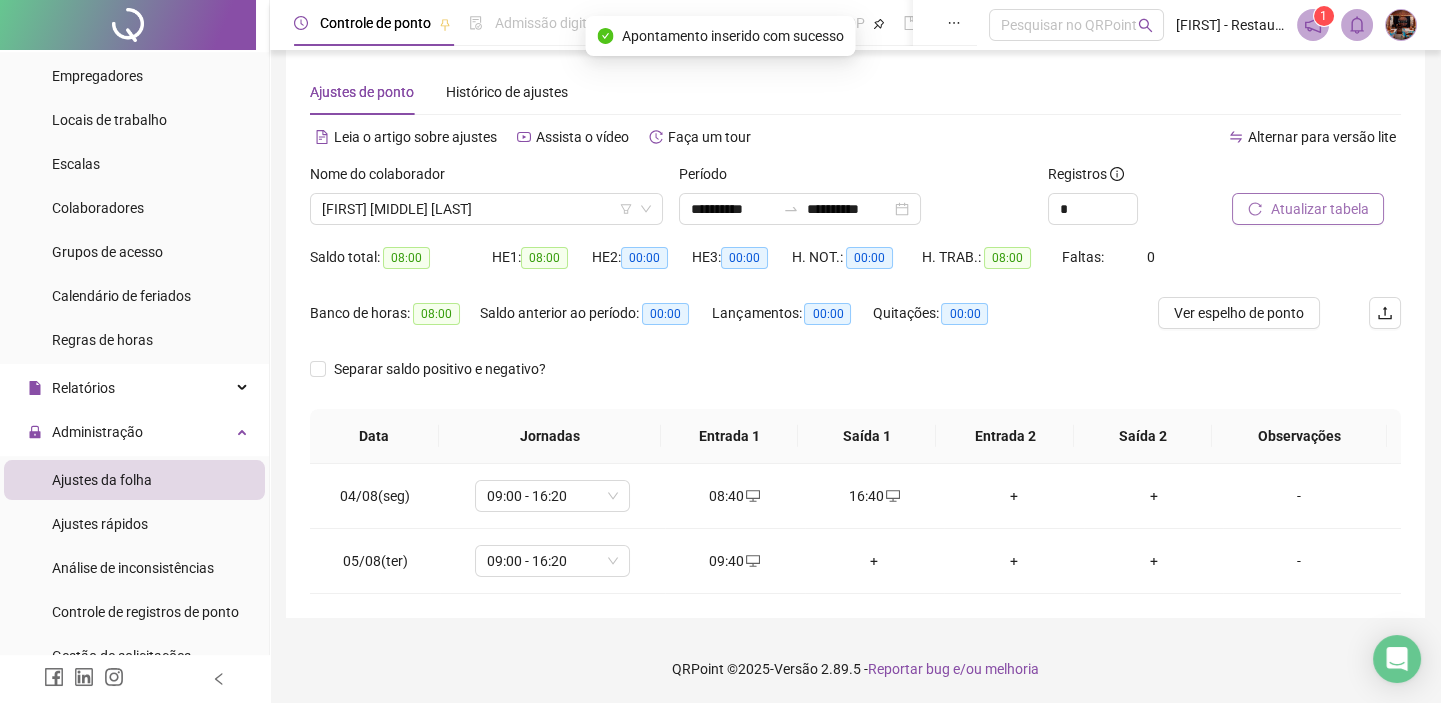 click on "Atualizar tabela" at bounding box center (1319, 209) 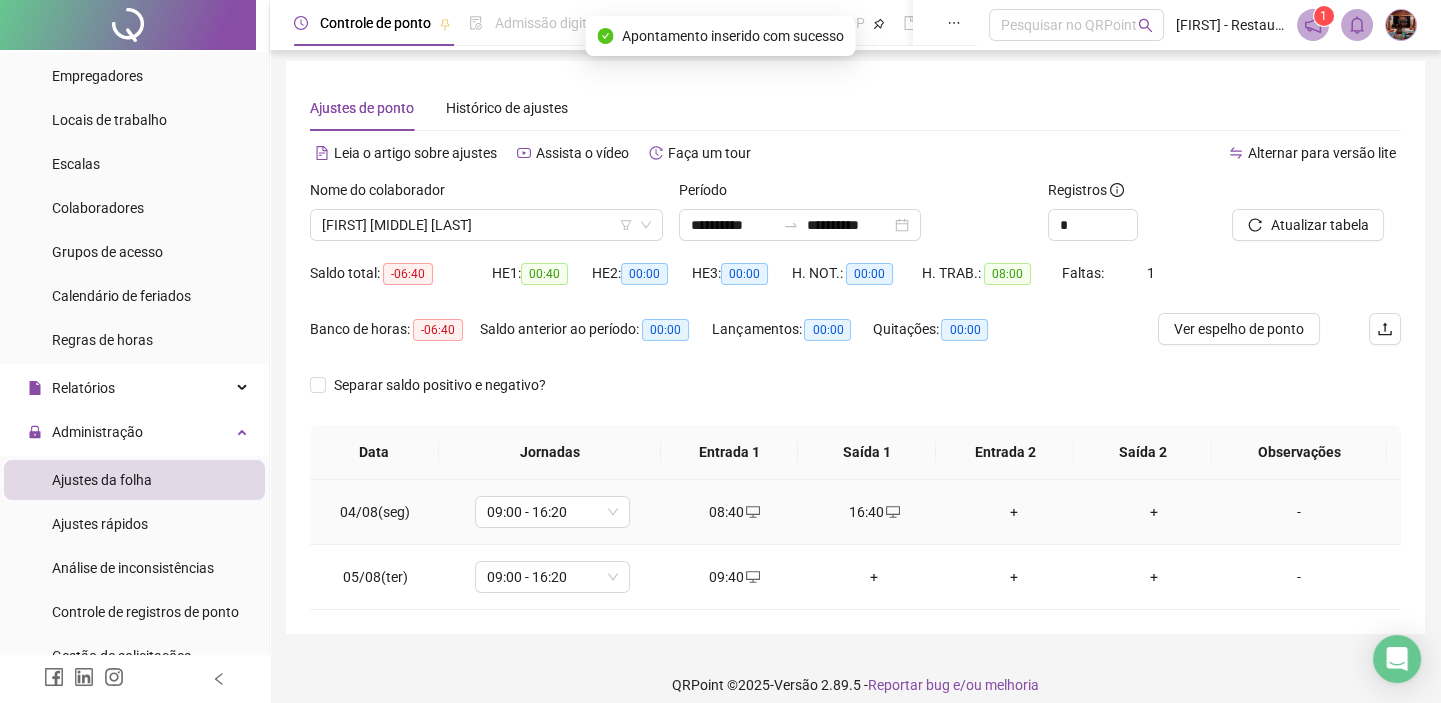 scroll, scrollTop: 0, scrollLeft: 0, axis: both 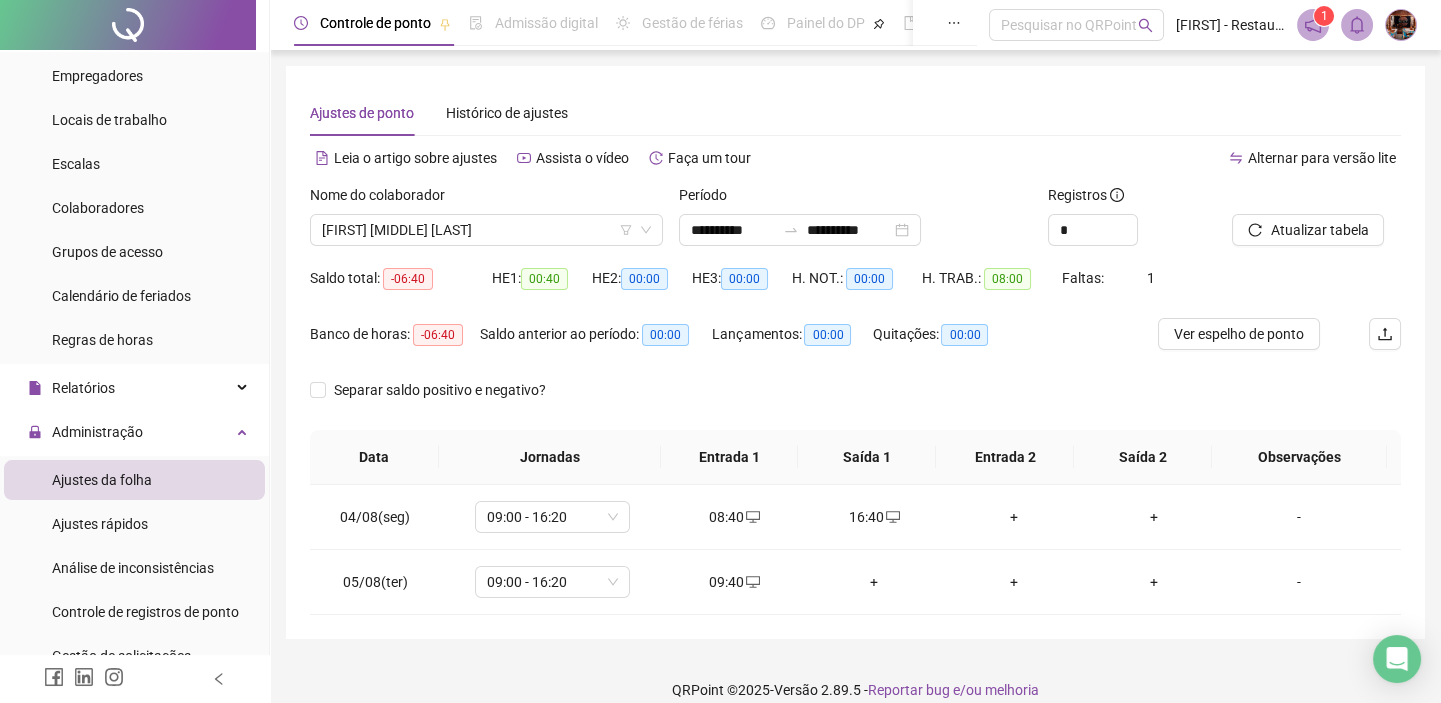 click at bounding box center (1401, 25) 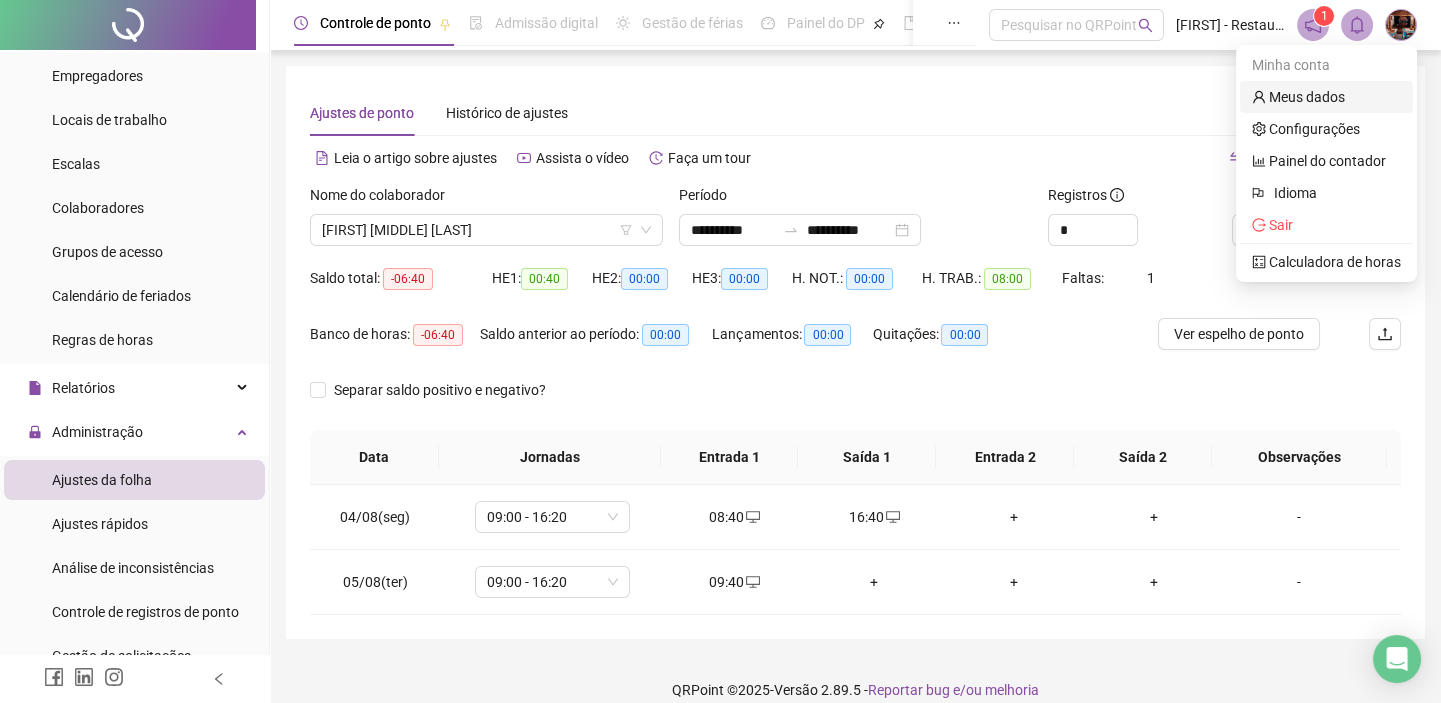 click on "Meus dados" at bounding box center (1298, 97) 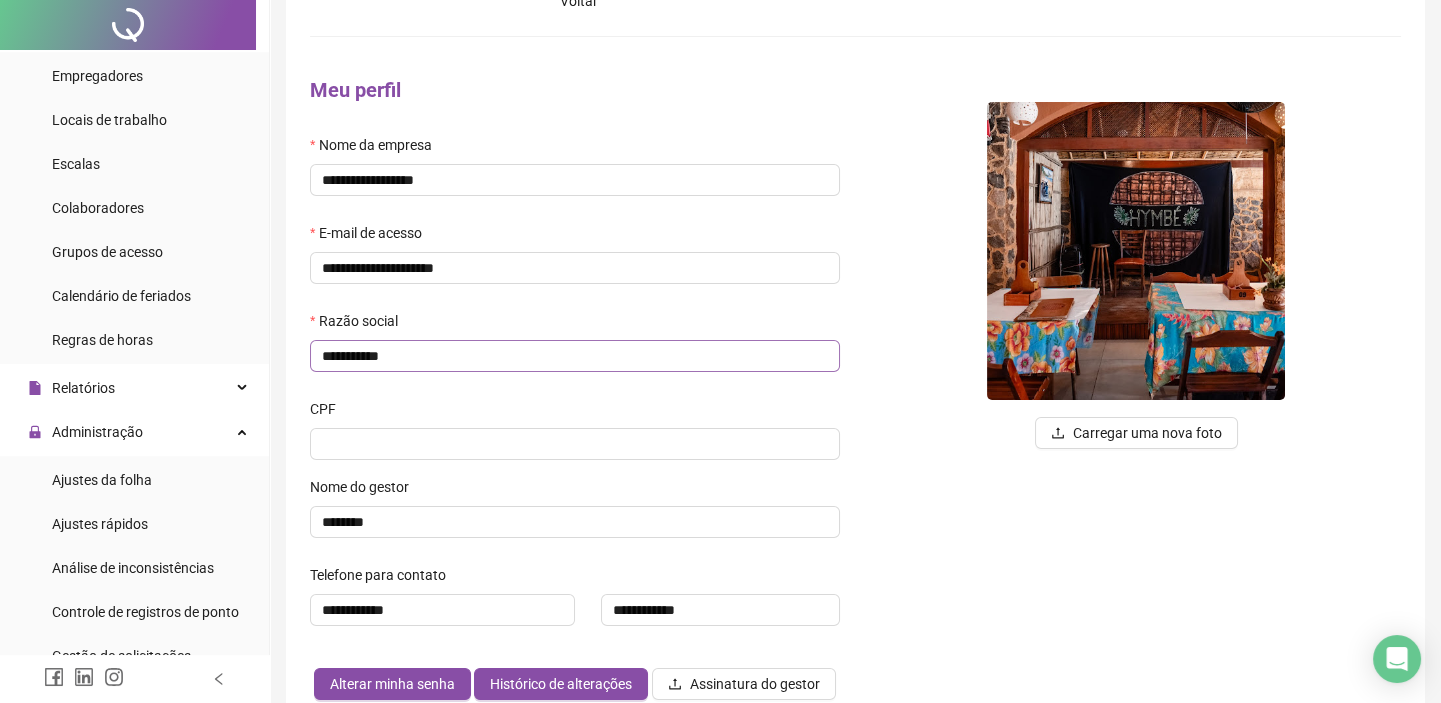 scroll, scrollTop: 0, scrollLeft: 0, axis: both 